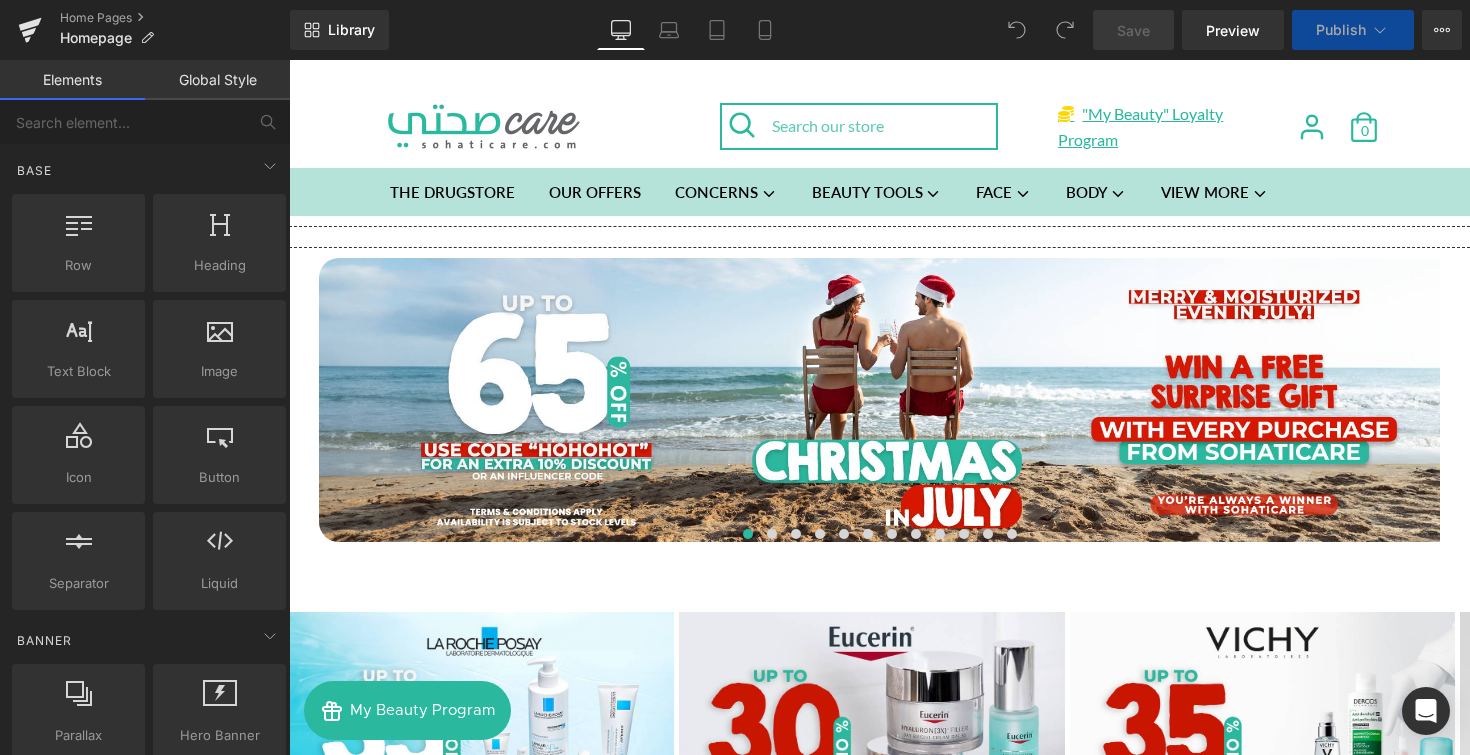 scroll, scrollTop: 401, scrollLeft: 0, axis: vertical 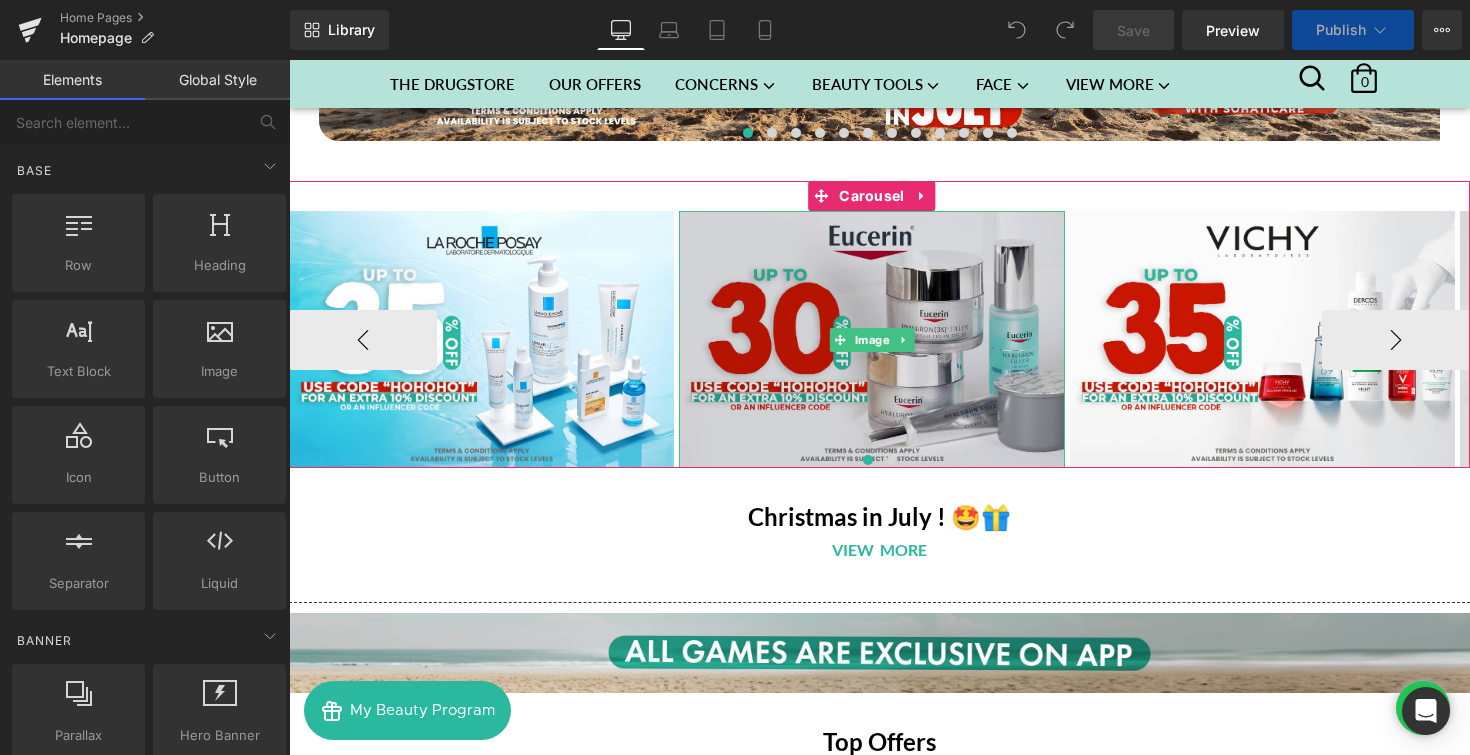 click at bounding box center [871, 339] 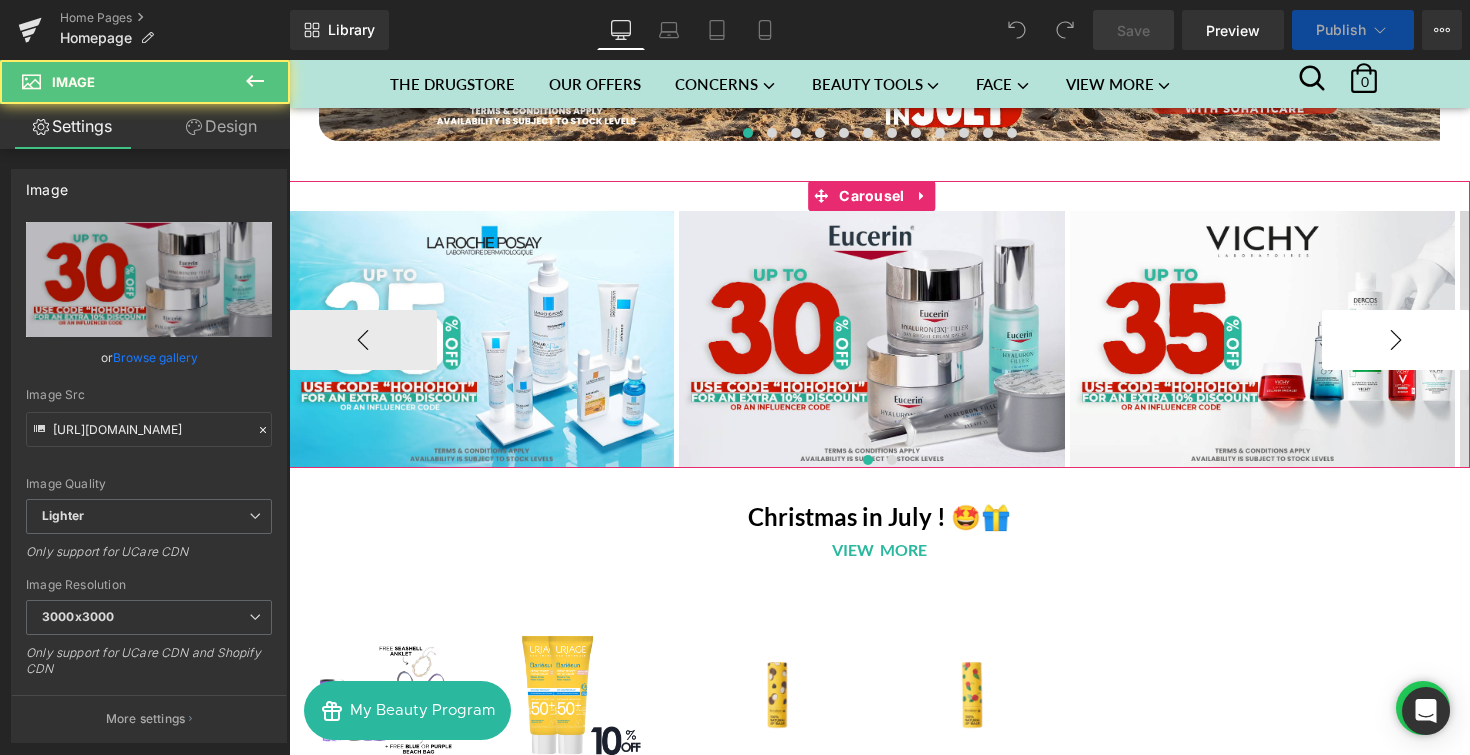 click on "›" at bounding box center (1396, 340) 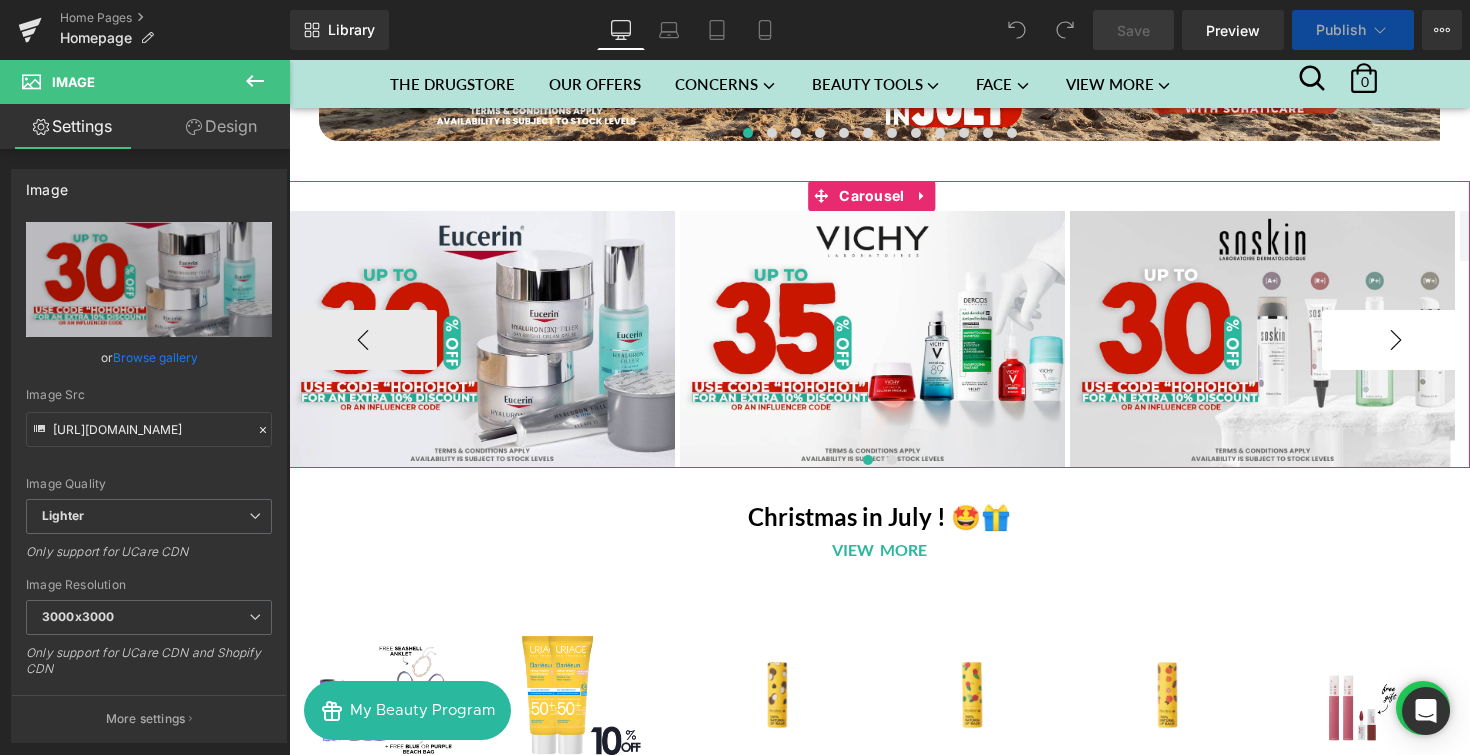 click on "›" at bounding box center [1396, 340] 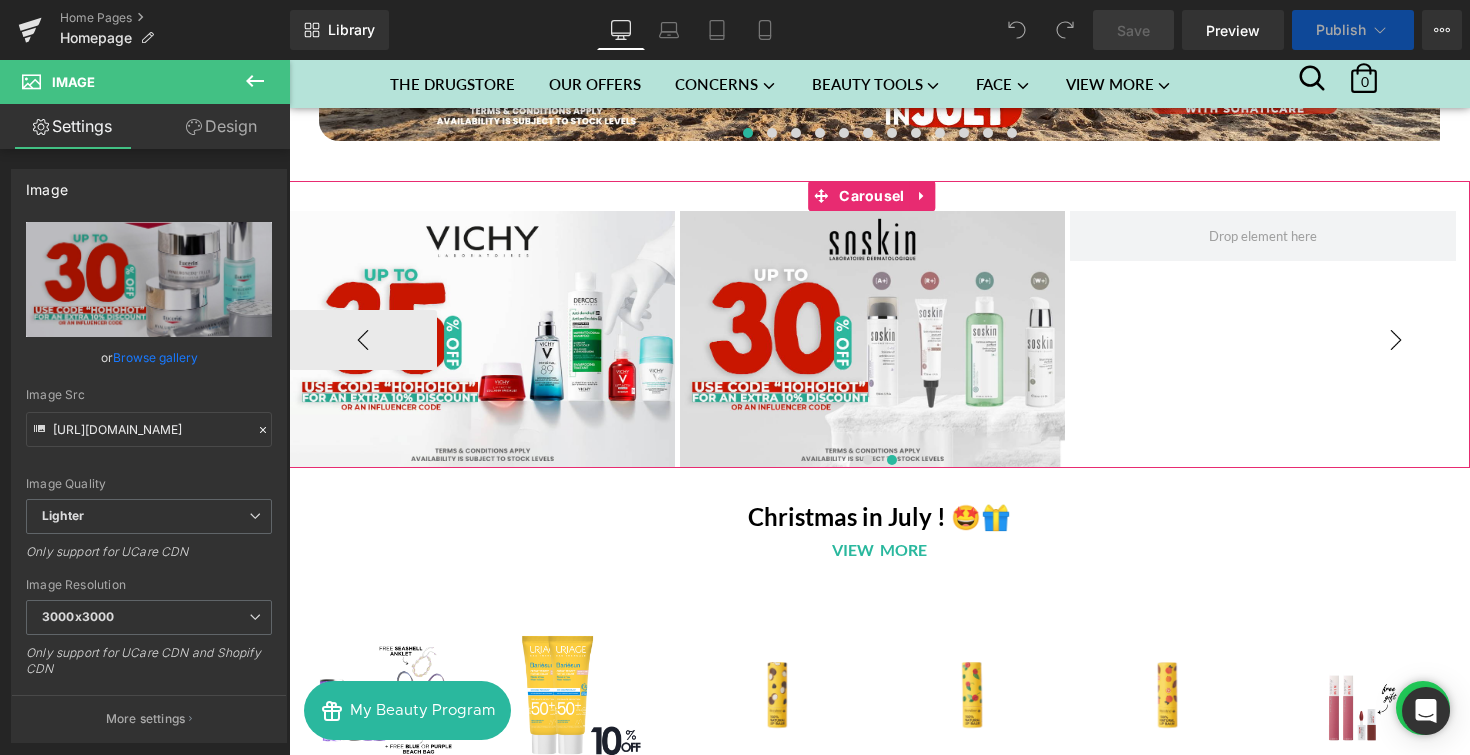 click on "›" at bounding box center (1396, 340) 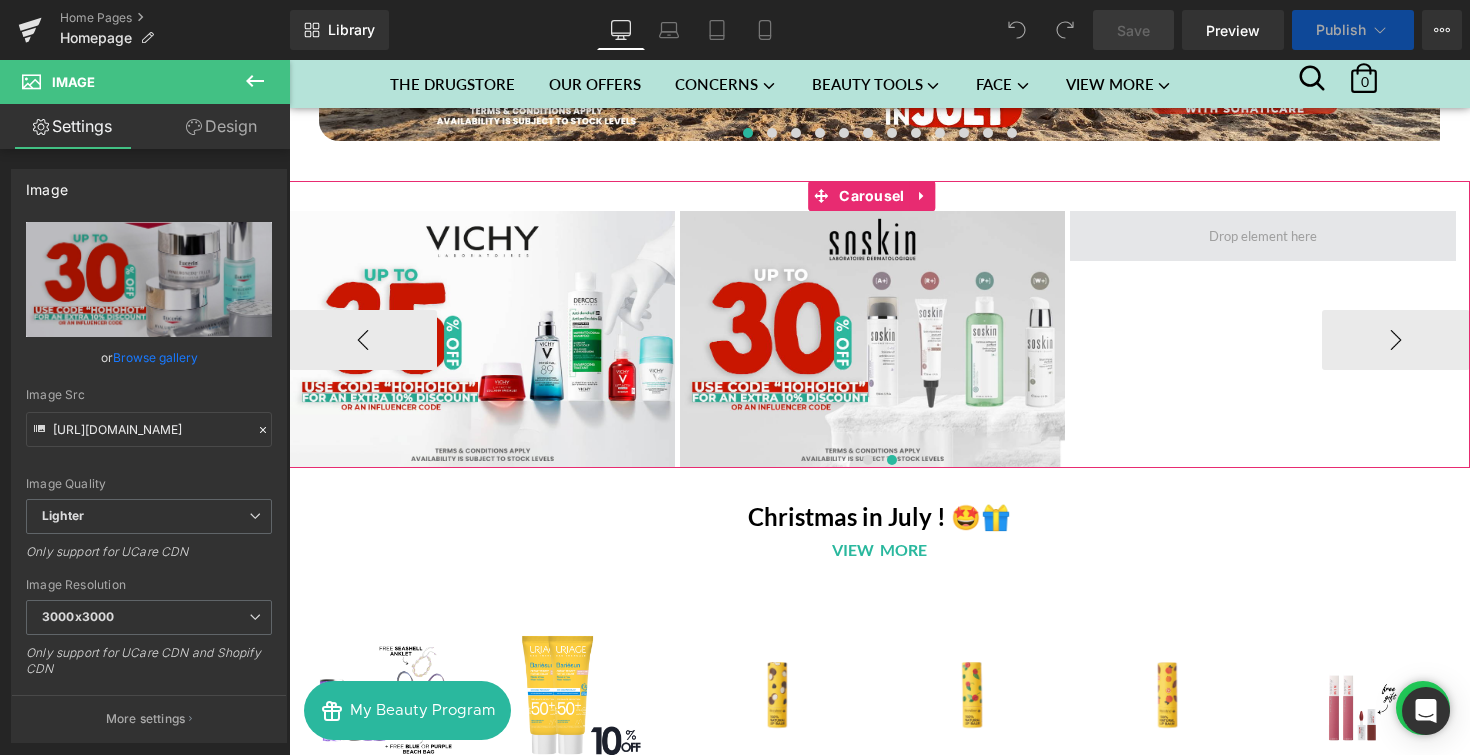 click at bounding box center [1263, 236] 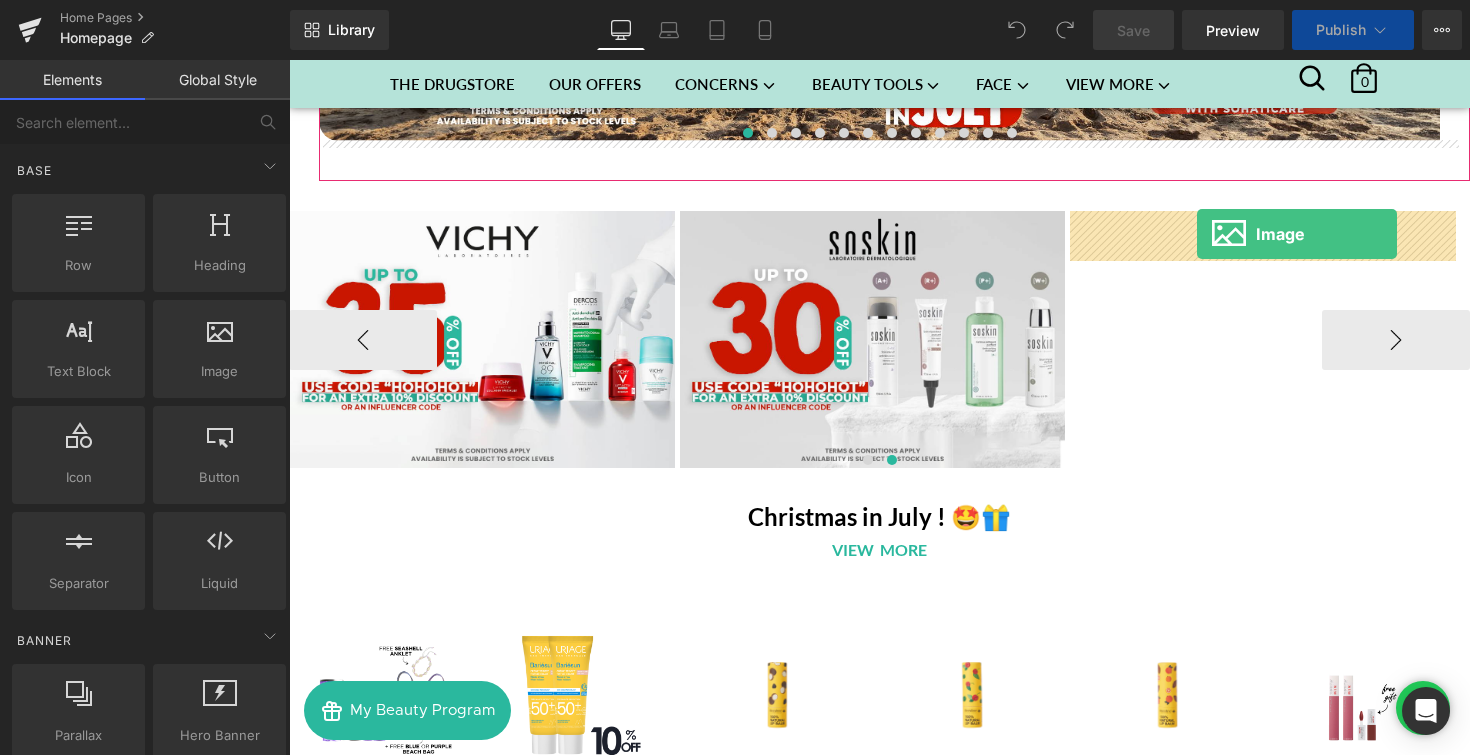 drag, startPoint x: 534, startPoint y: 419, endPoint x: 1197, endPoint y: 234, distance: 688.32697 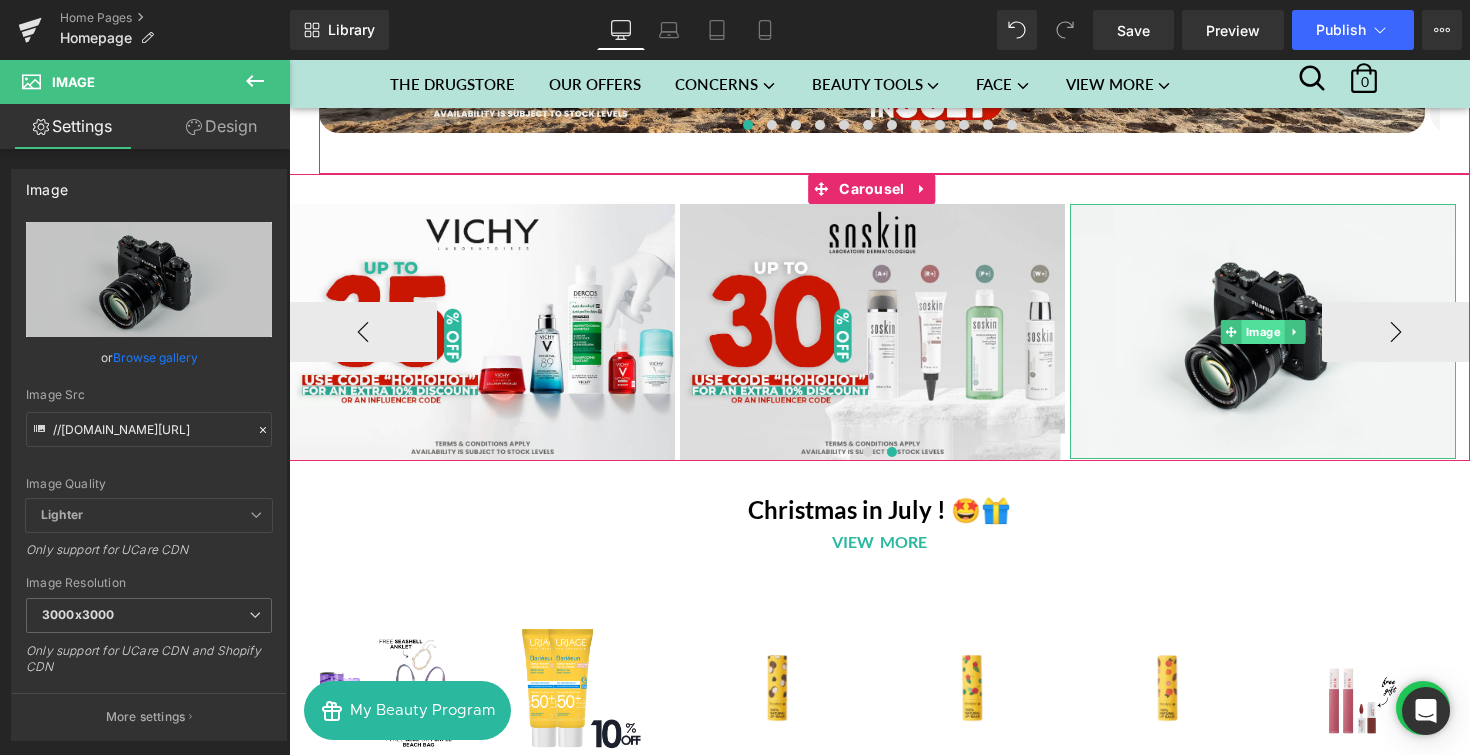 click on "Image" at bounding box center (1263, 332) 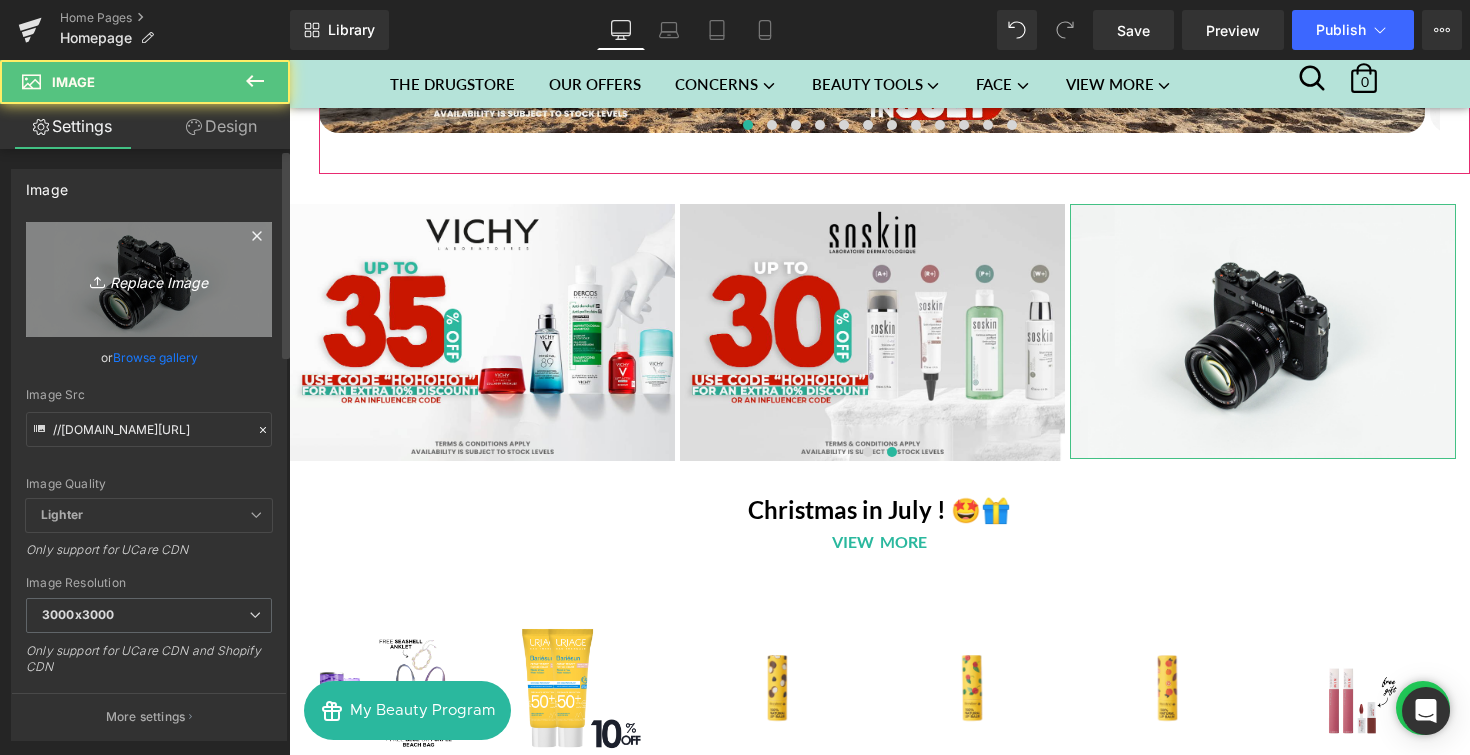 click on "Replace Image" at bounding box center (149, 279) 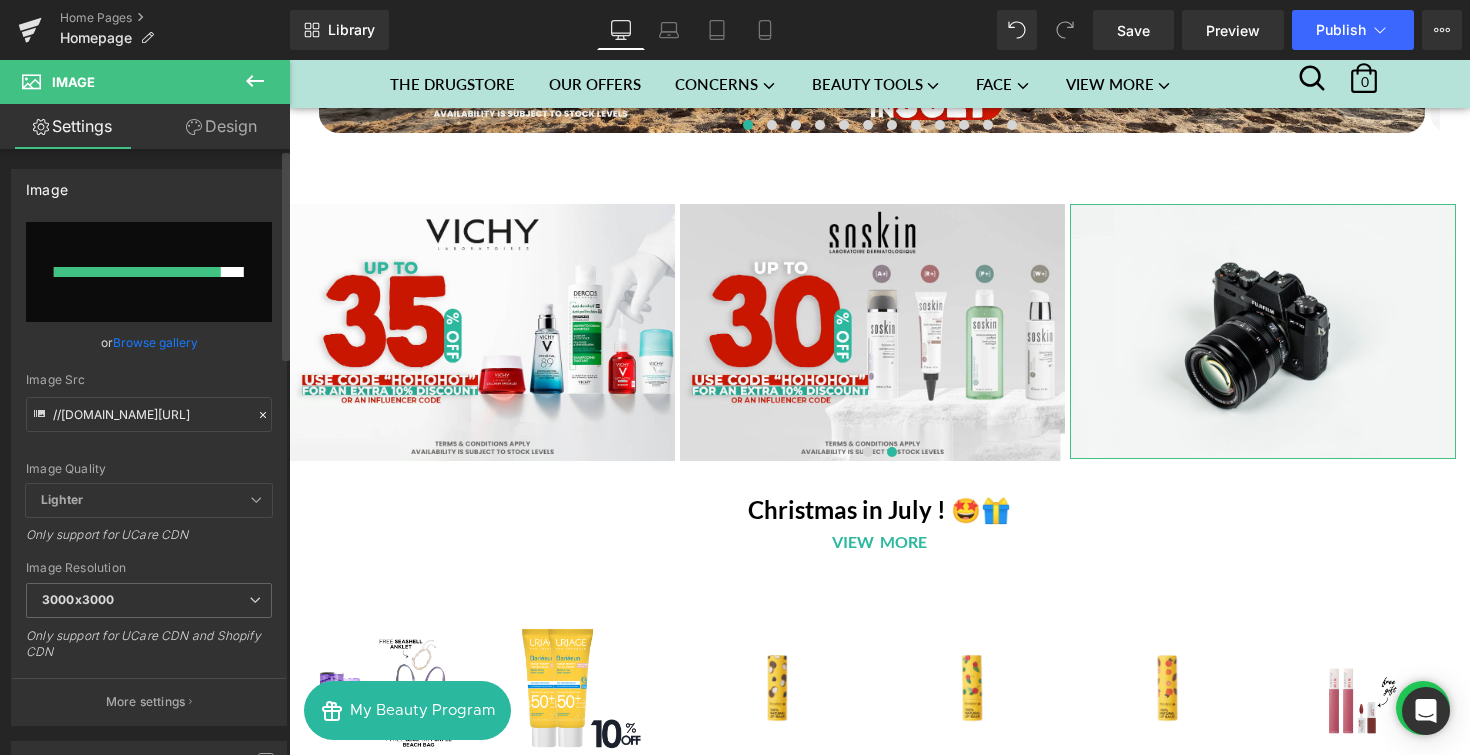 click on "Browse gallery" at bounding box center (155, 342) 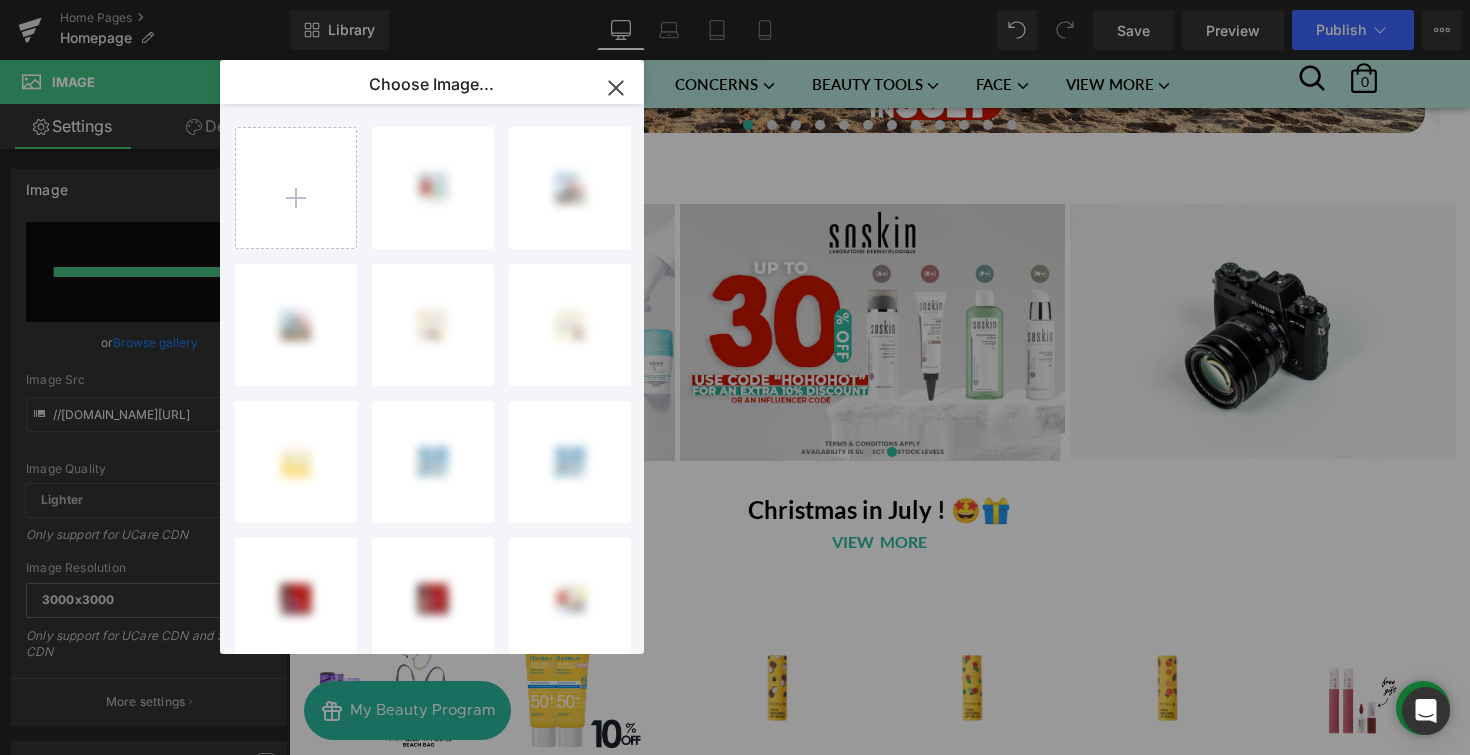 click 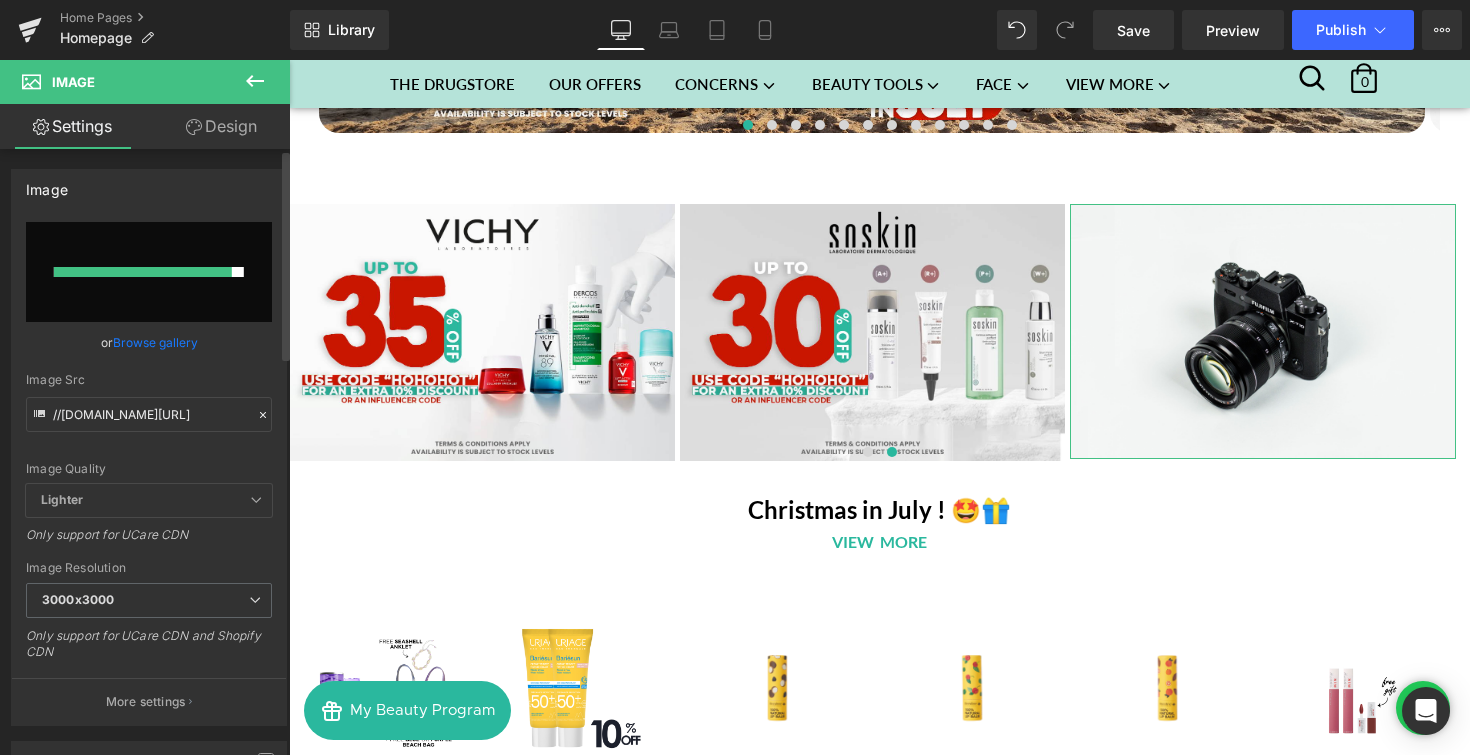 click on "Image //[DOMAIN_NAME][URL]  Replace Image  Upload image or  Browse gallery Image Src //[DOMAIN_NAME][URL] Image Quality Lighter Lightest
Lighter
Lighter Lightest Only support for UCare CDN 100x100 240x240 480x480 576x576 640x640 768x768 800x800 960x960 1024x1024 1280x1280 1440x1440 1600x1600 1920x1920 2560x2560 3000x3000 Image Resolution
3000x3000
100x100 240x240 480x480 576x576 640x640 768x768 800x800 960x960 1024x1024 1280x1280 1440x1440 1600x1600 1920x1920 2560x2560 3000x3000 Only support for UCare CDN and Shopify CDN More settings" at bounding box center (149, 447) 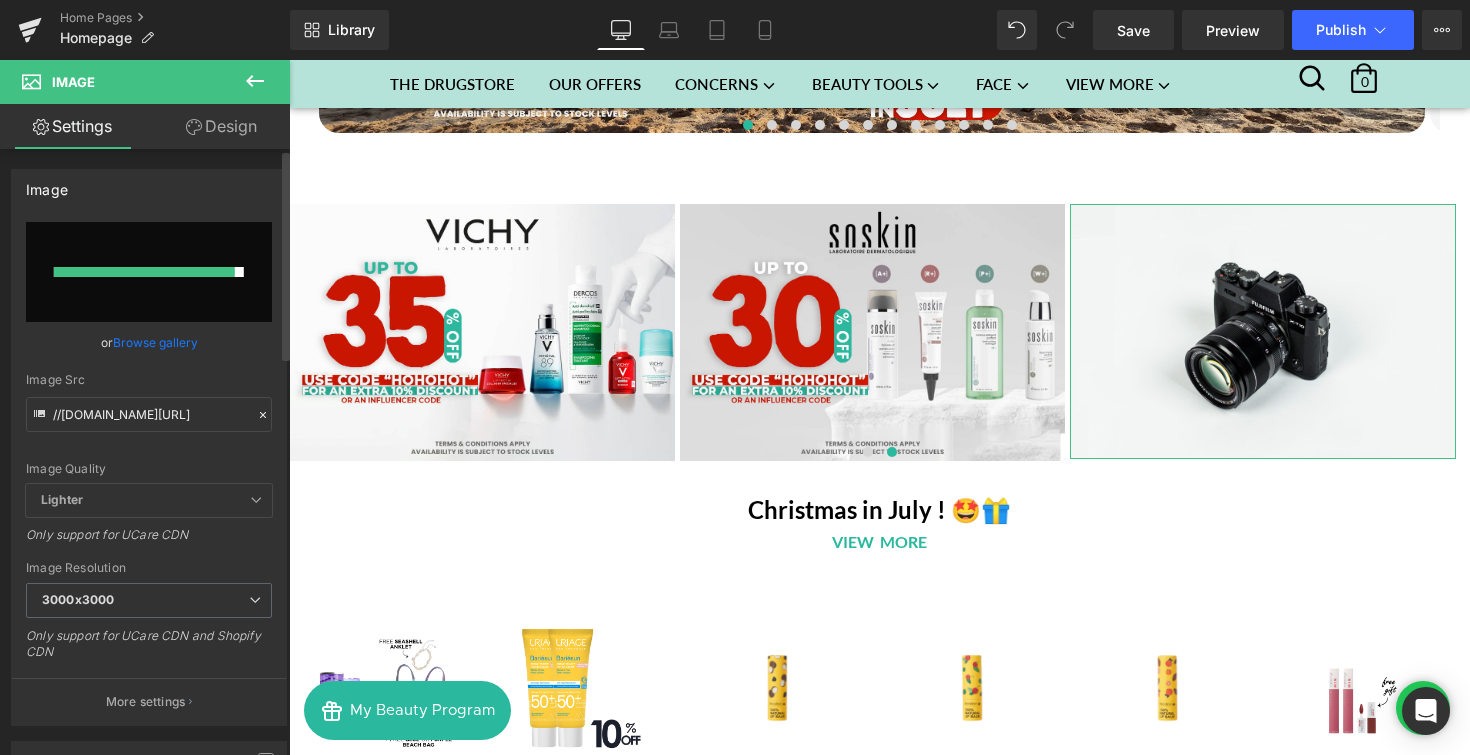 click at bounding box center (149, 272) 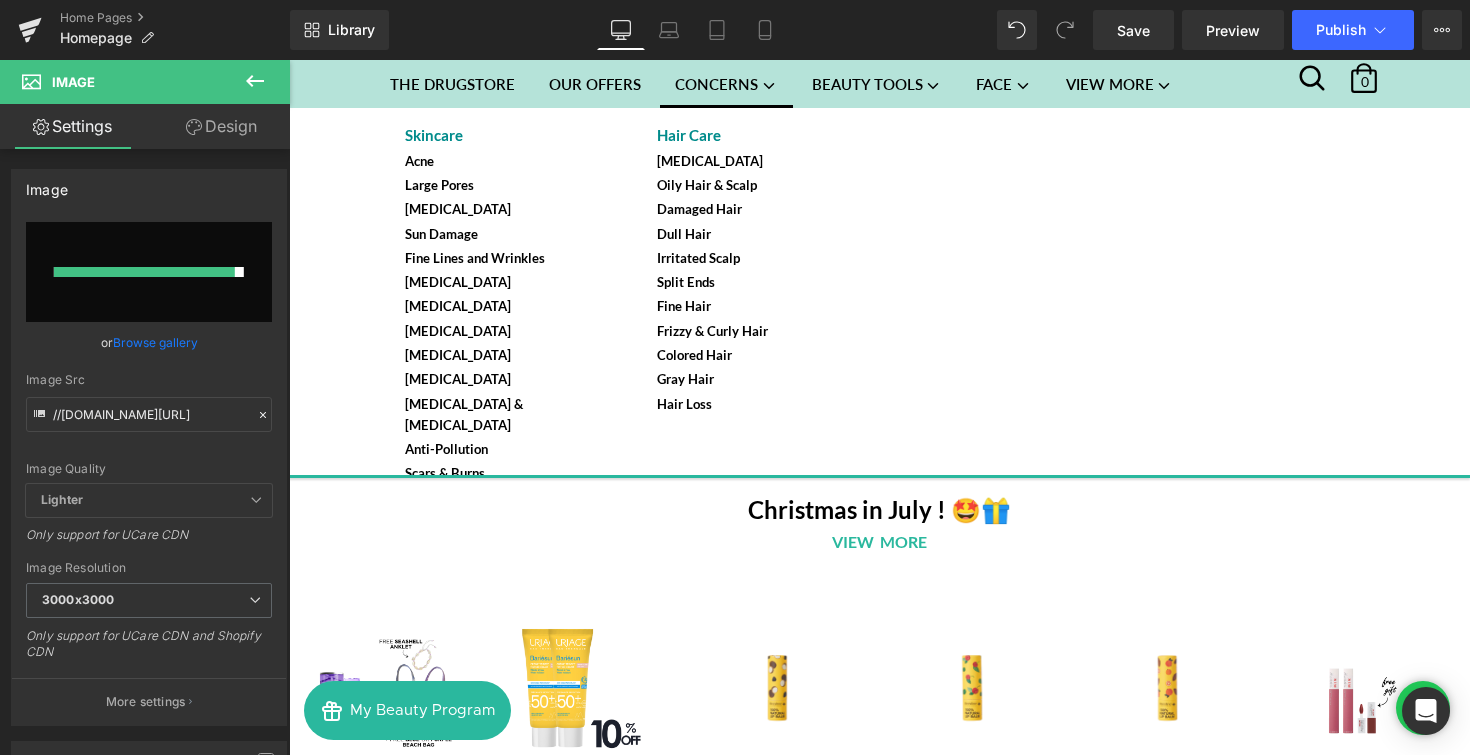 type on "C:\fakepath\Brand mini banner [PERSON_NAME] (1).png" 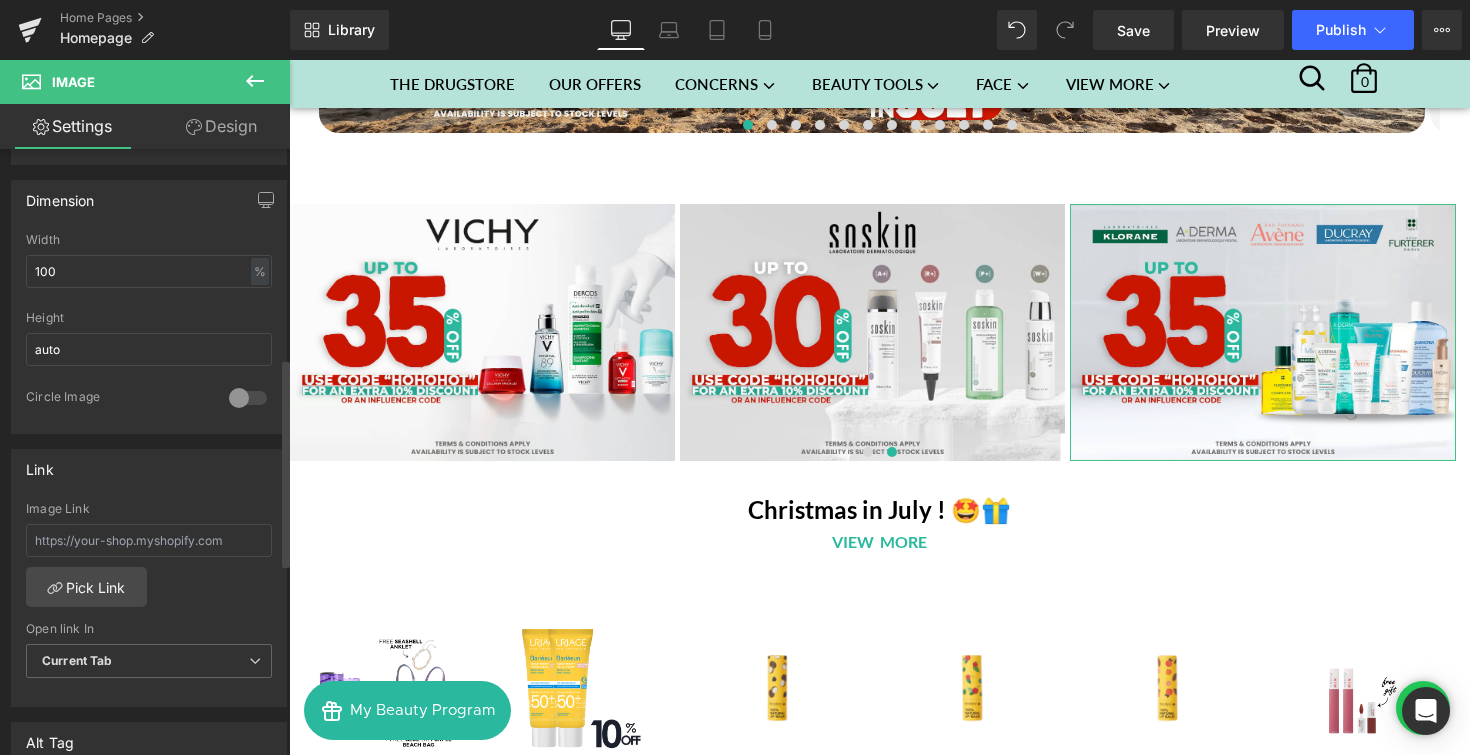 scroll, scrollTop: 621, scrollLeft: 0, axis: vertical 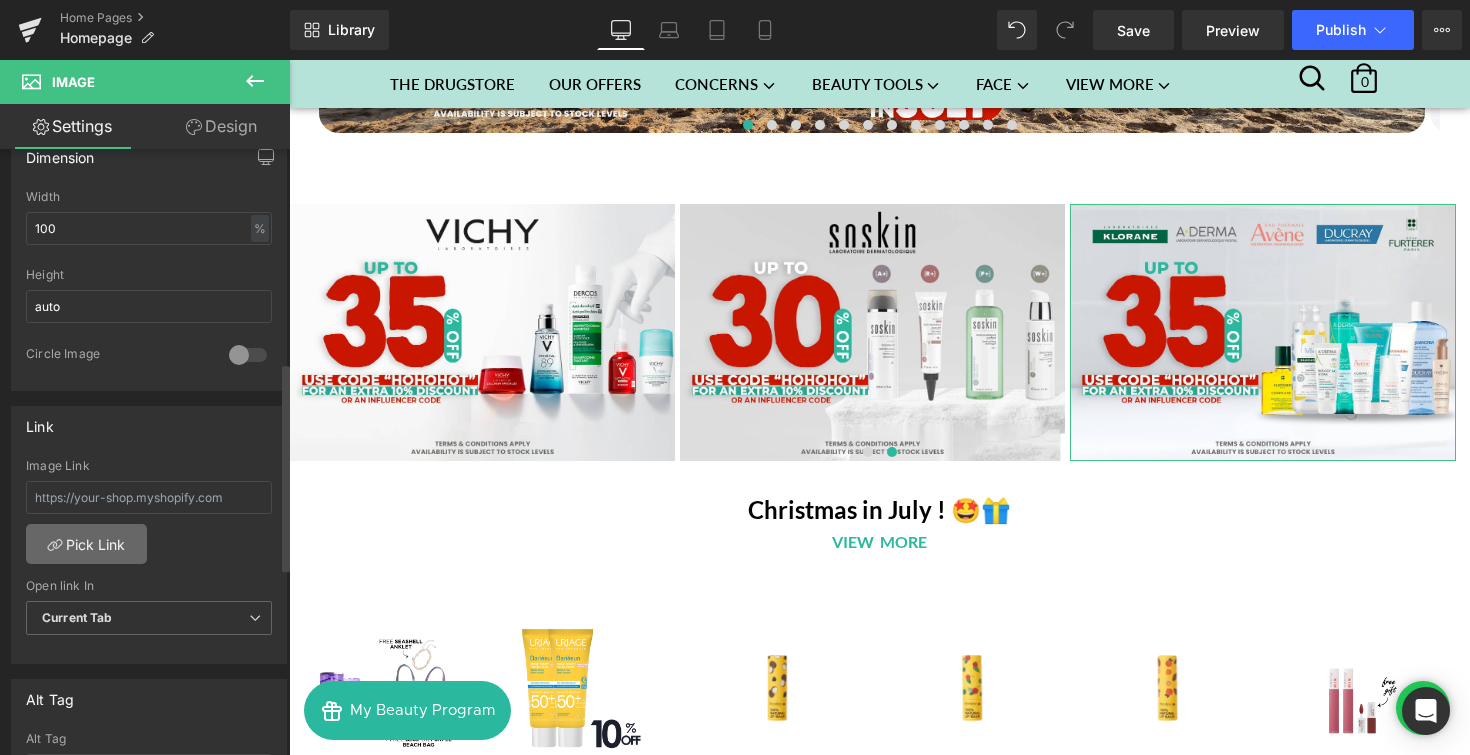click on "Pick Link" at bounding box center [86, 544] 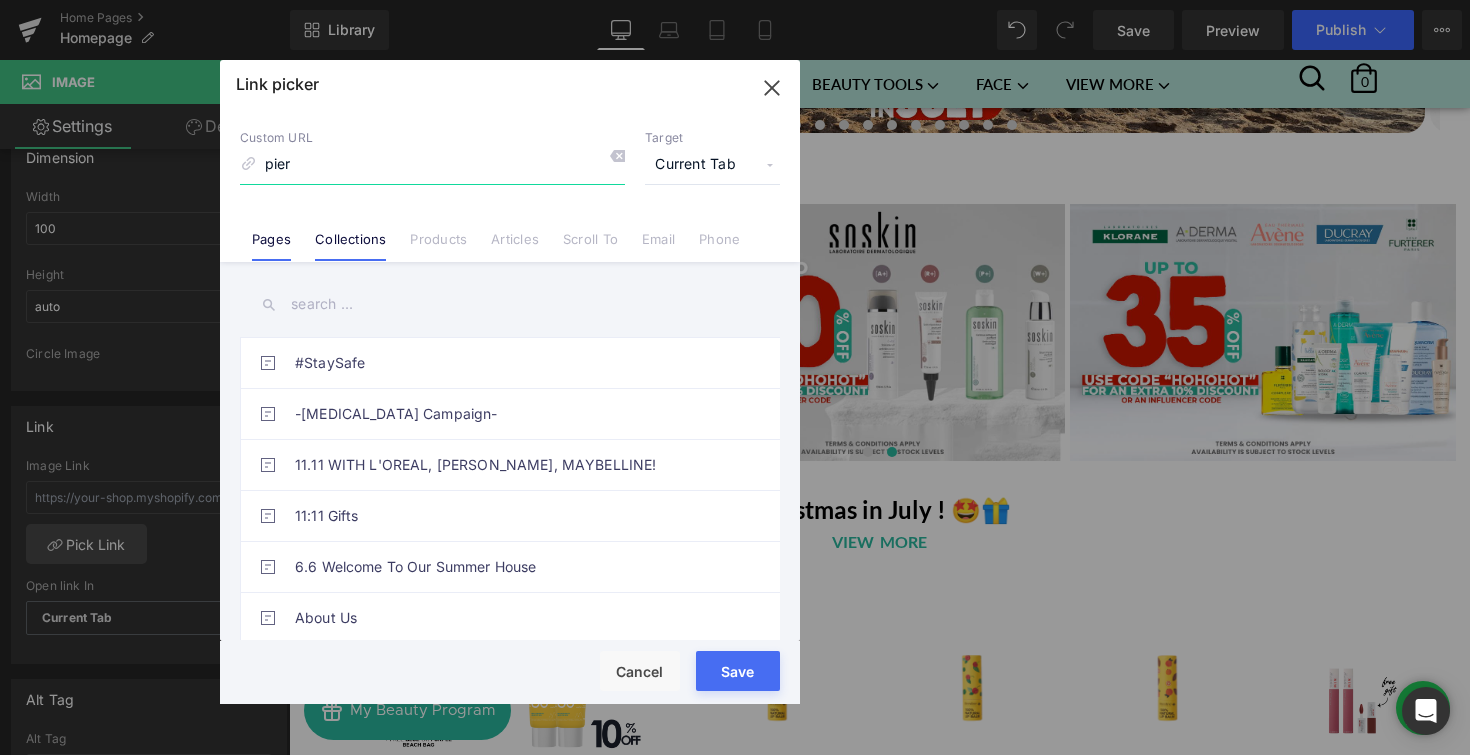 type on "pier" 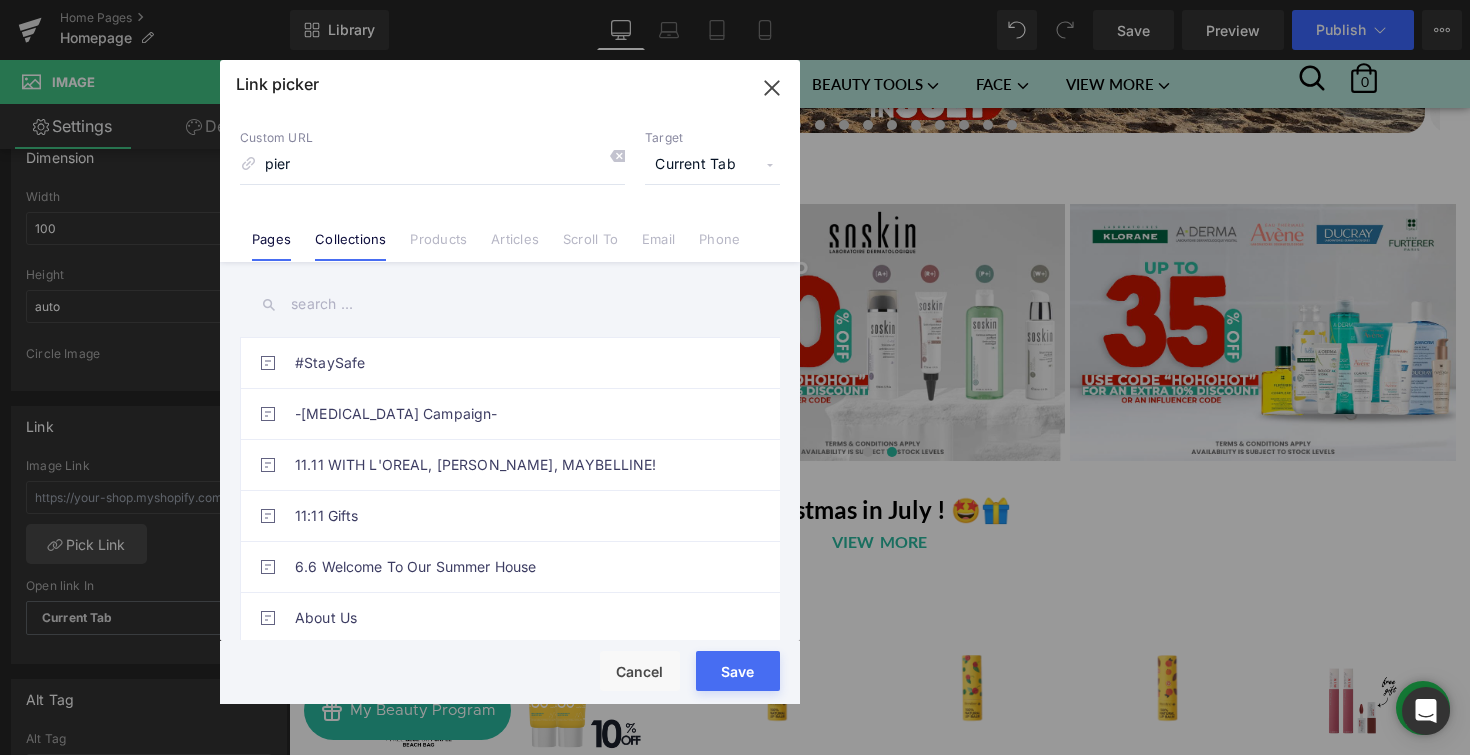 click on "Collections" at bounding box center [350, 246] 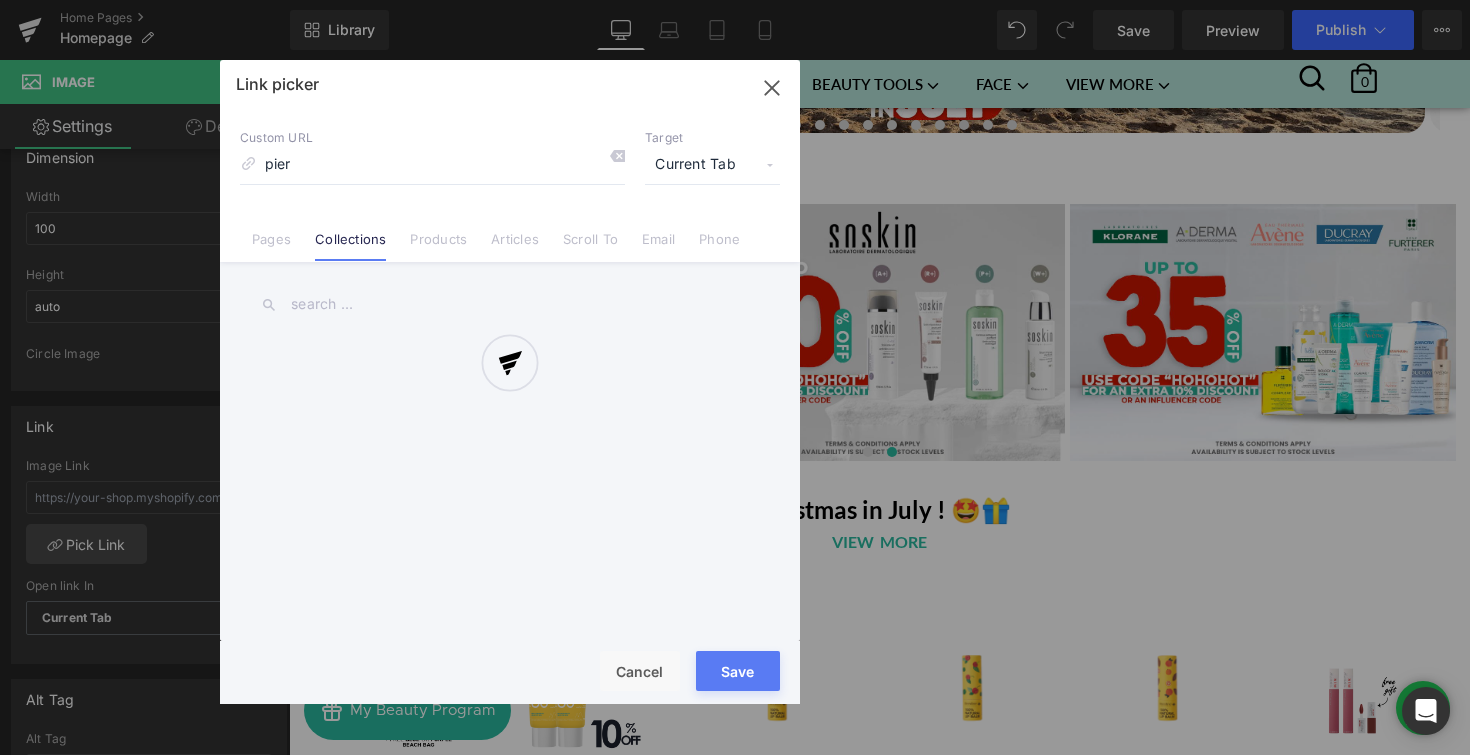 click at bounding box center (510, 382) 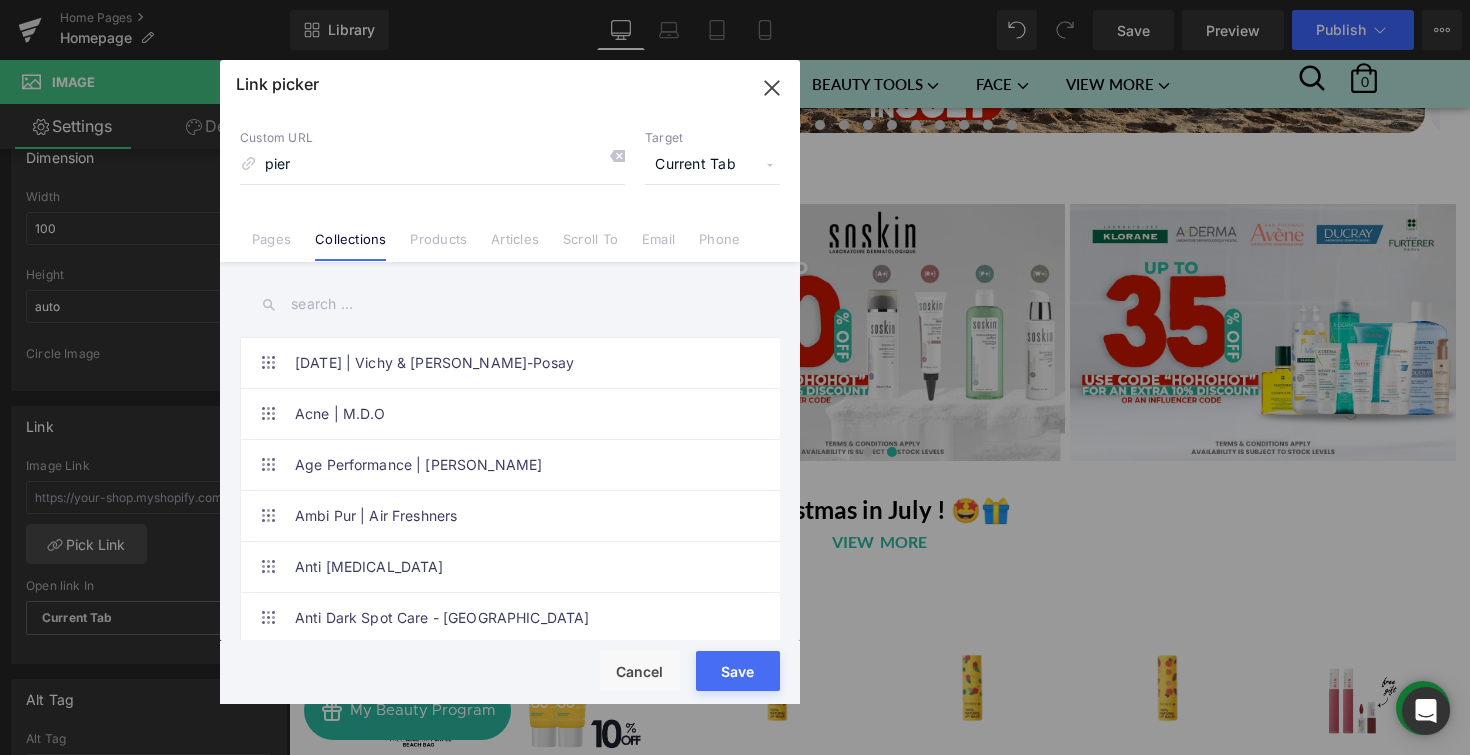 click at bounding box center [510, 304] 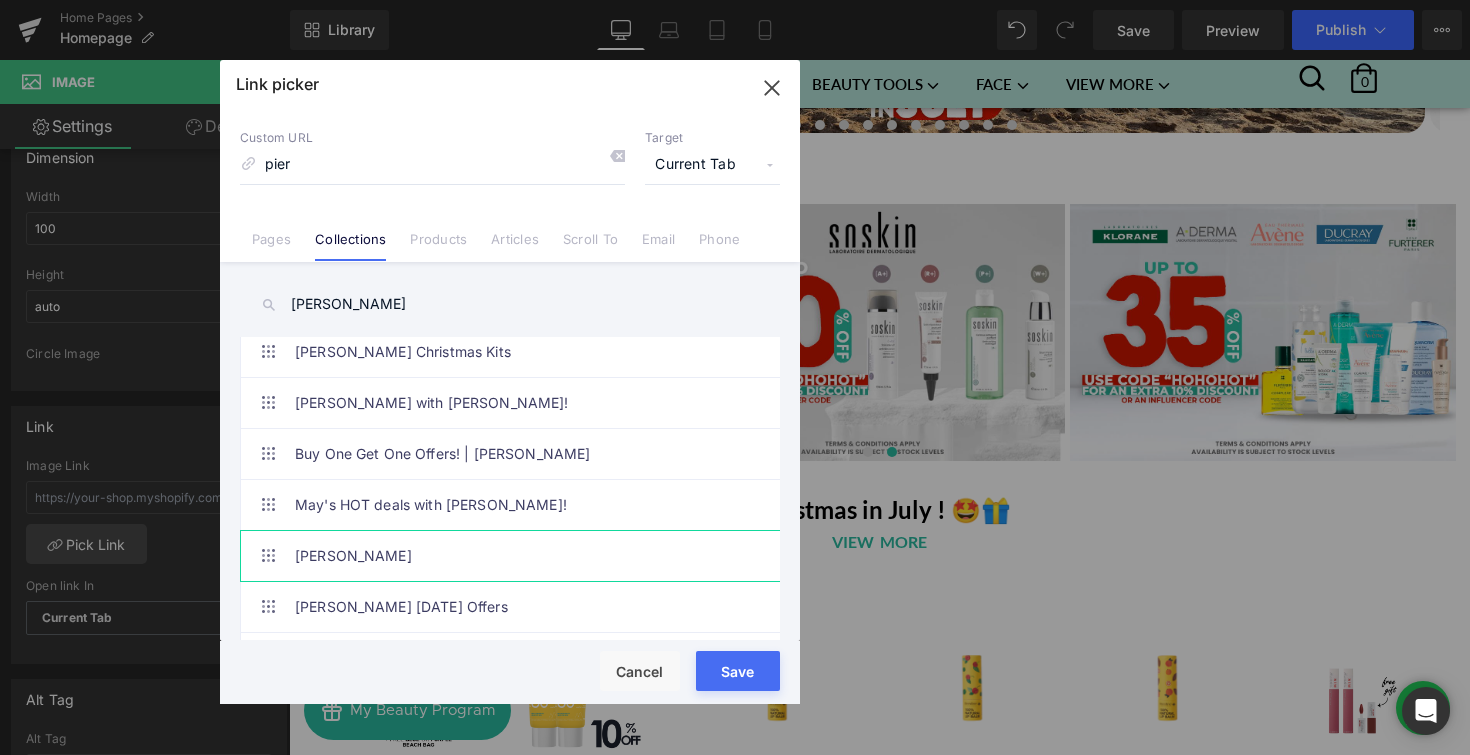 scroll, scrollTop: 12, scrollLeft: 0, axis: vertical 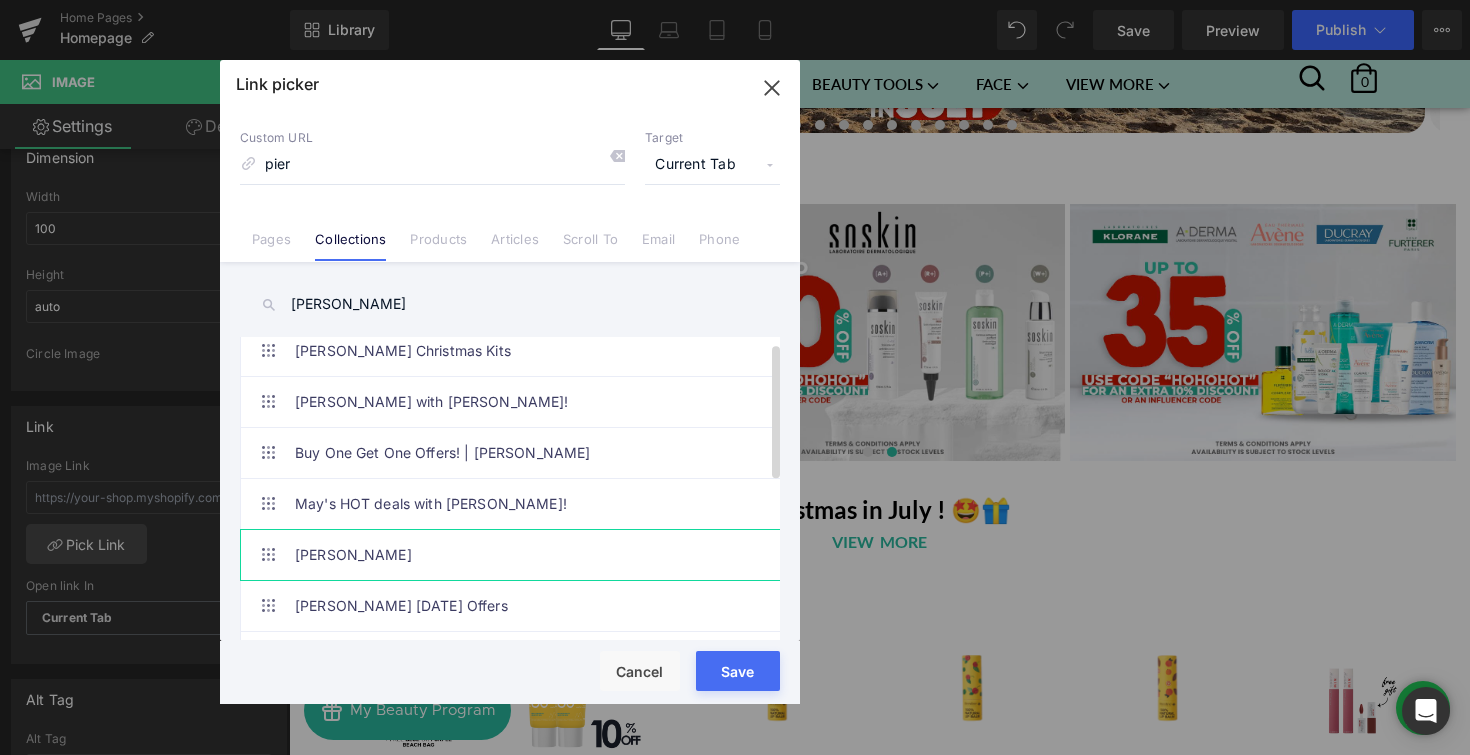 type on "[PERSON_NAME]" 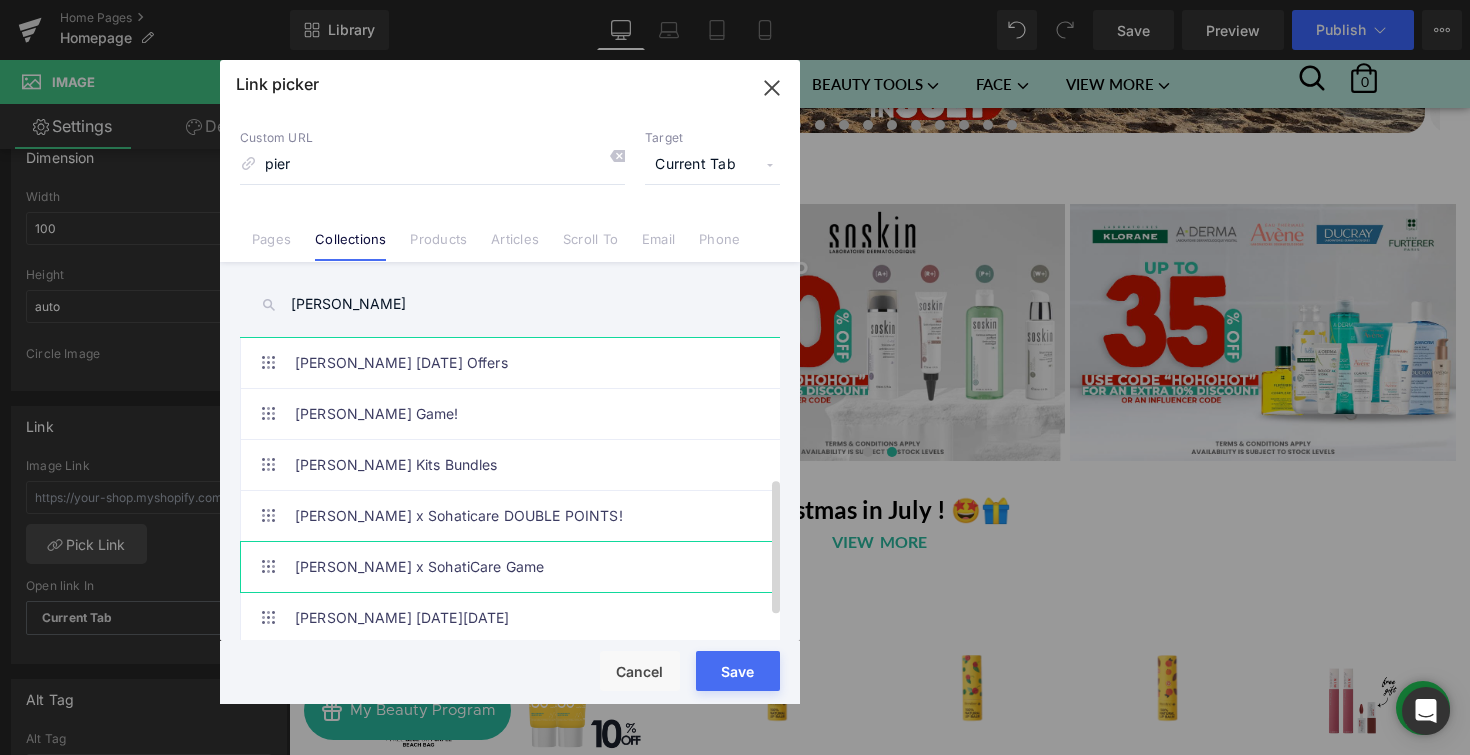 scroll, scrollTop: 318, scrollLeft: 0, axis: vertical 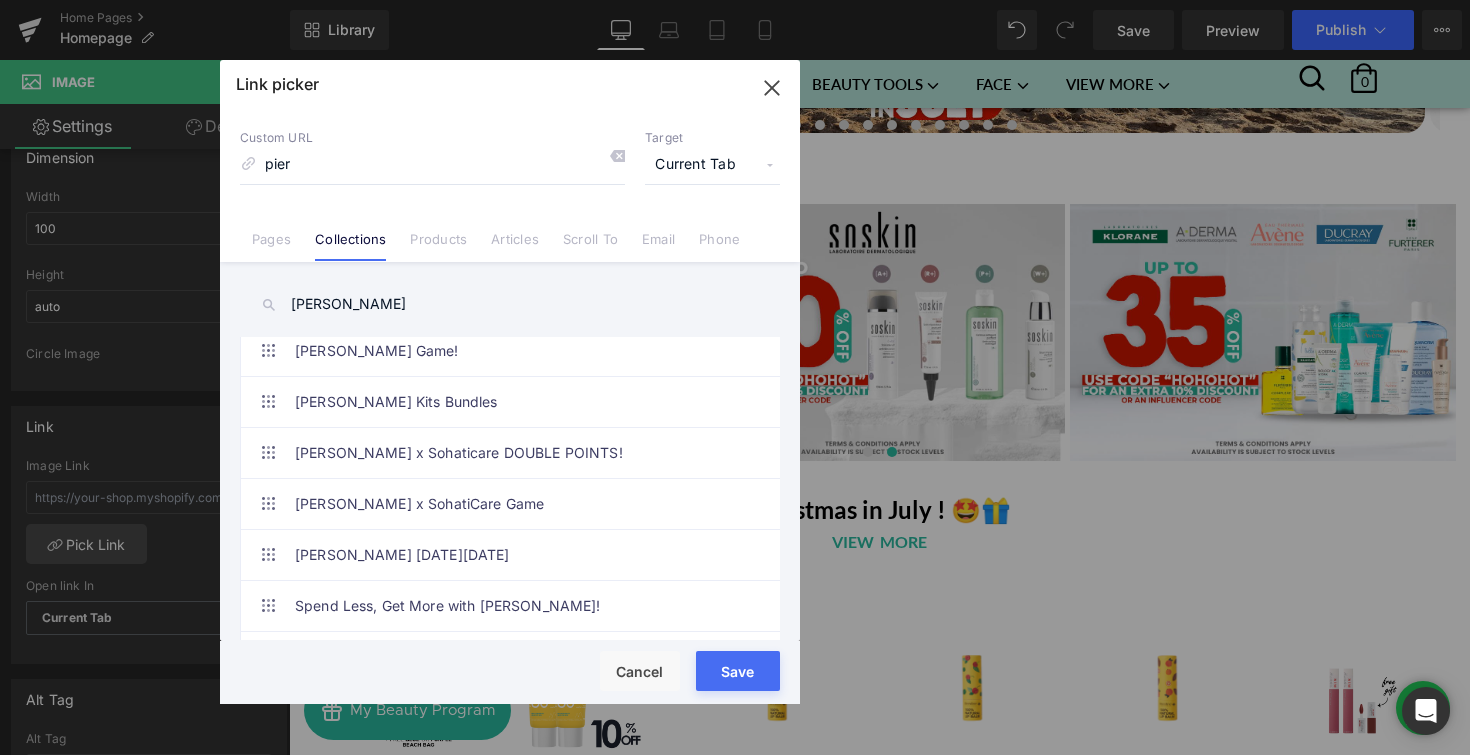 click on "Save" at bounding box center (738, 671) 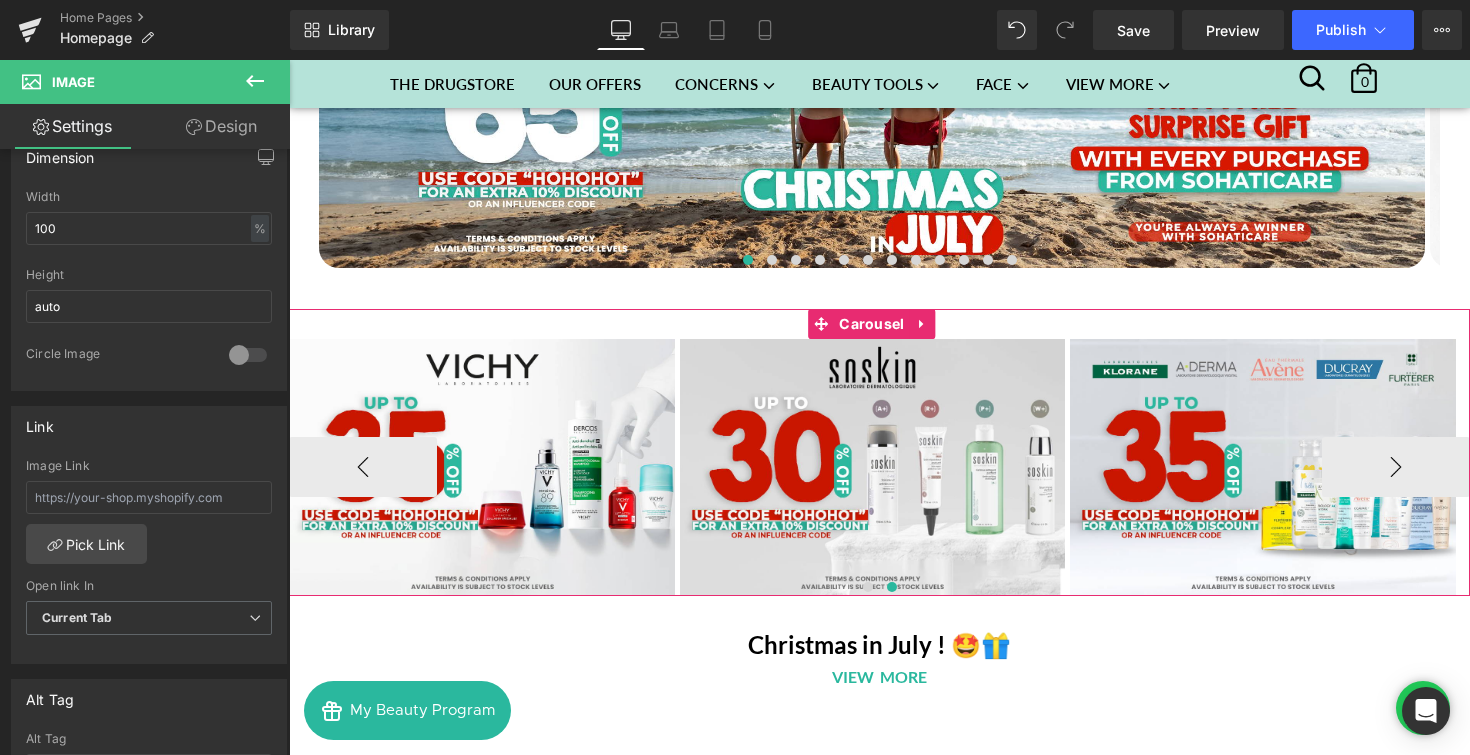 scroll, scrollTop: 217, scrollLeft: 0, axis: vertical 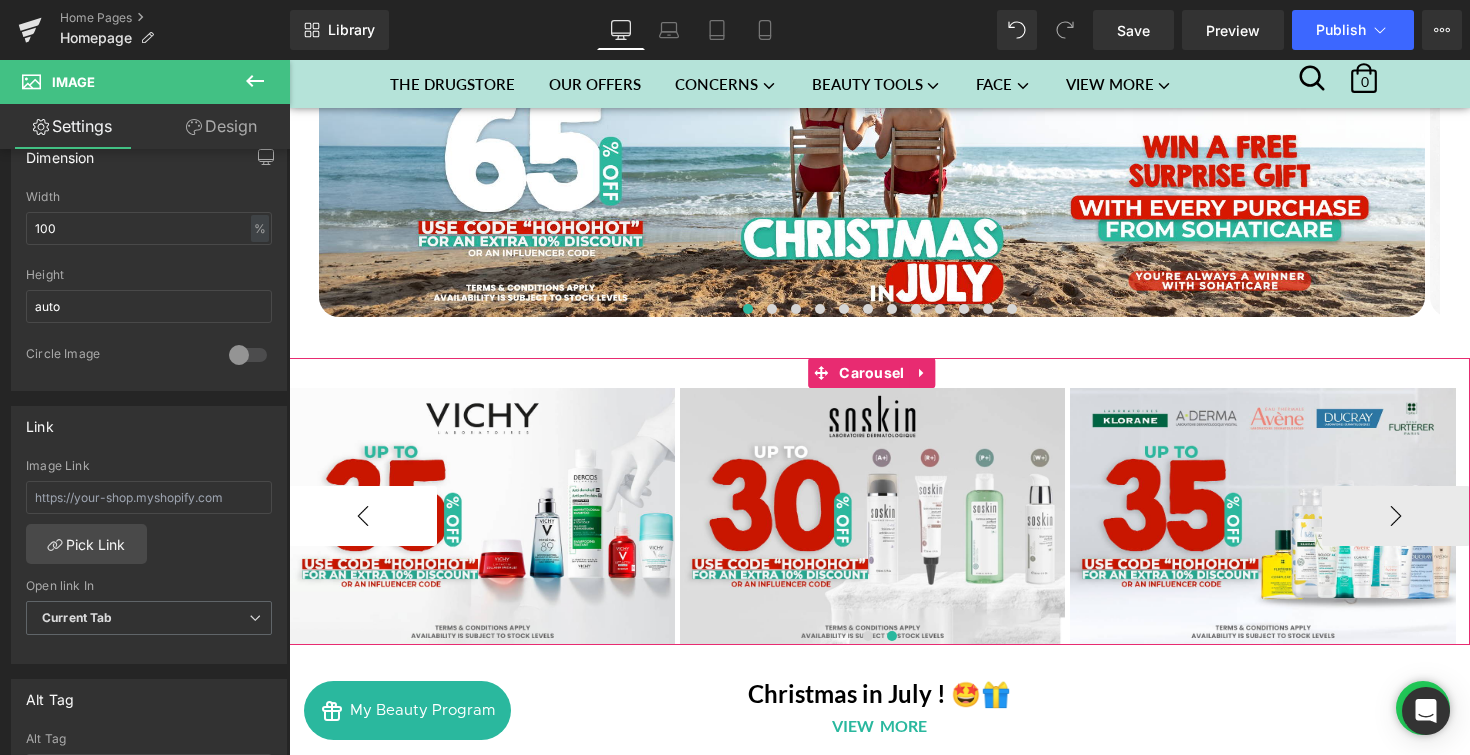 click on "‹" at bounding box center (363, 516) 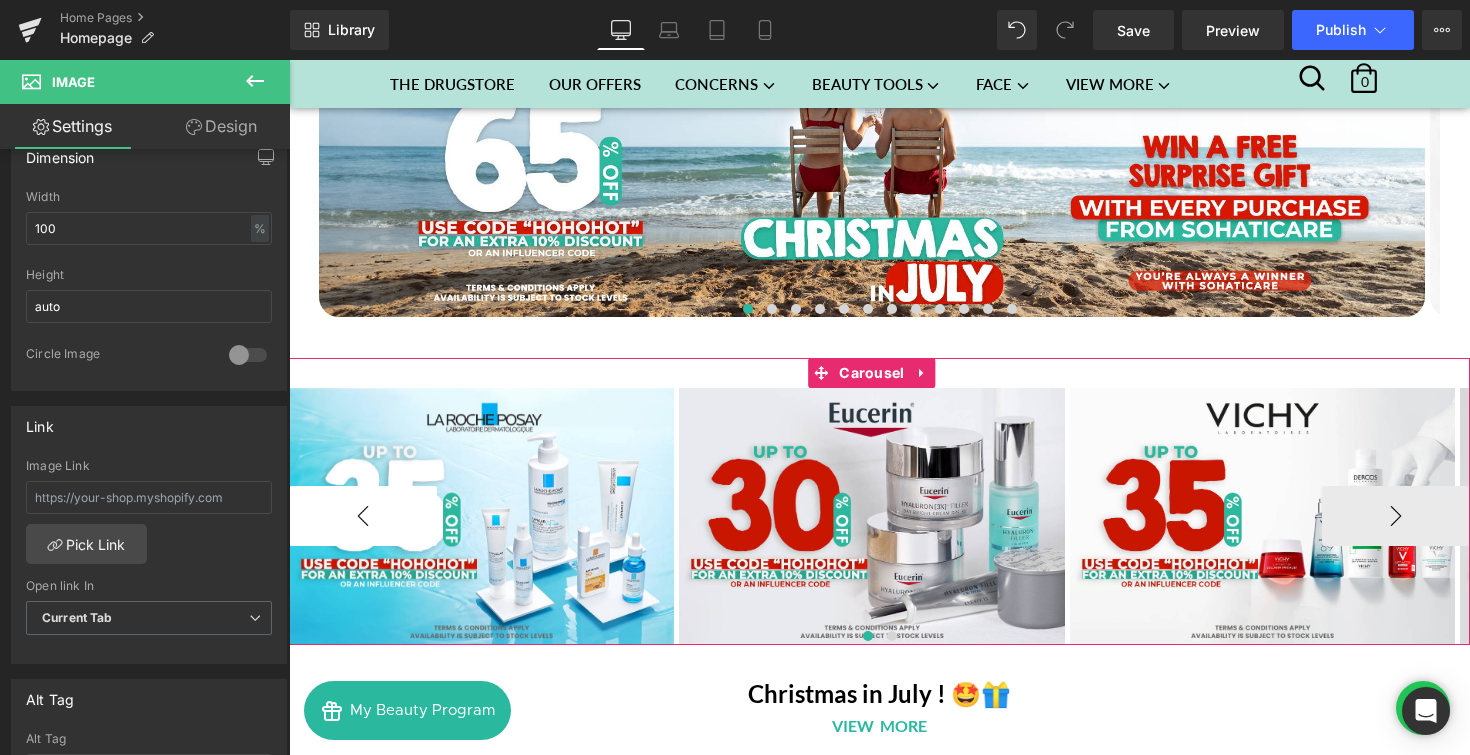 click on "‹" at bounding box center (363, 516) 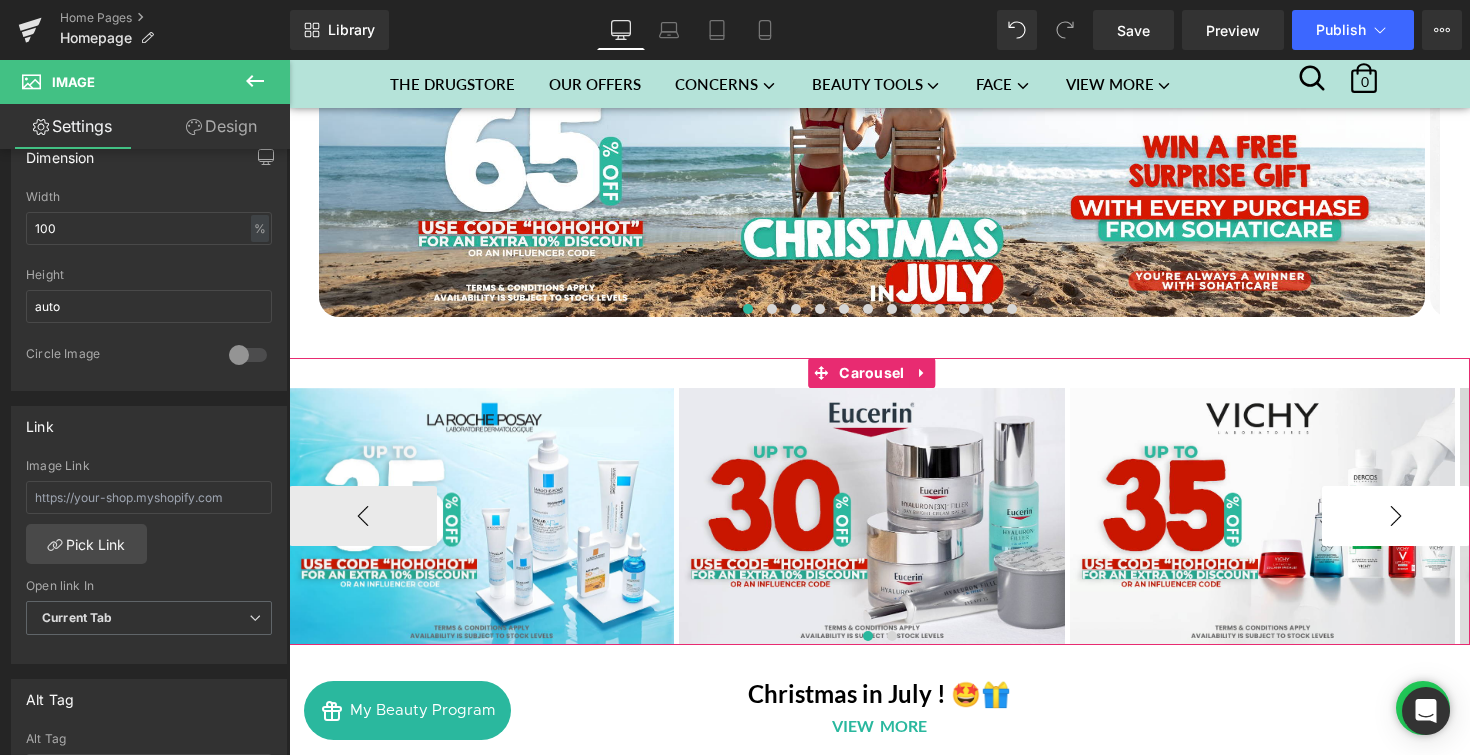 click on "›" at bounding box center [1396, 516] 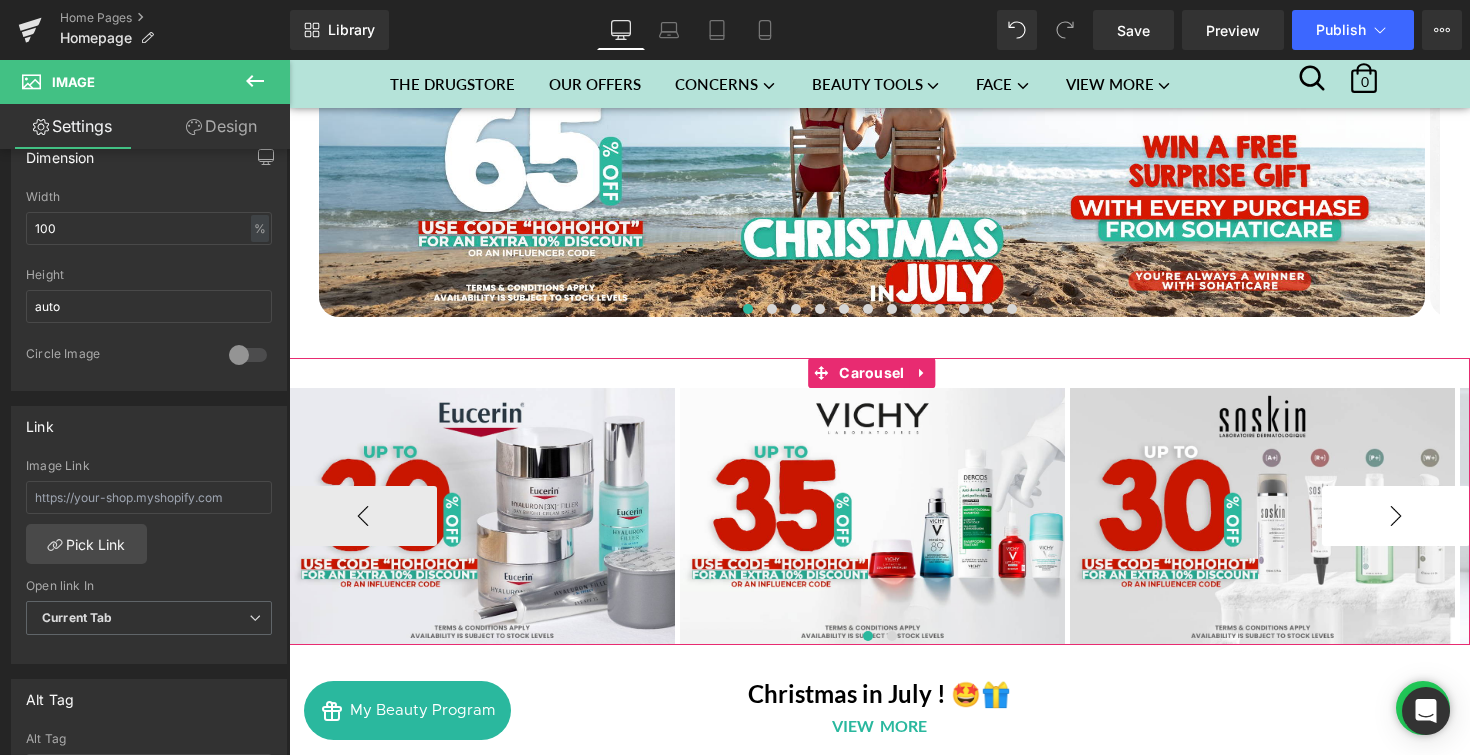 click on "›" at bounding box center [1396, 516] 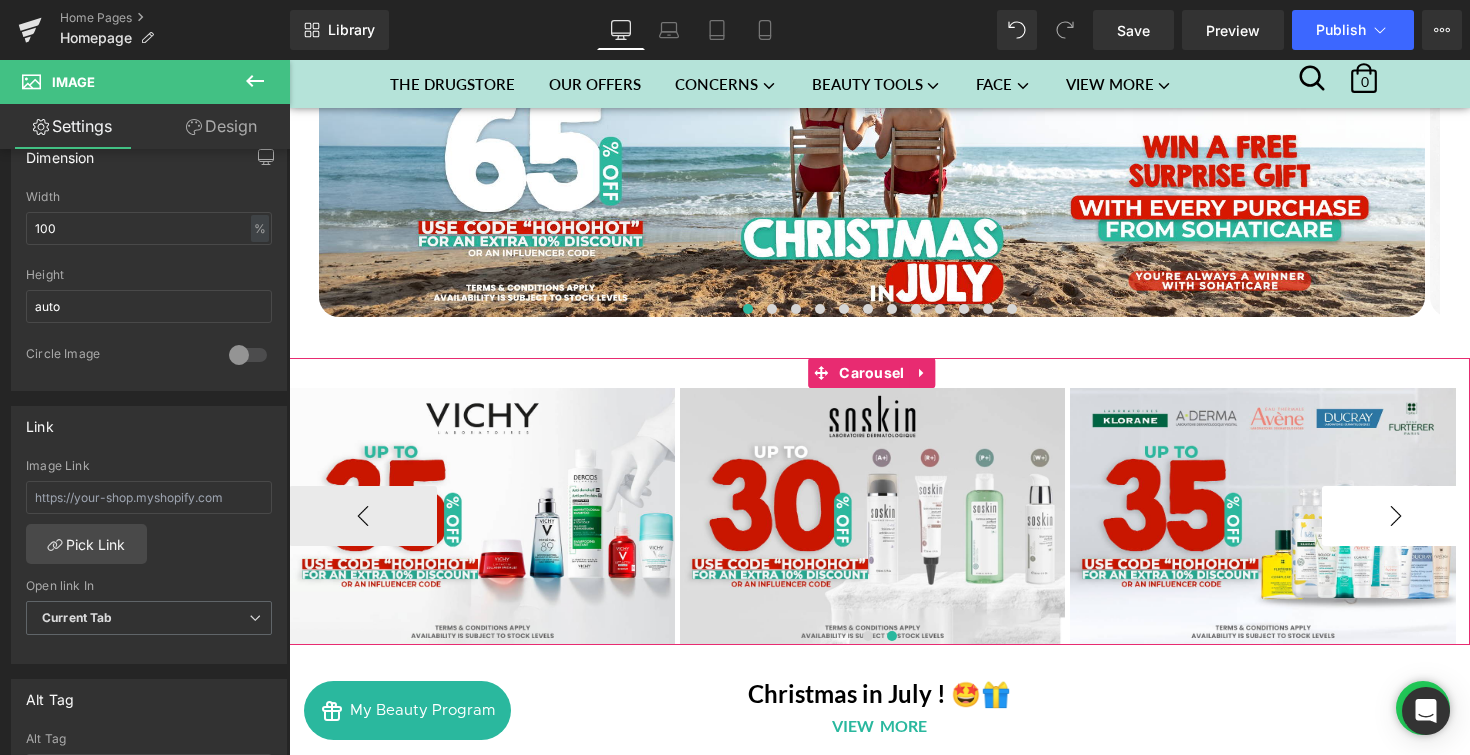 click on "›" at bounding box center [1396, 516] 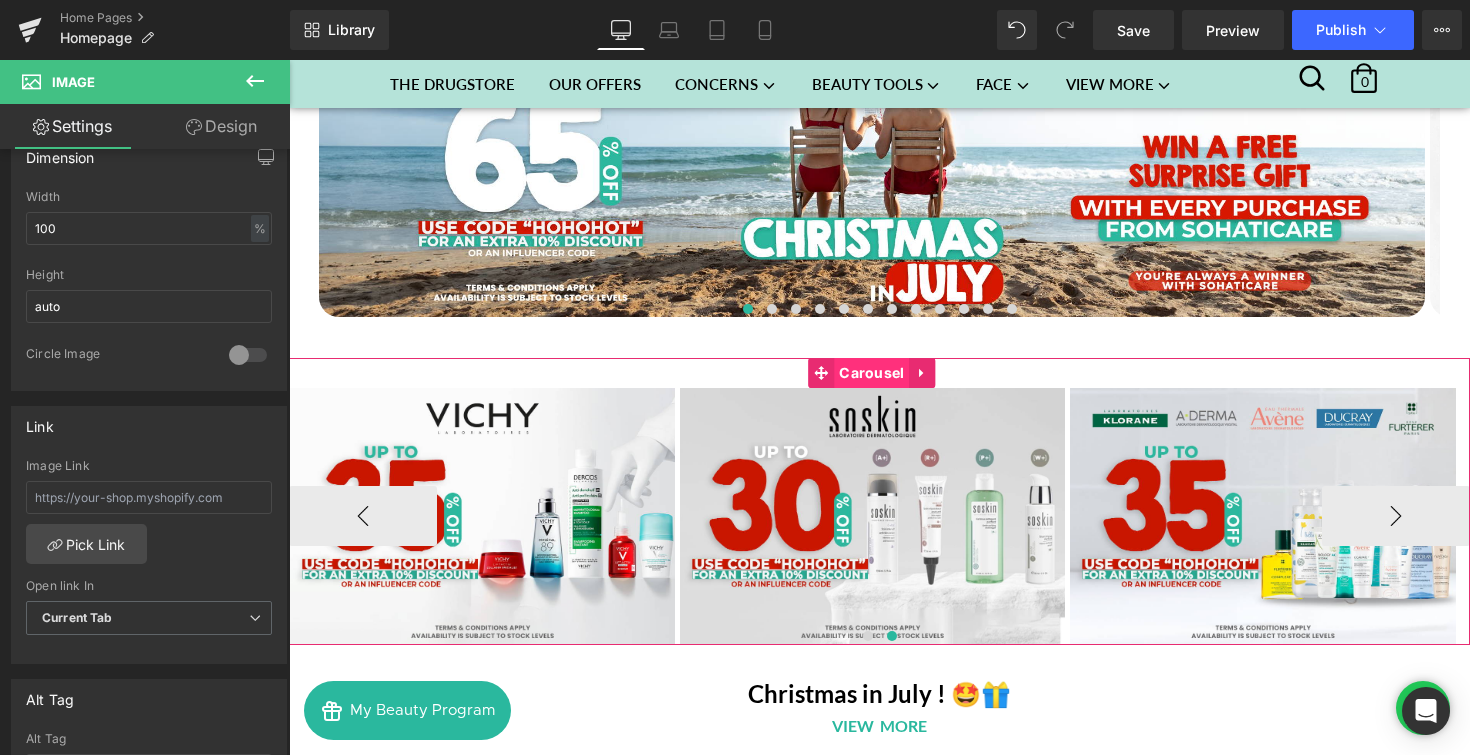 click on "Carousel" at bounding box center (871, 373) 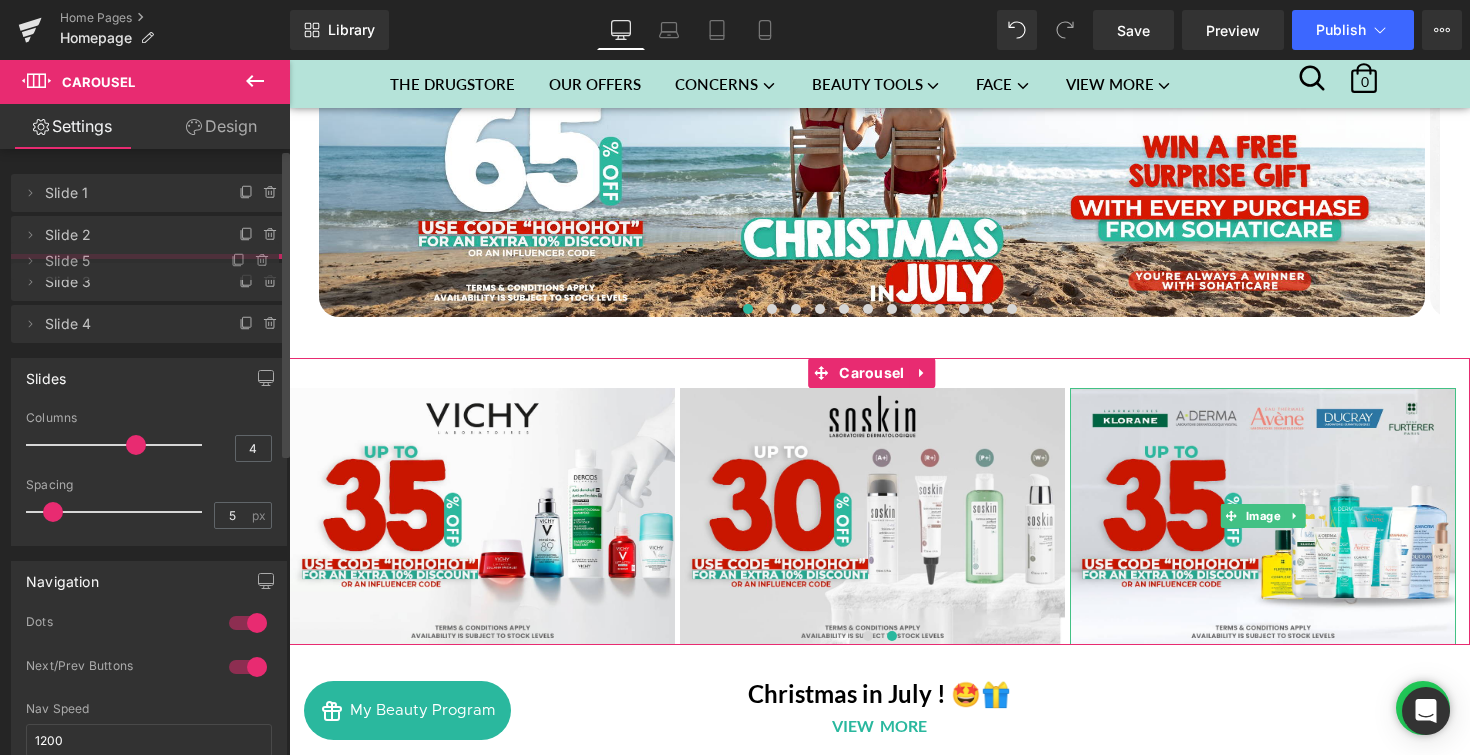drag, startPoint x: 131, startPoint y: 369, endPoint x: 132, endPoint y: 269, distance: 100.005 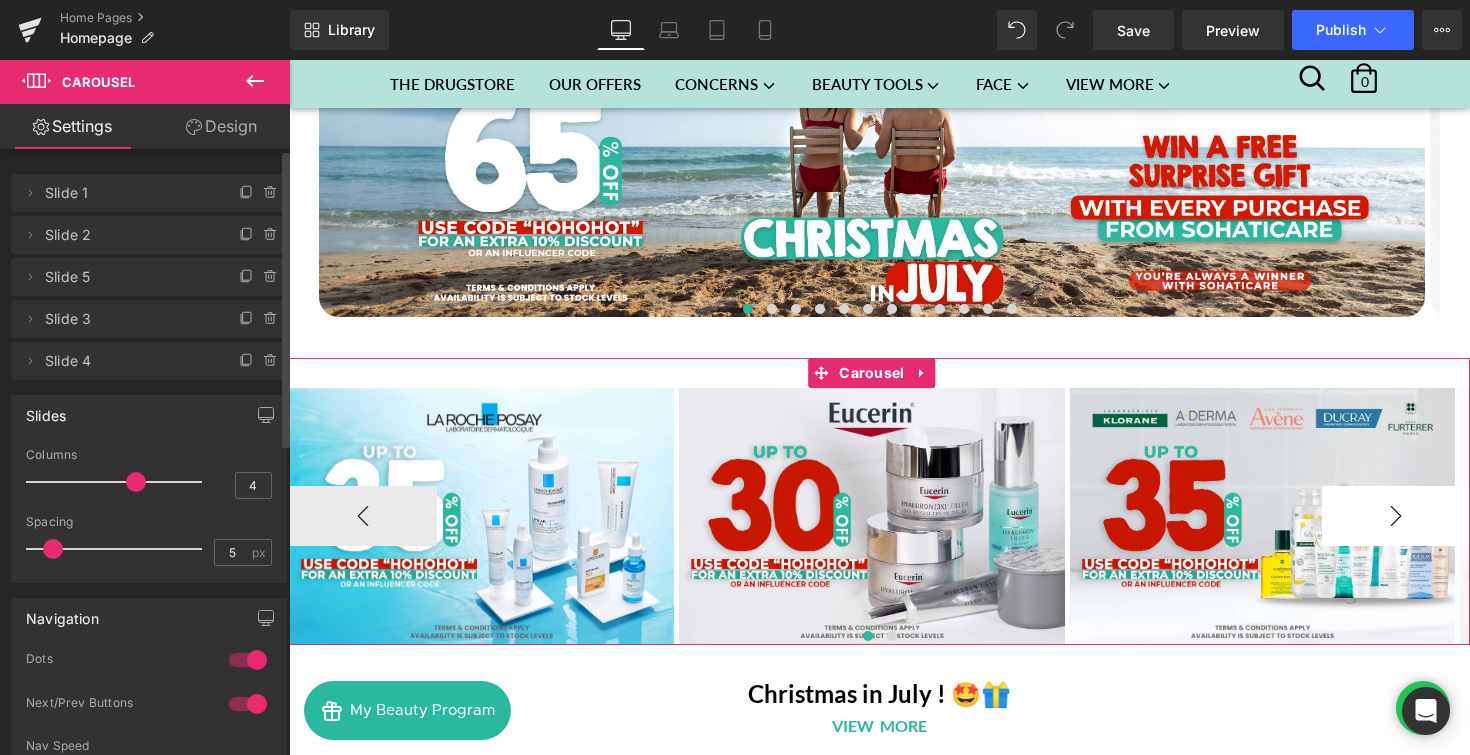 click on "›" at bounding box center [1396, 516] 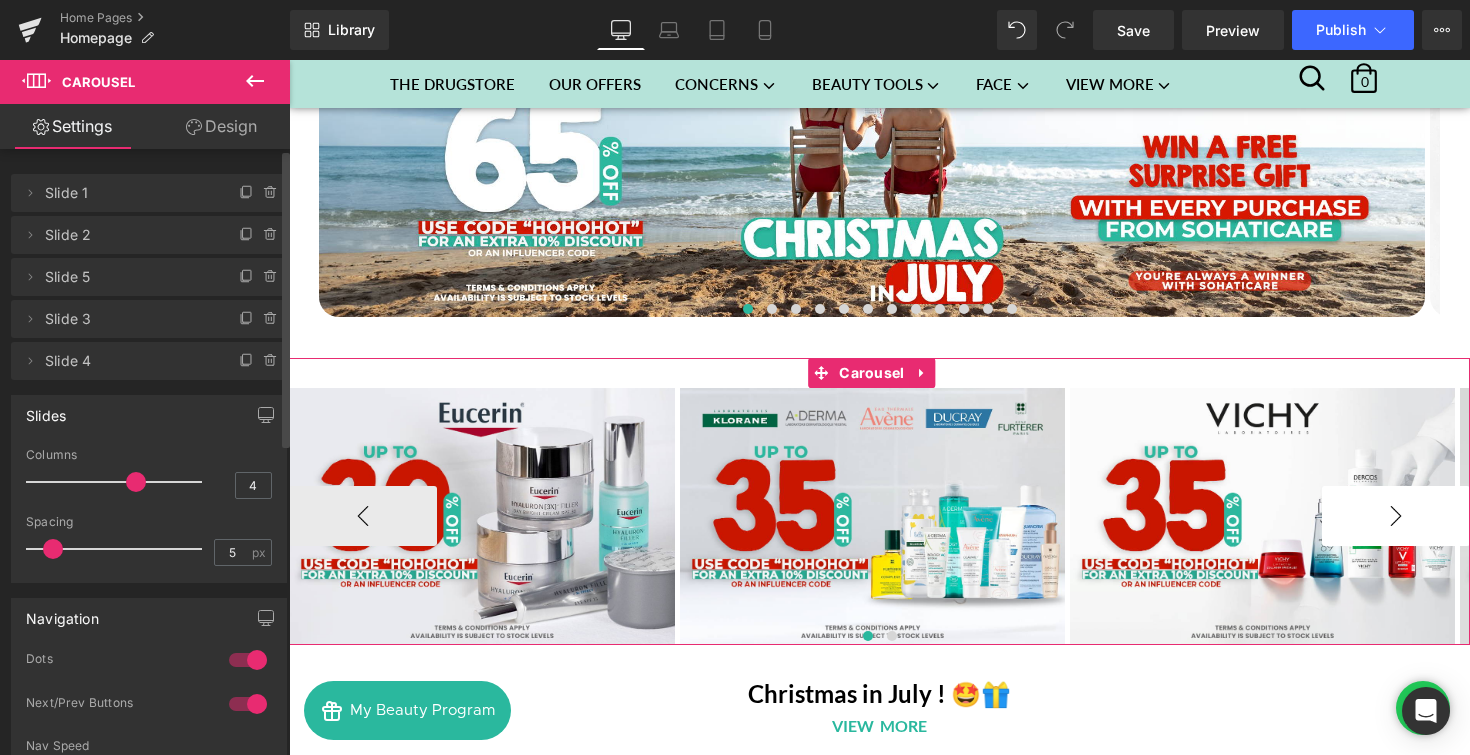 click on "›" at bounding box center [1396, 516] 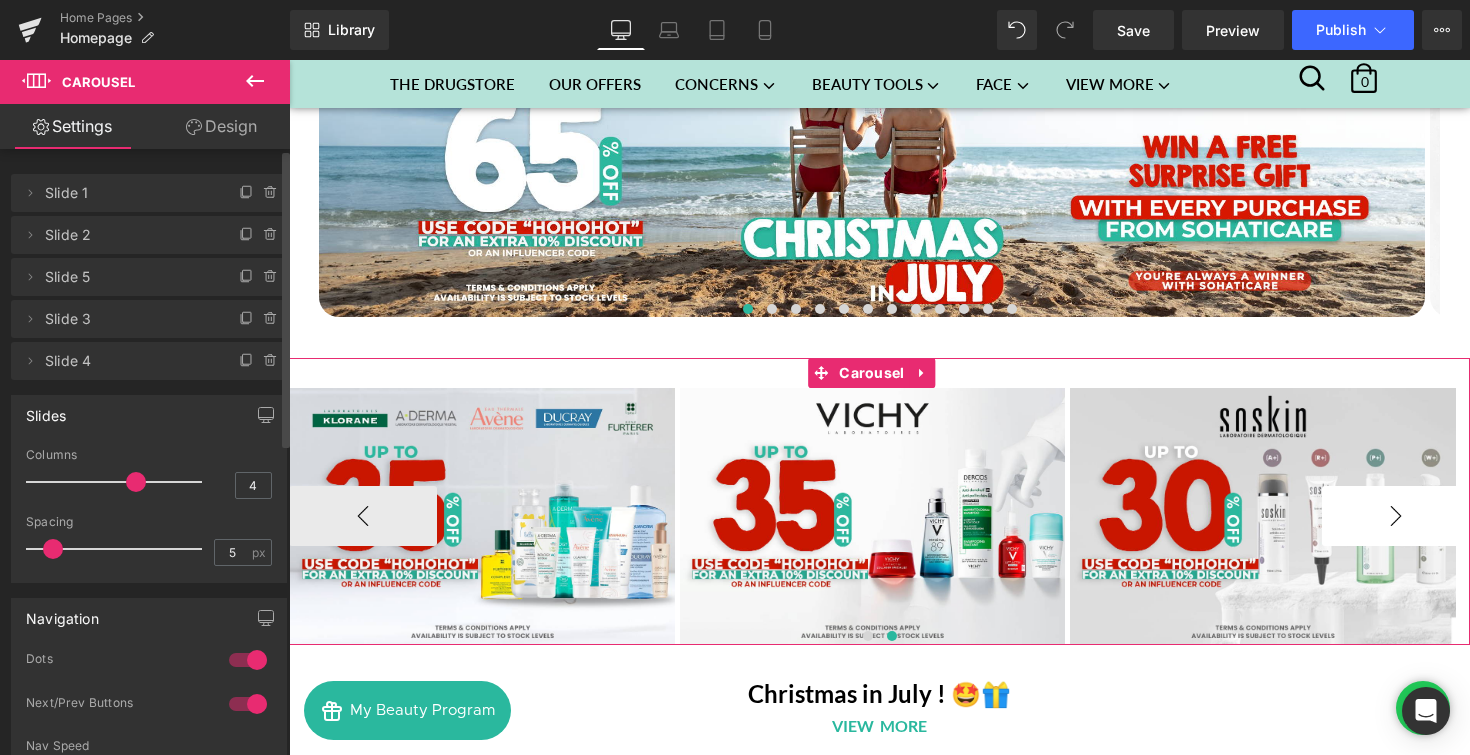 click on "›" at bounding box center (1396, 516) 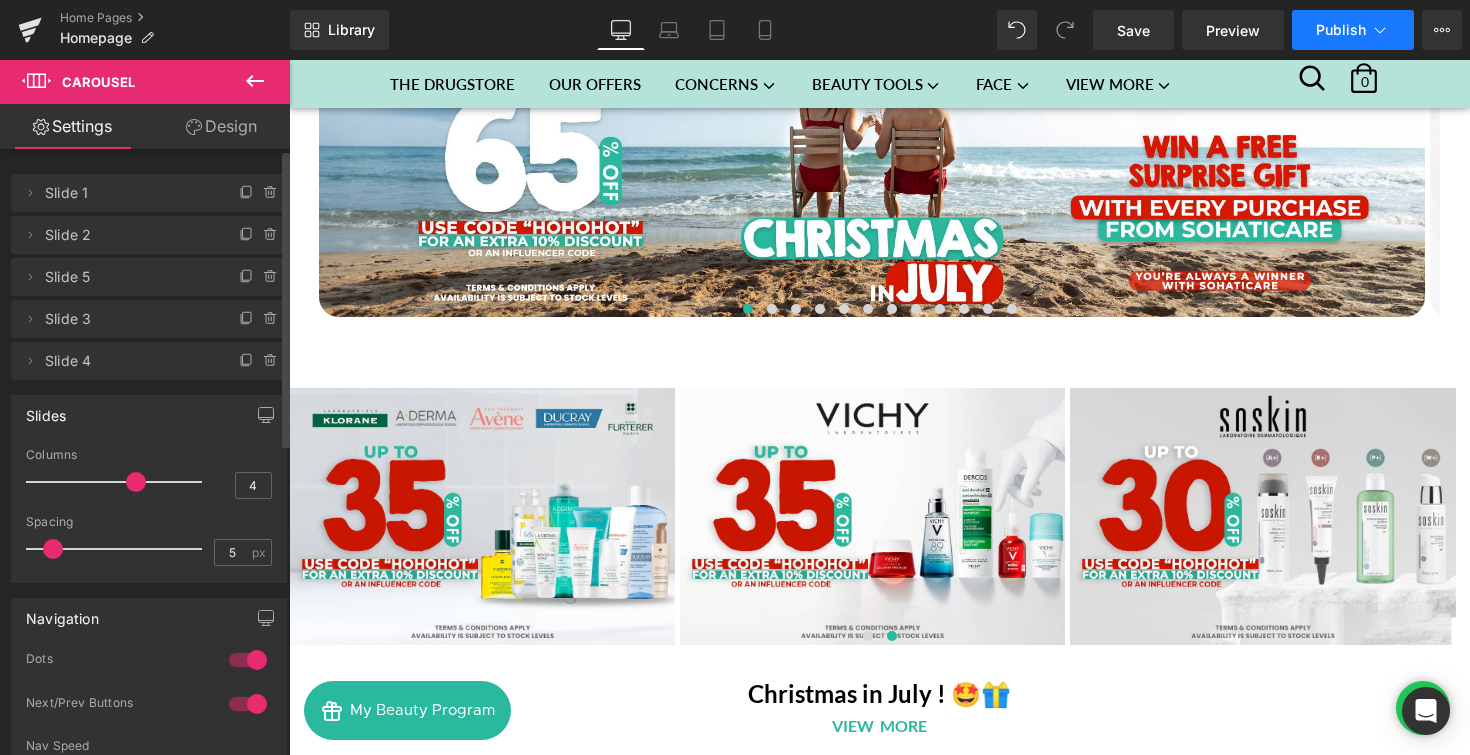 click on "Publish" at bounding box center (1353, 30) 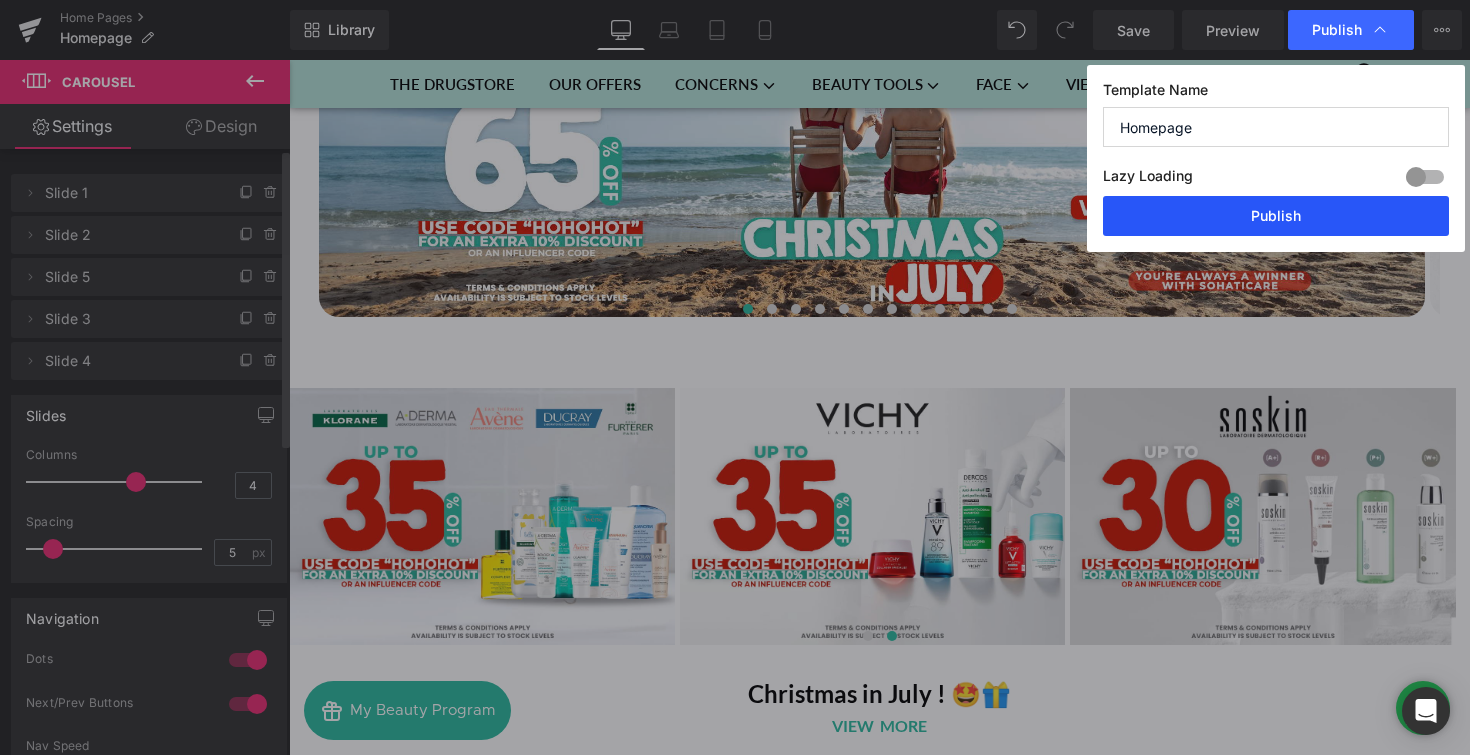 click on "Publish" at bounding box center [1276, 216] 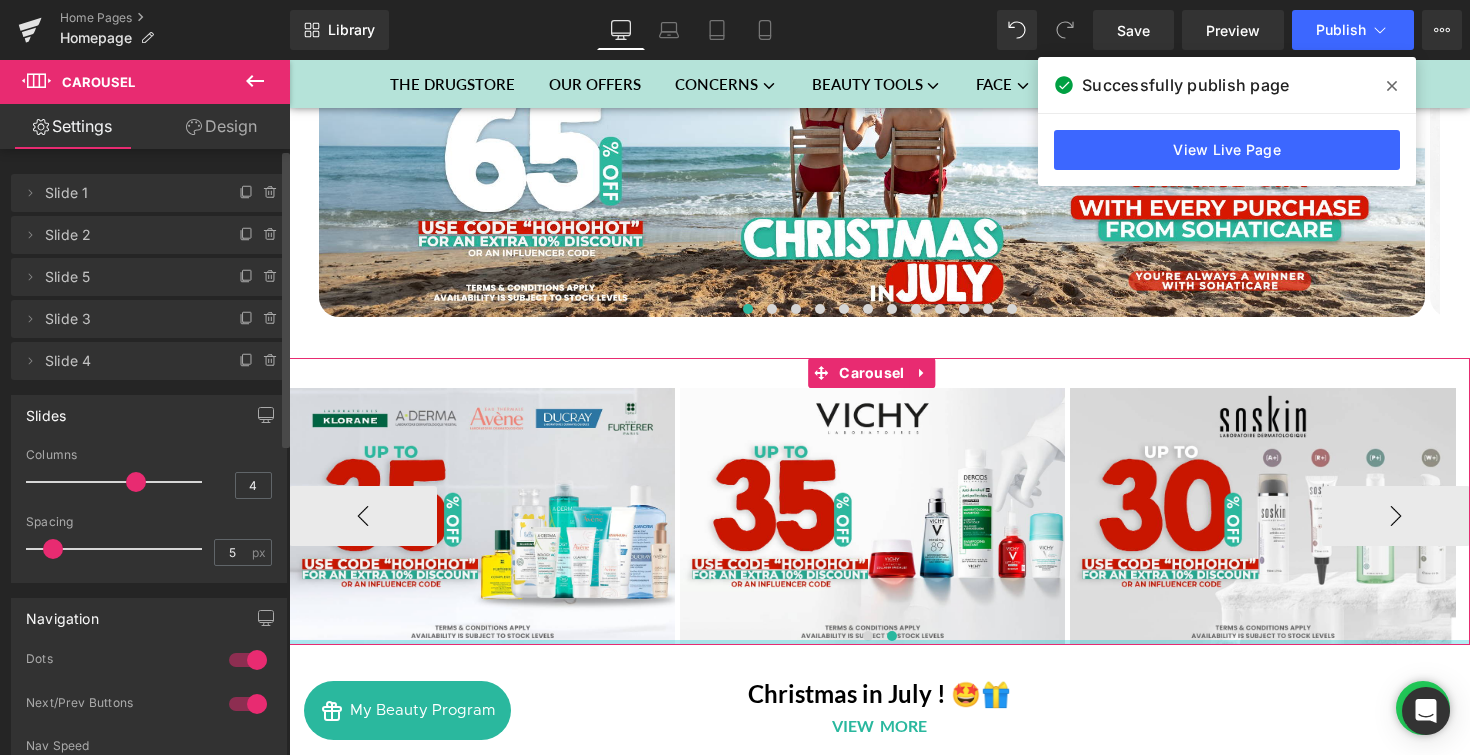 click at bounding box center (879, 642) 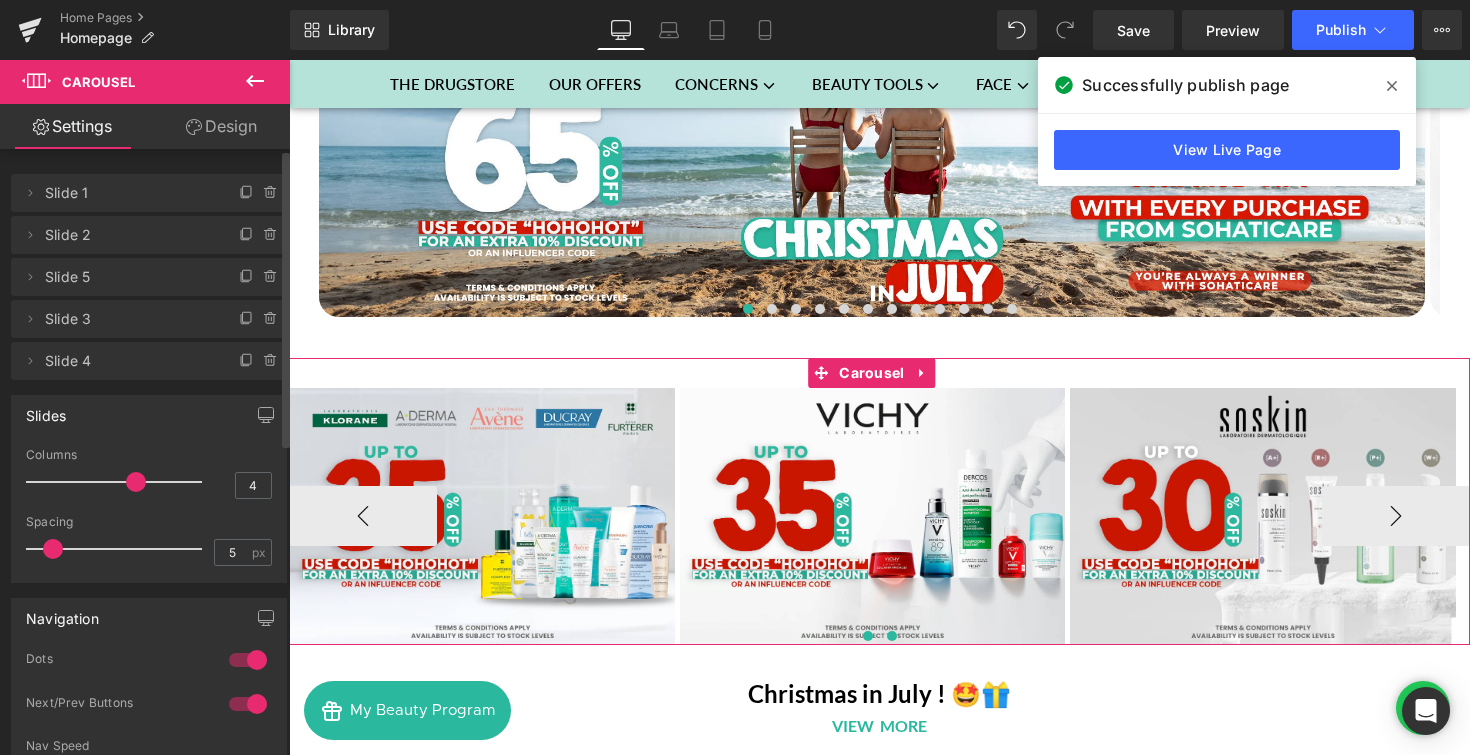 click at bounding box center (868, 636) 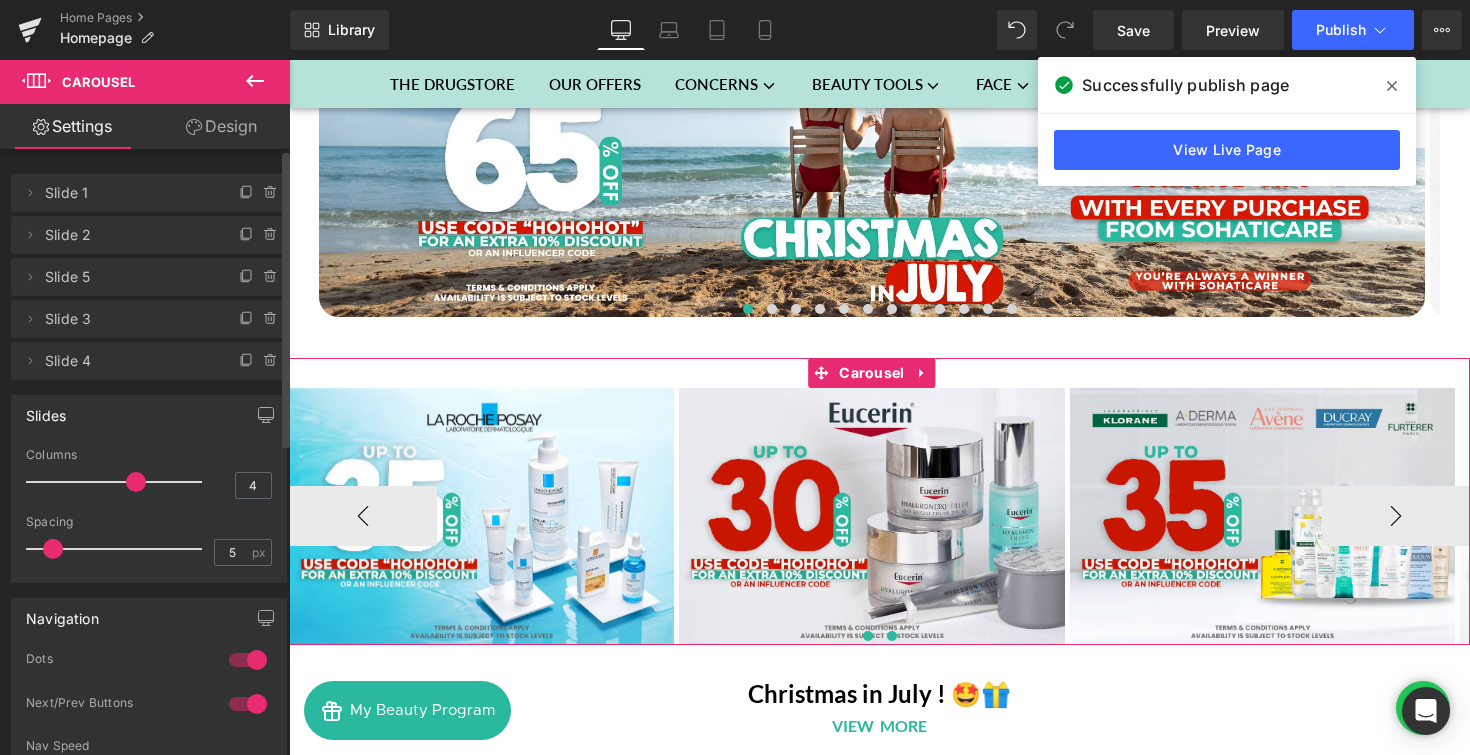 click at bounding box center (892, 636) 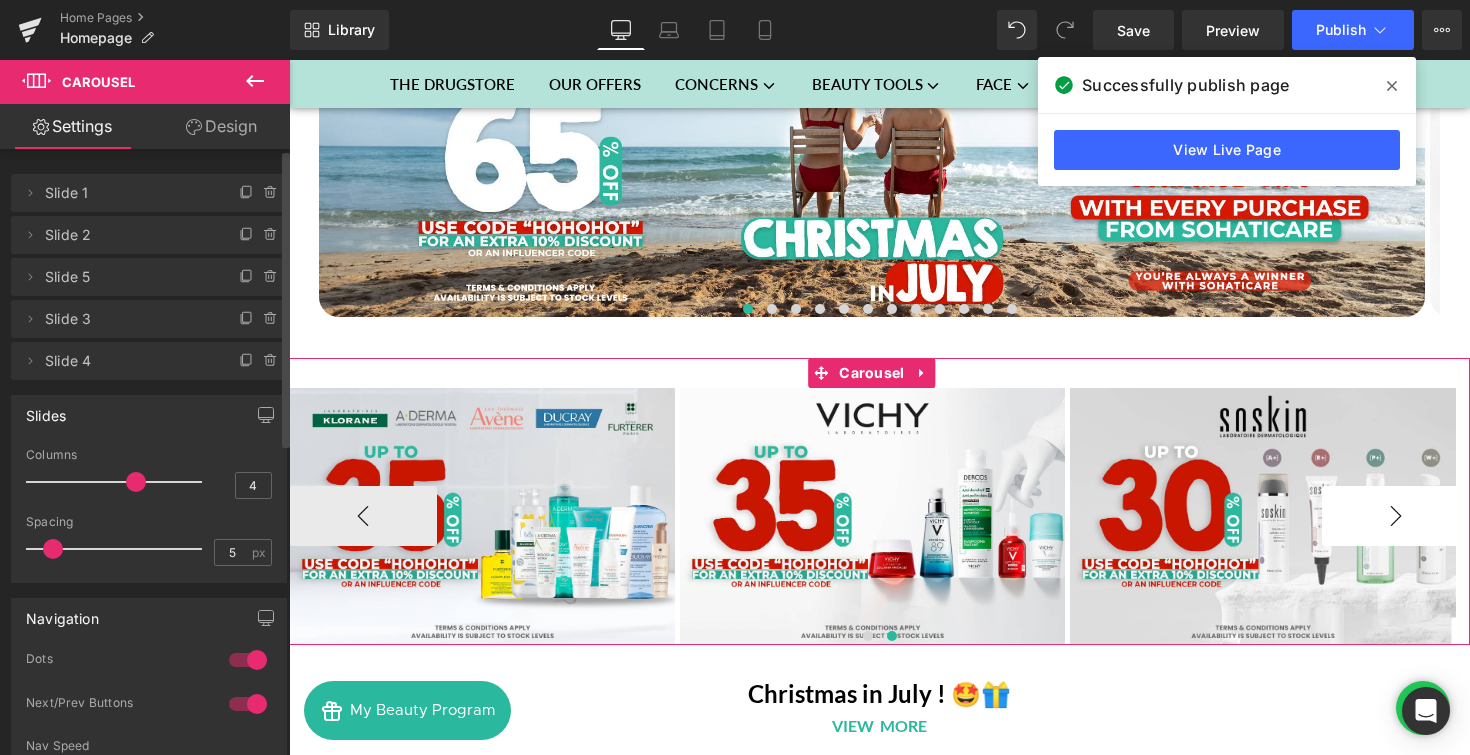 click on "›" at bounding box center (1396, 516) 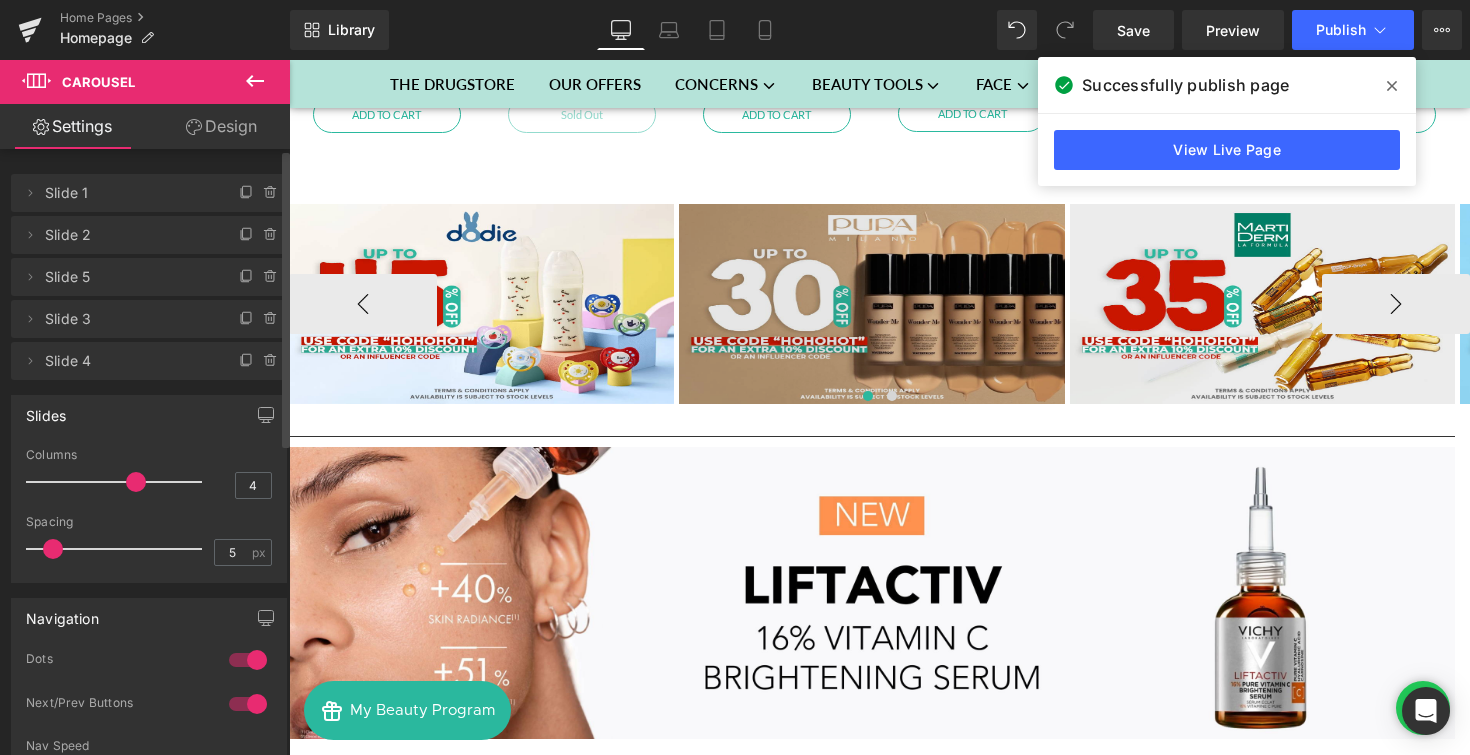 scroll, scrollTop: 2278, scrollLeft: 0, axis: vertical 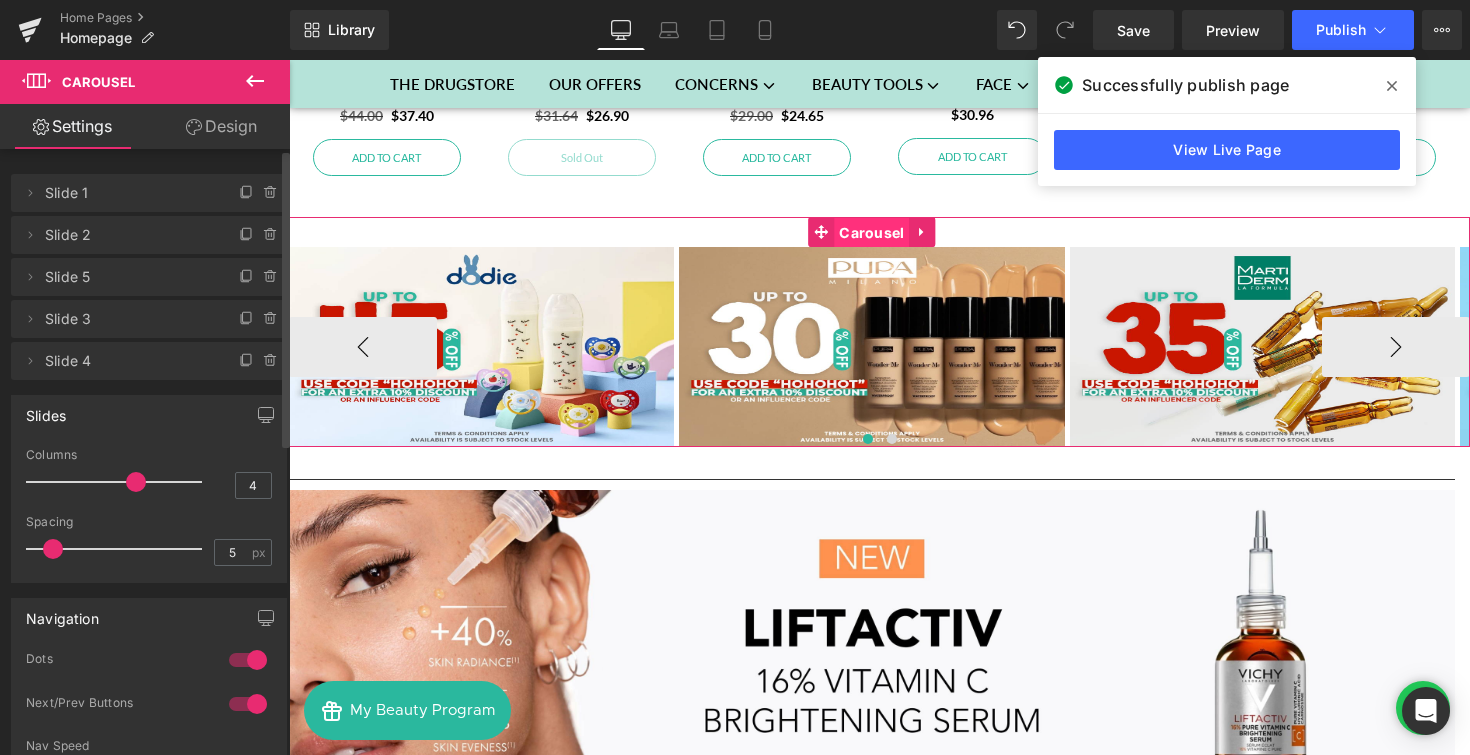 click on "Carousel" at bounding box center (871, 233) 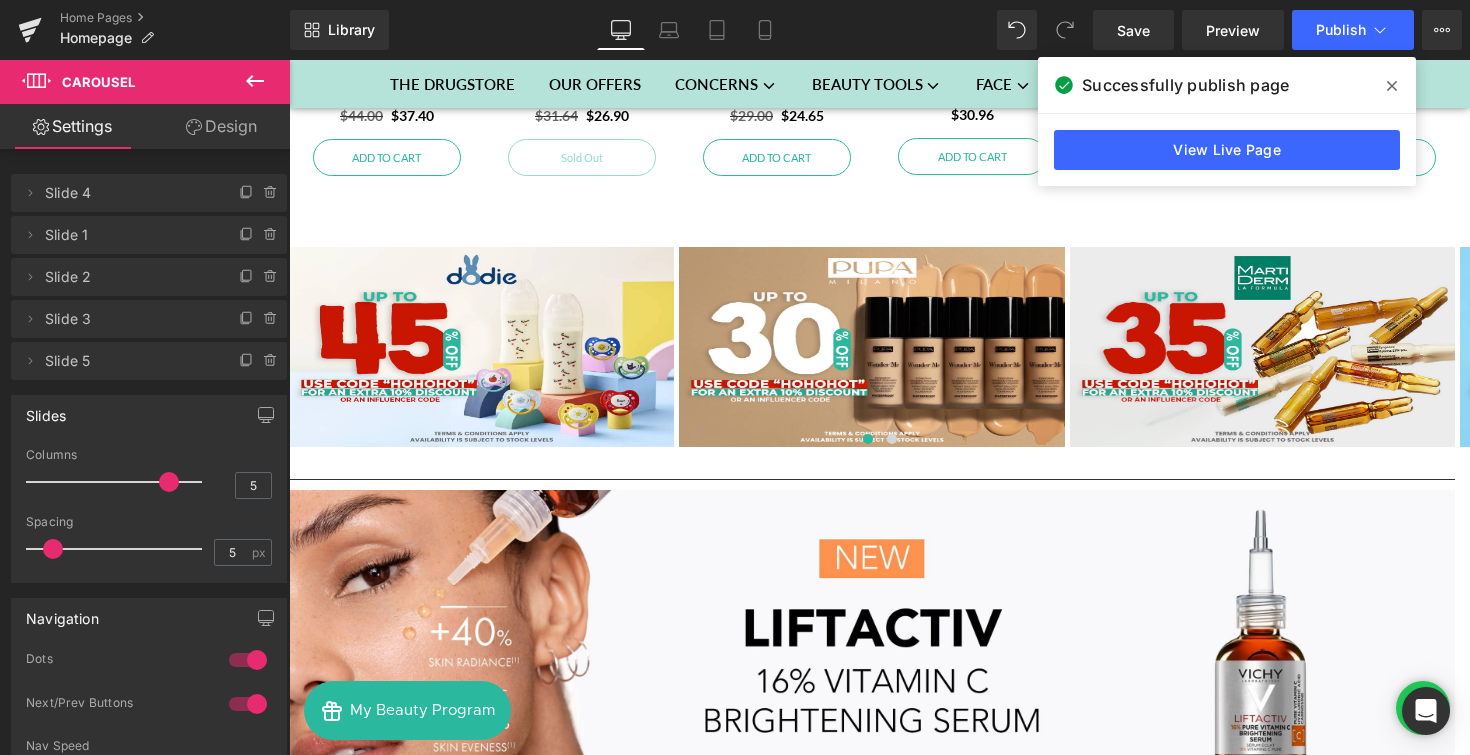 click at bounding box center [1392, 86] 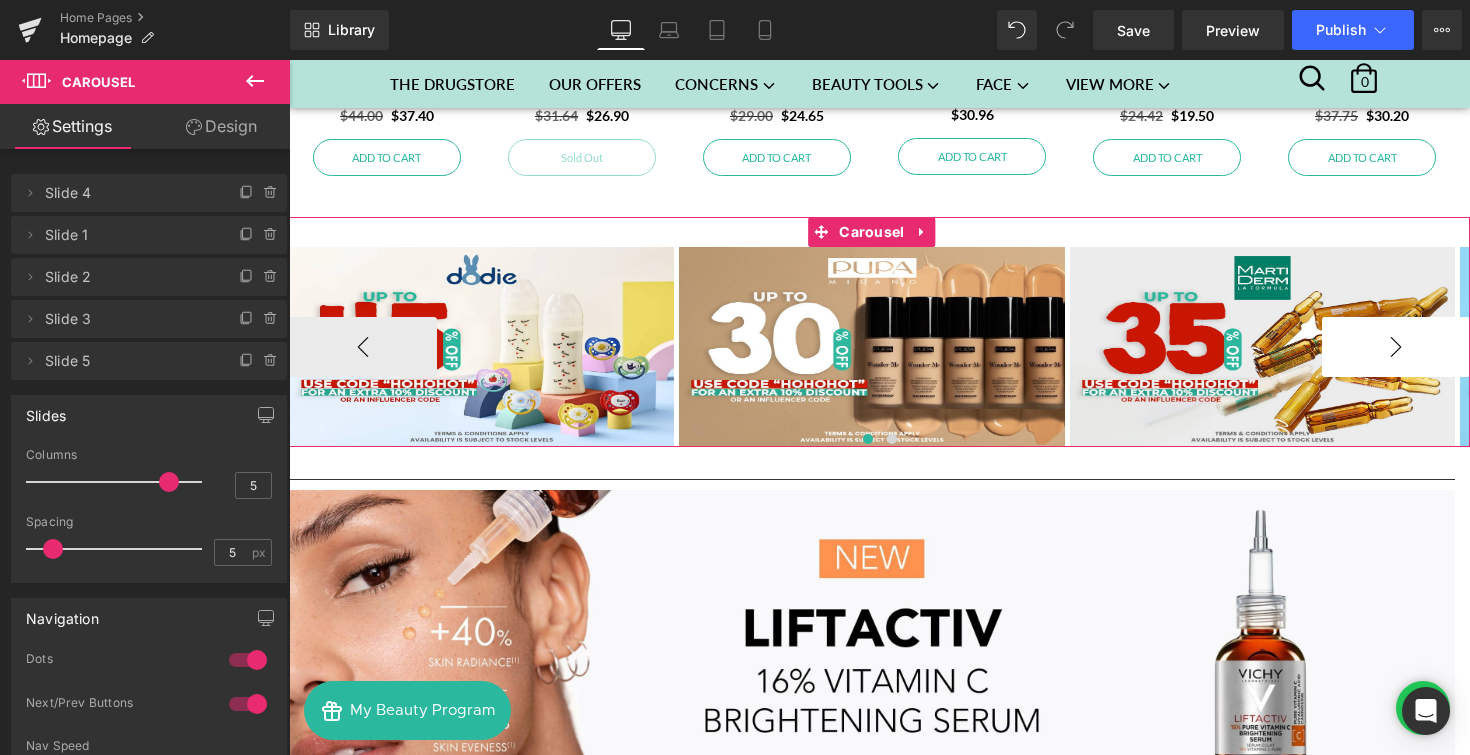 click on "›" at bounding box center (1396, 347) 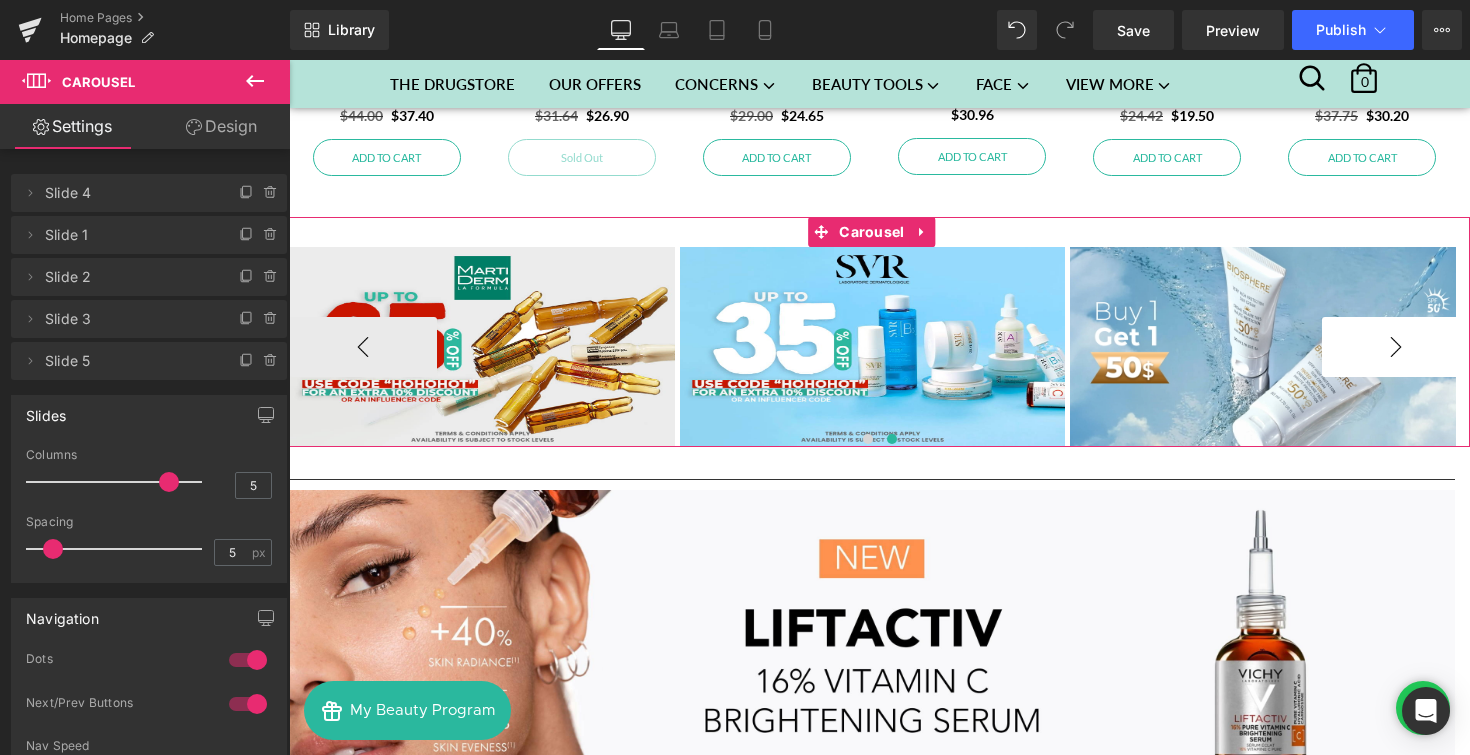 click on "›" at bounding box center [1396, 347] 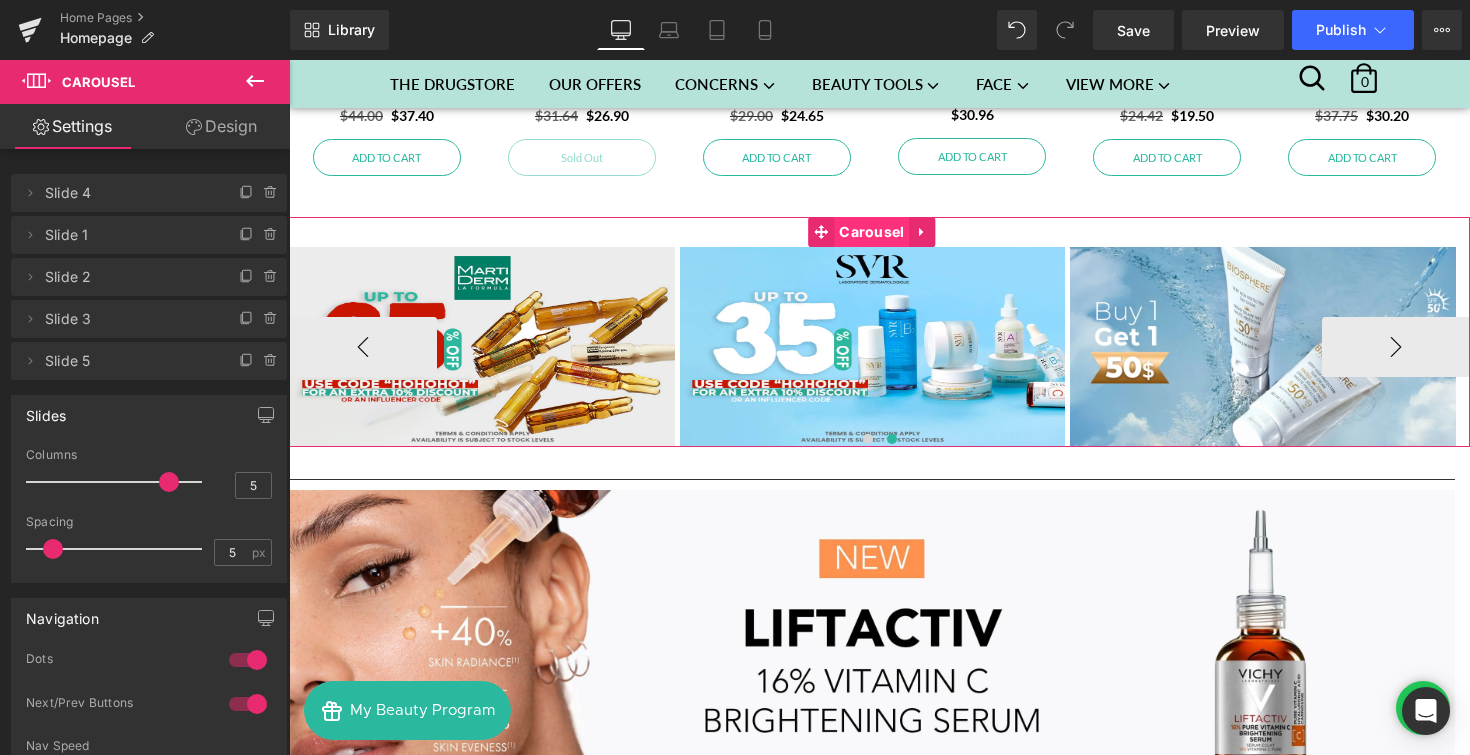 click on "Carousel" at bounding box center [871, 232] 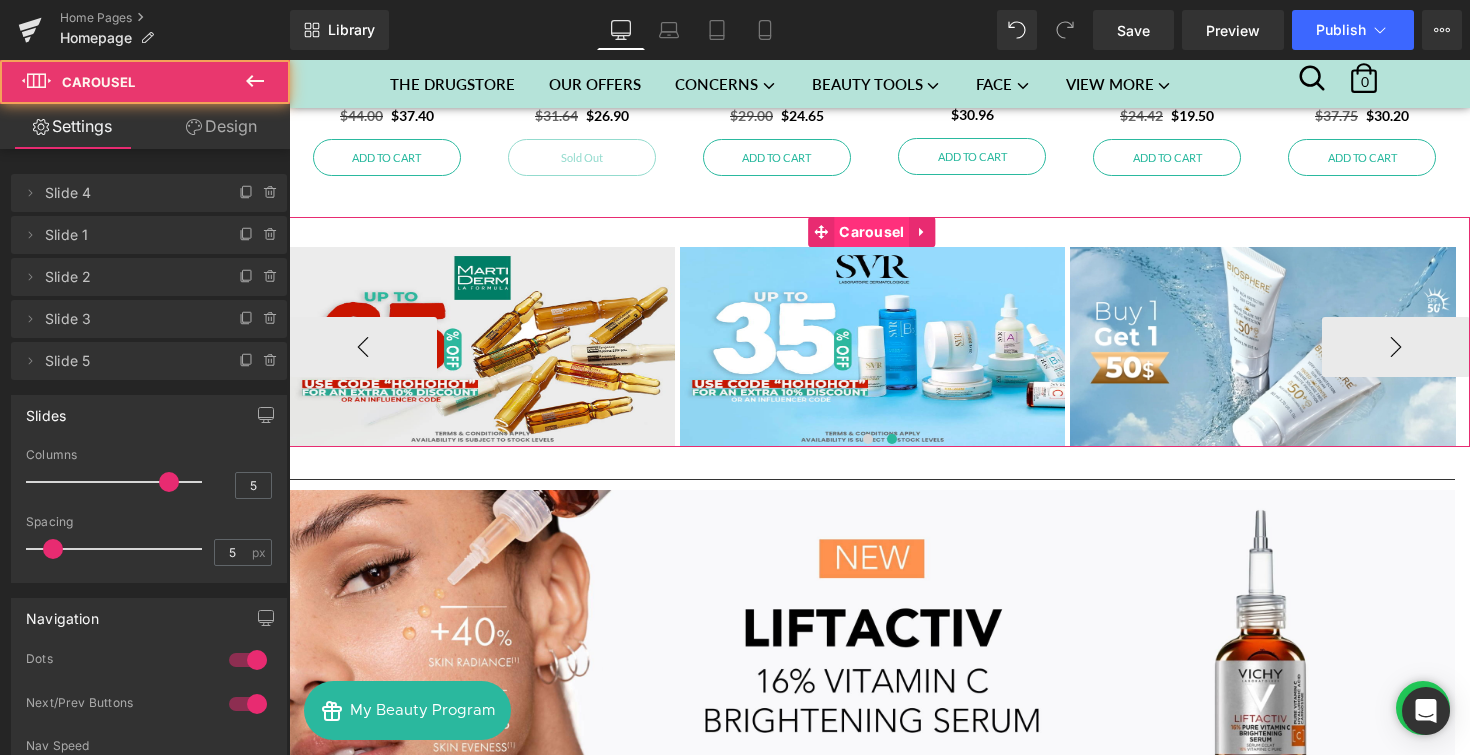 click on "Carousel" at bounding box center [871, 232] 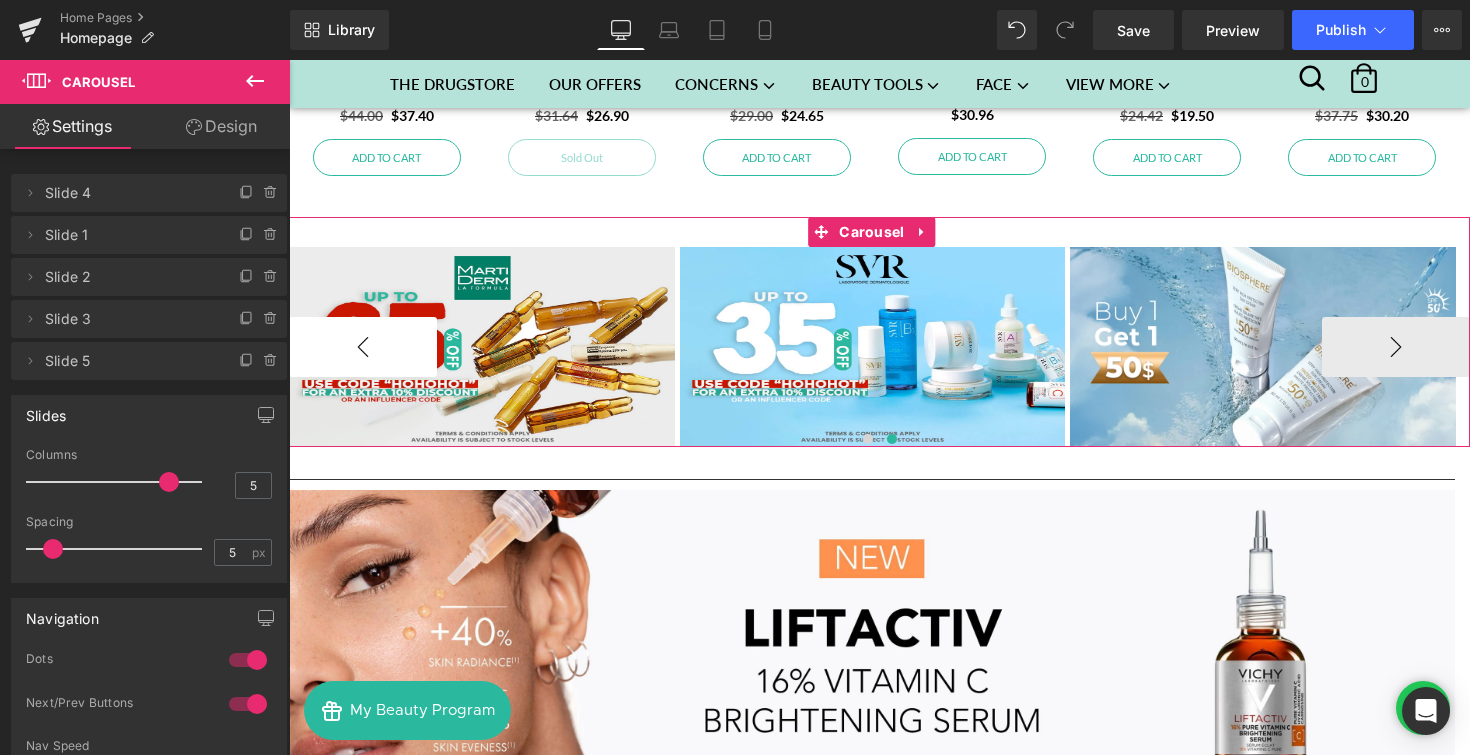 click on "‹" at bounding box center [363, 347] 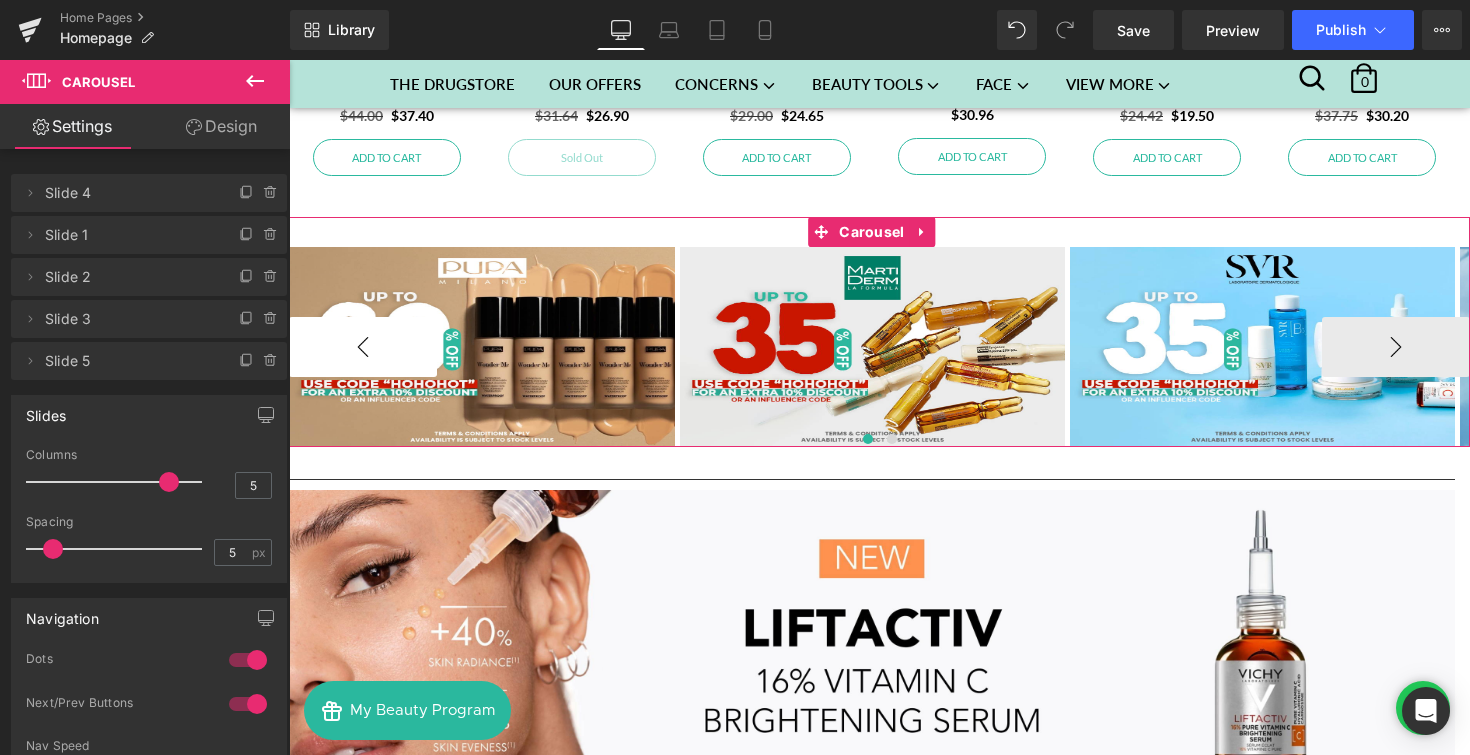 click on "‹" at bounding box center [363, 347] 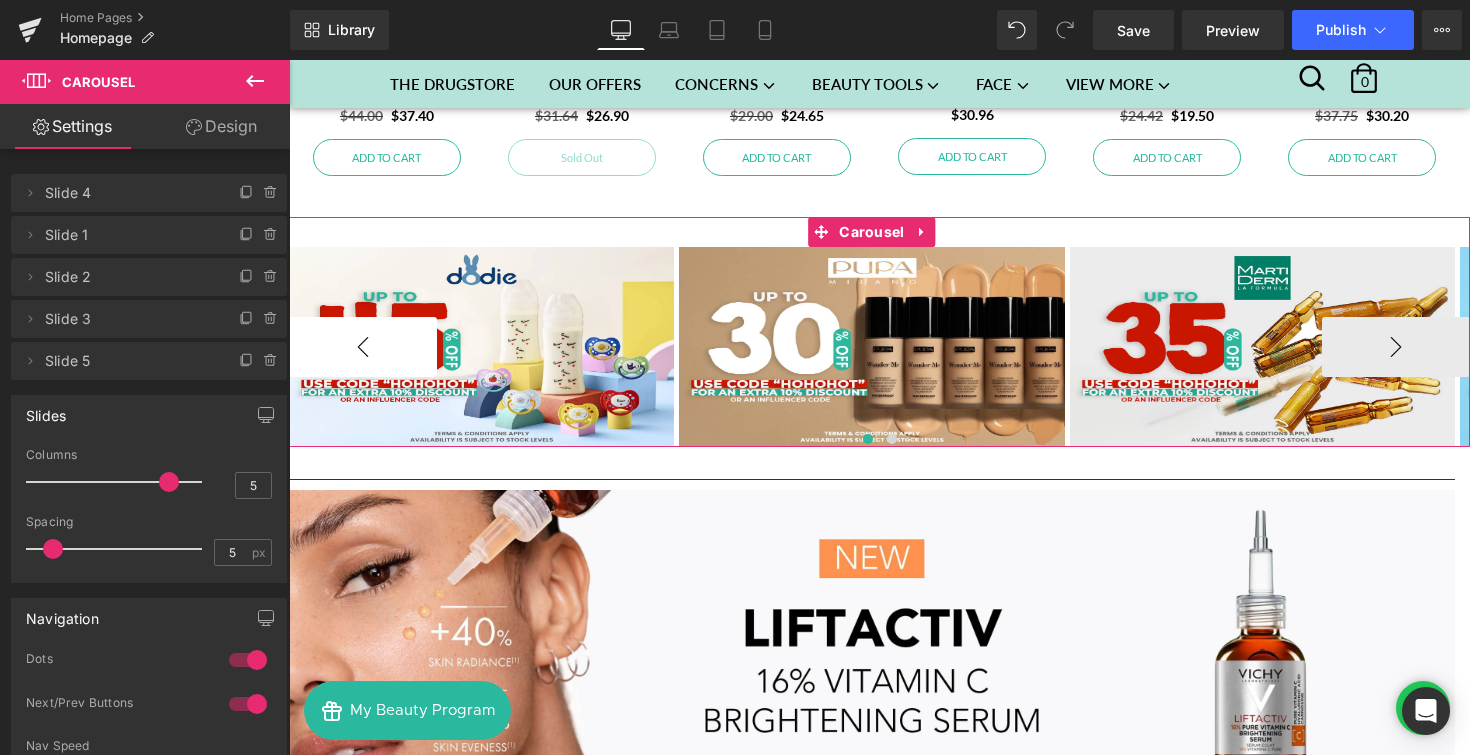 click on "‹" at bounding box center (363, 347) 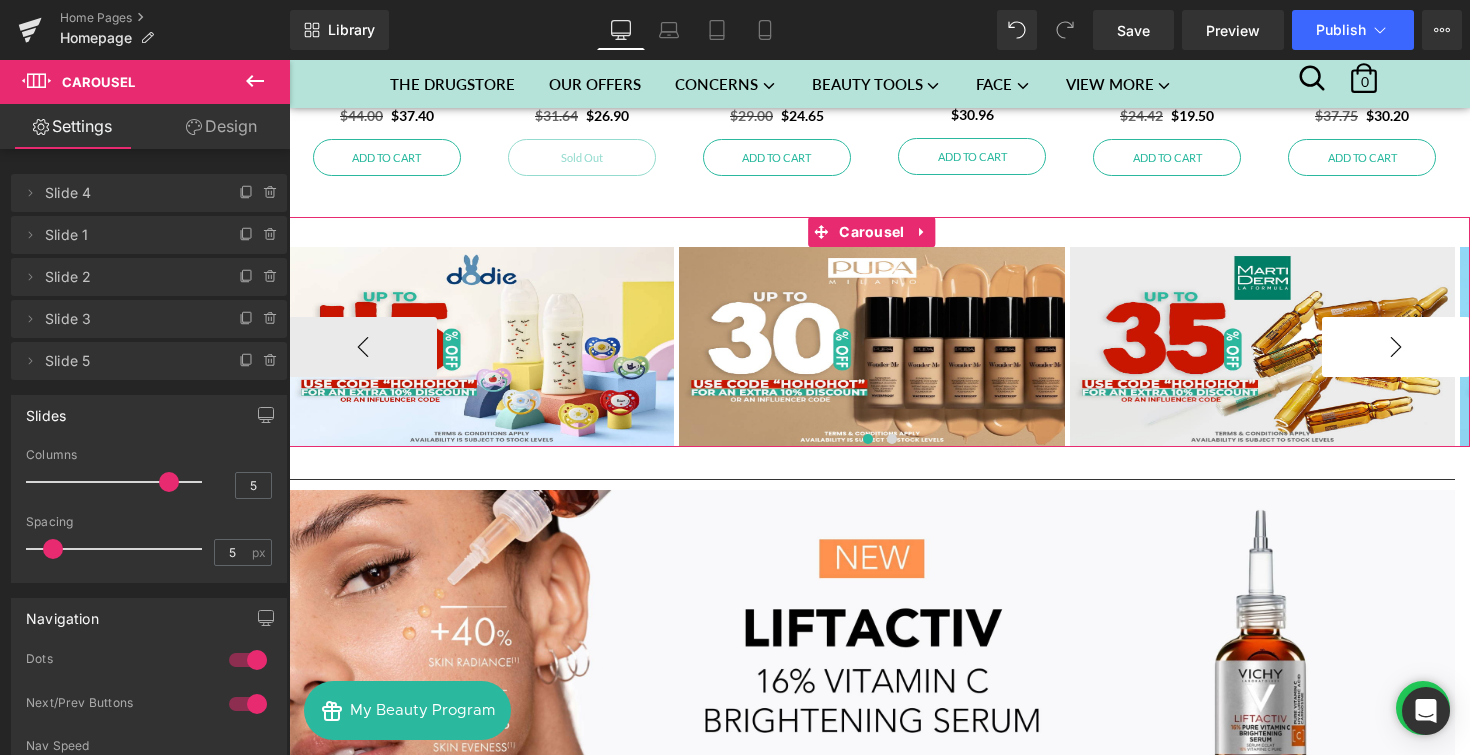click on "›" at bounding box center (1396, 347) 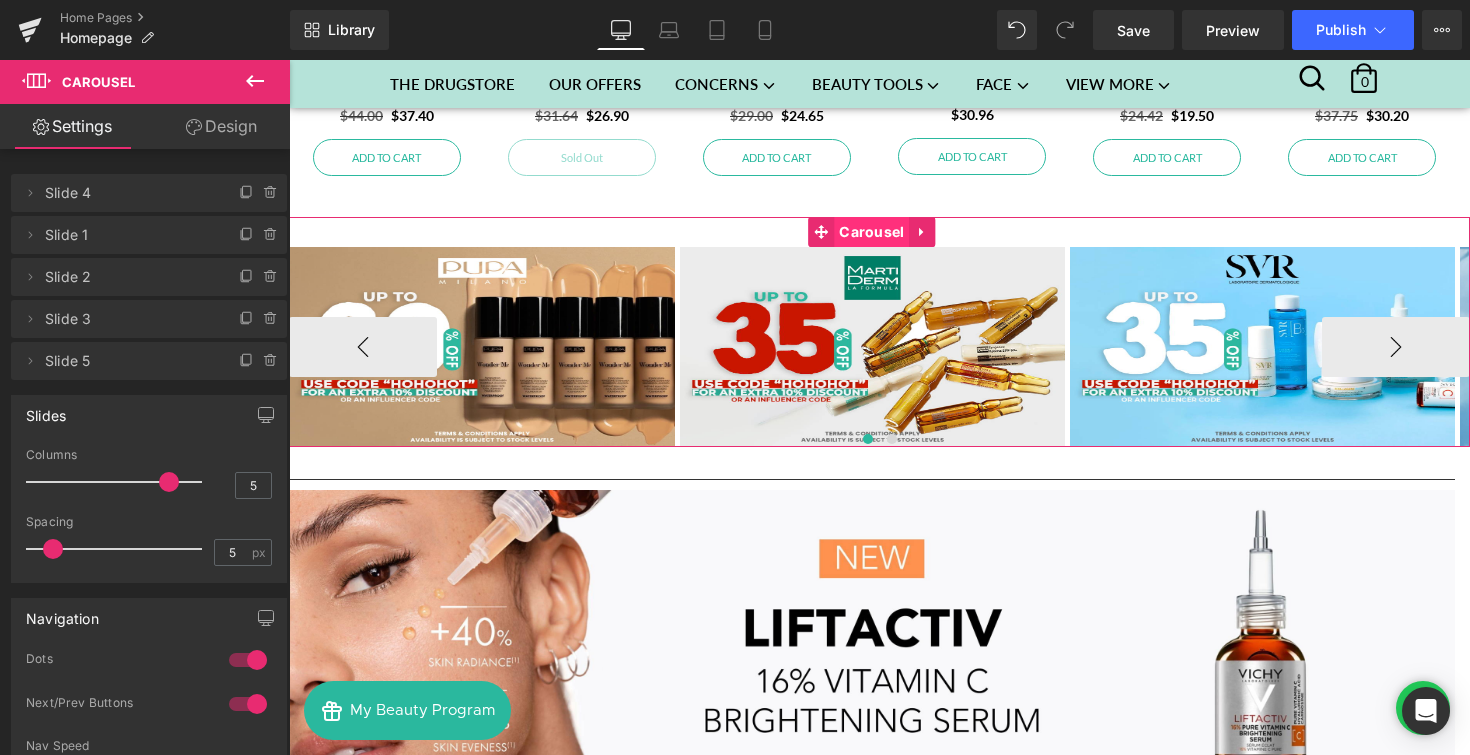 click on "Carousel" at bounding box center (871, 232) 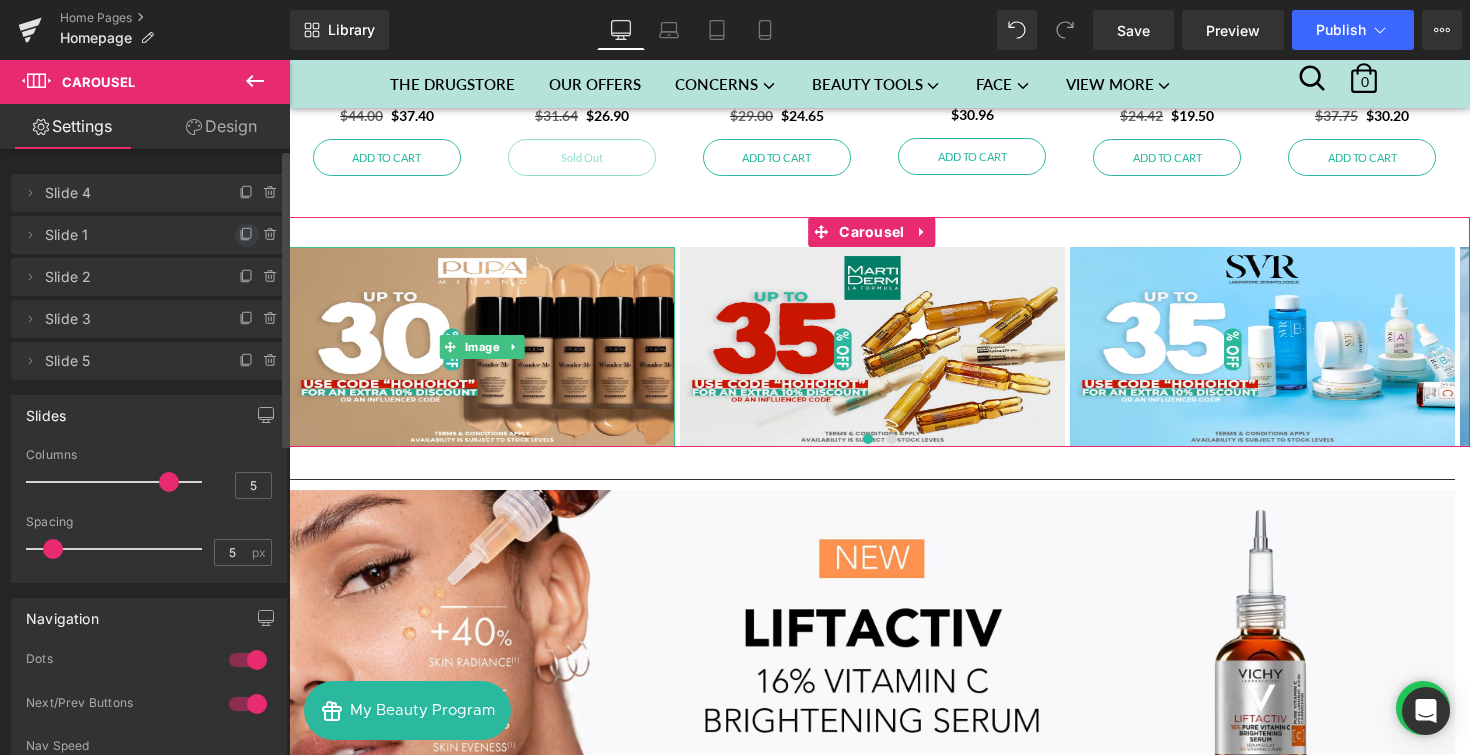 click 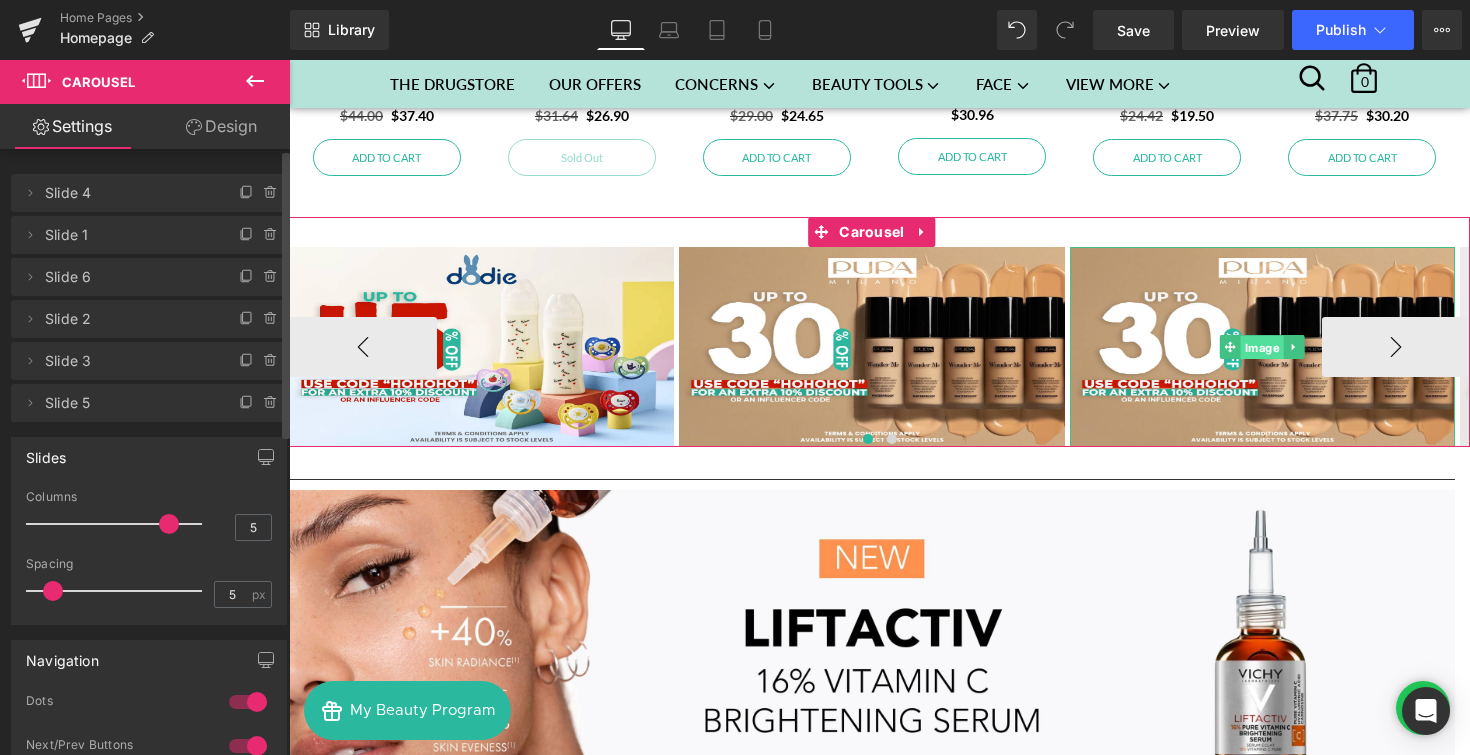 click on "Image" at bounding box center (1262, 348) 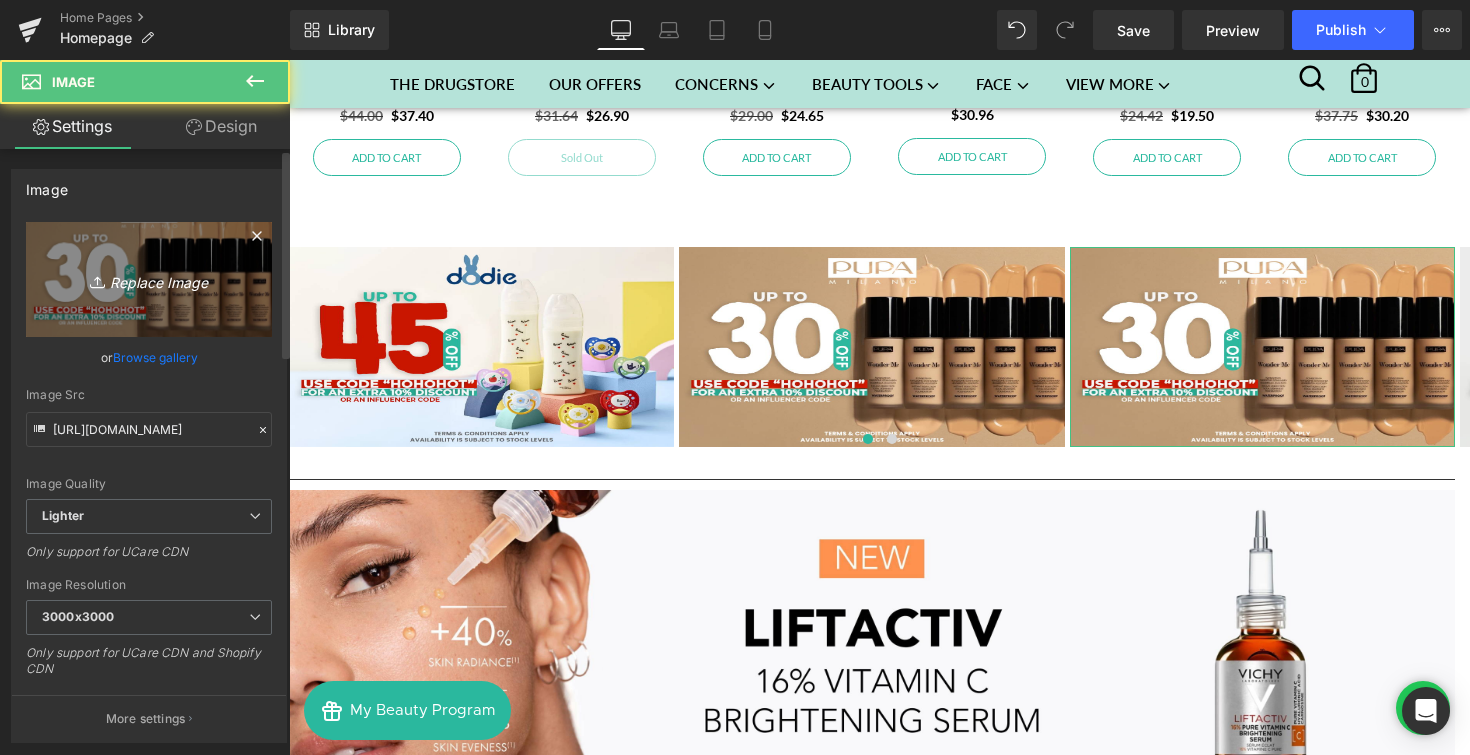 click 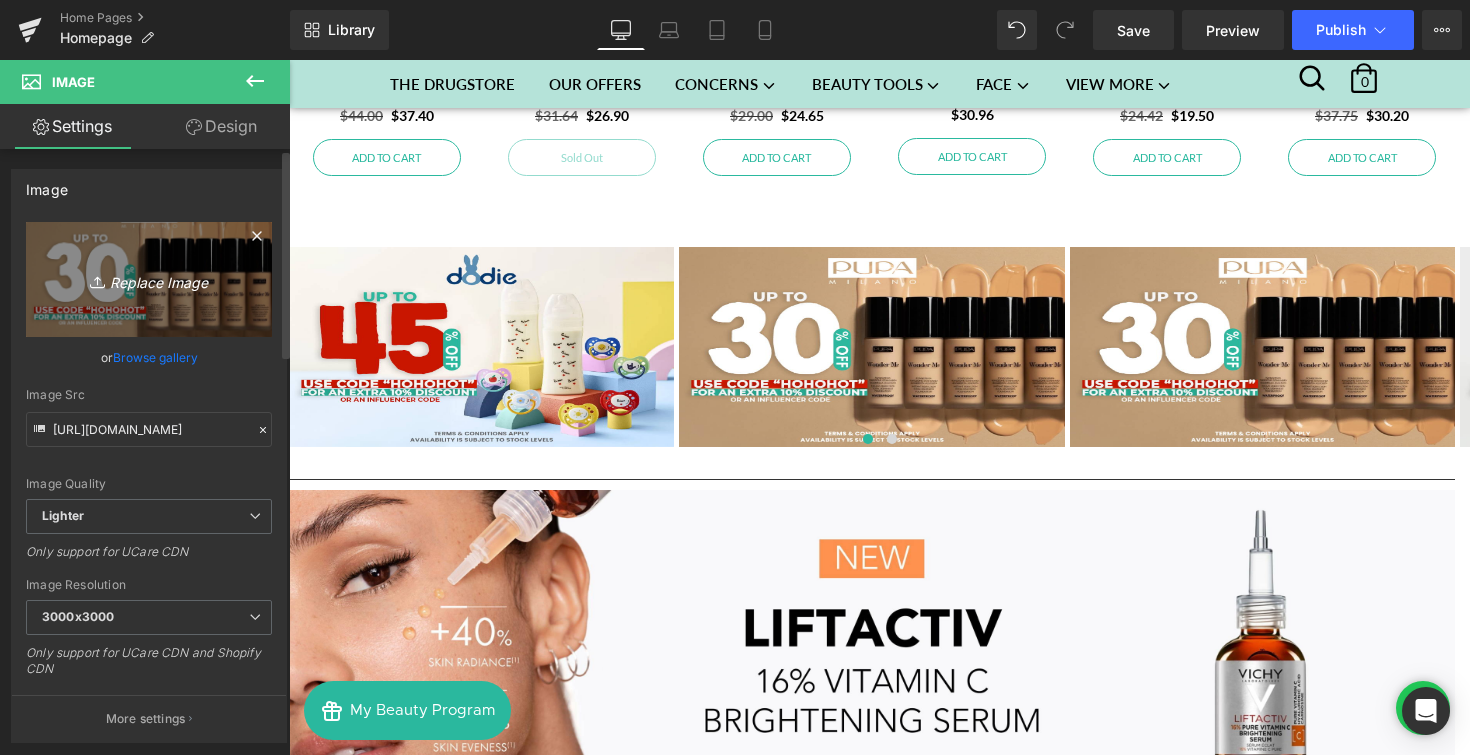 type on "C:\fakepath\Brand mini banner UPO (1).png" 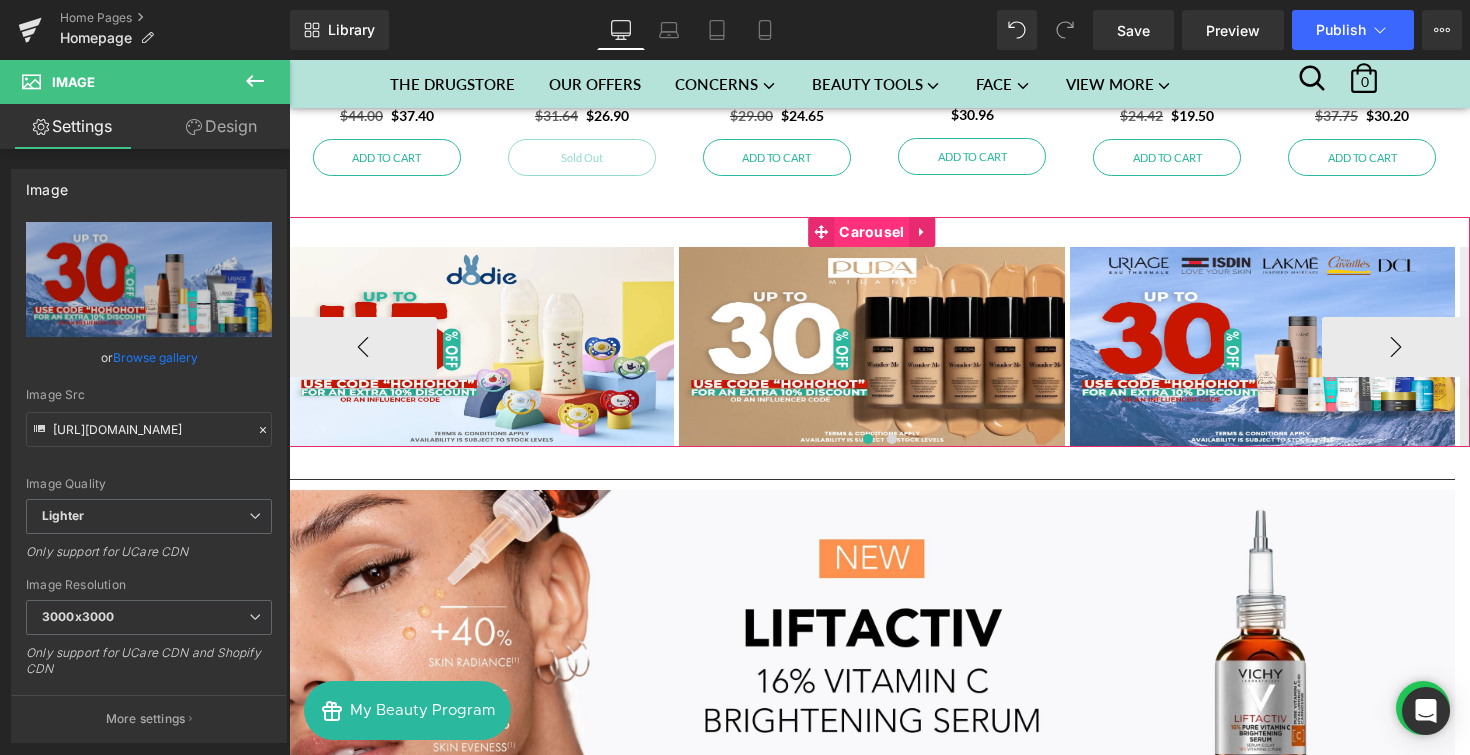click on "Carousel" at bounding box center [871, 232] 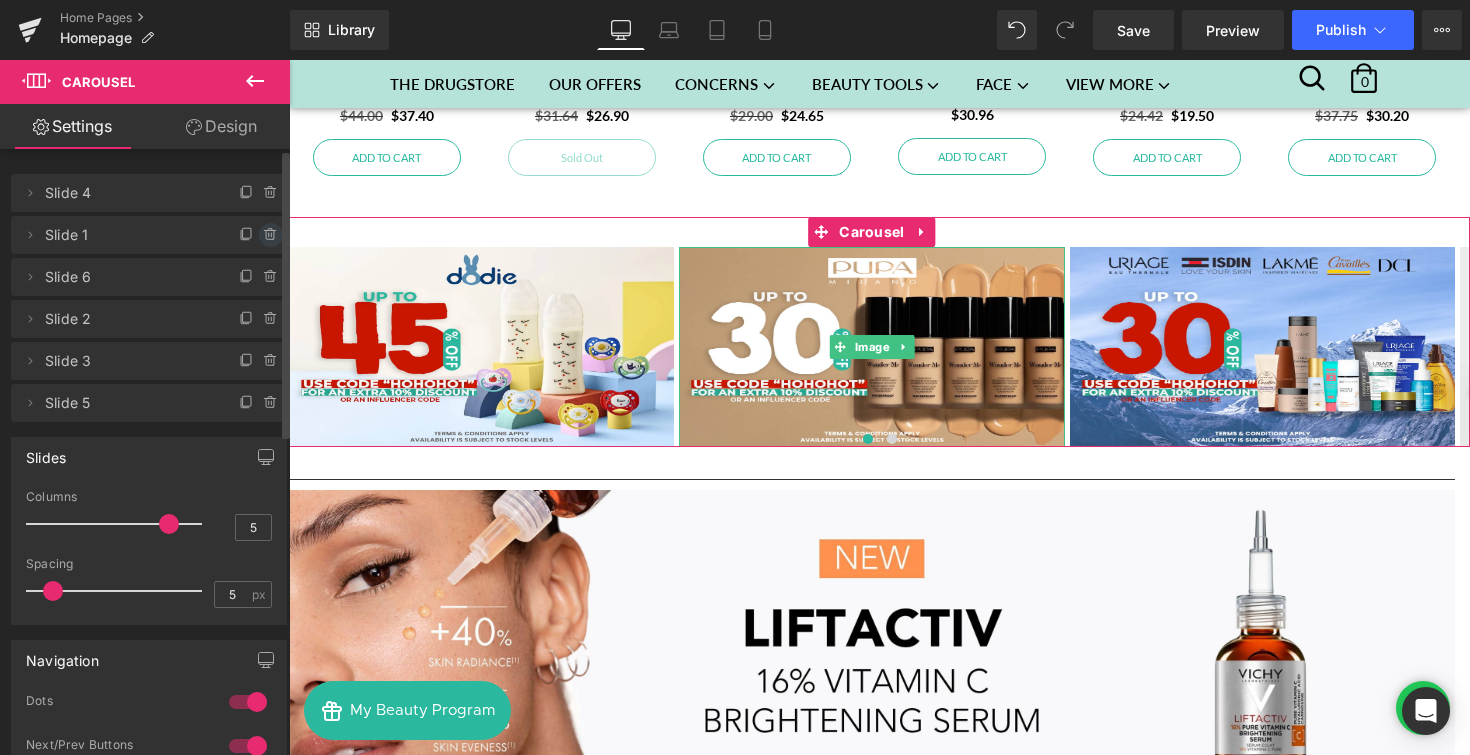 click 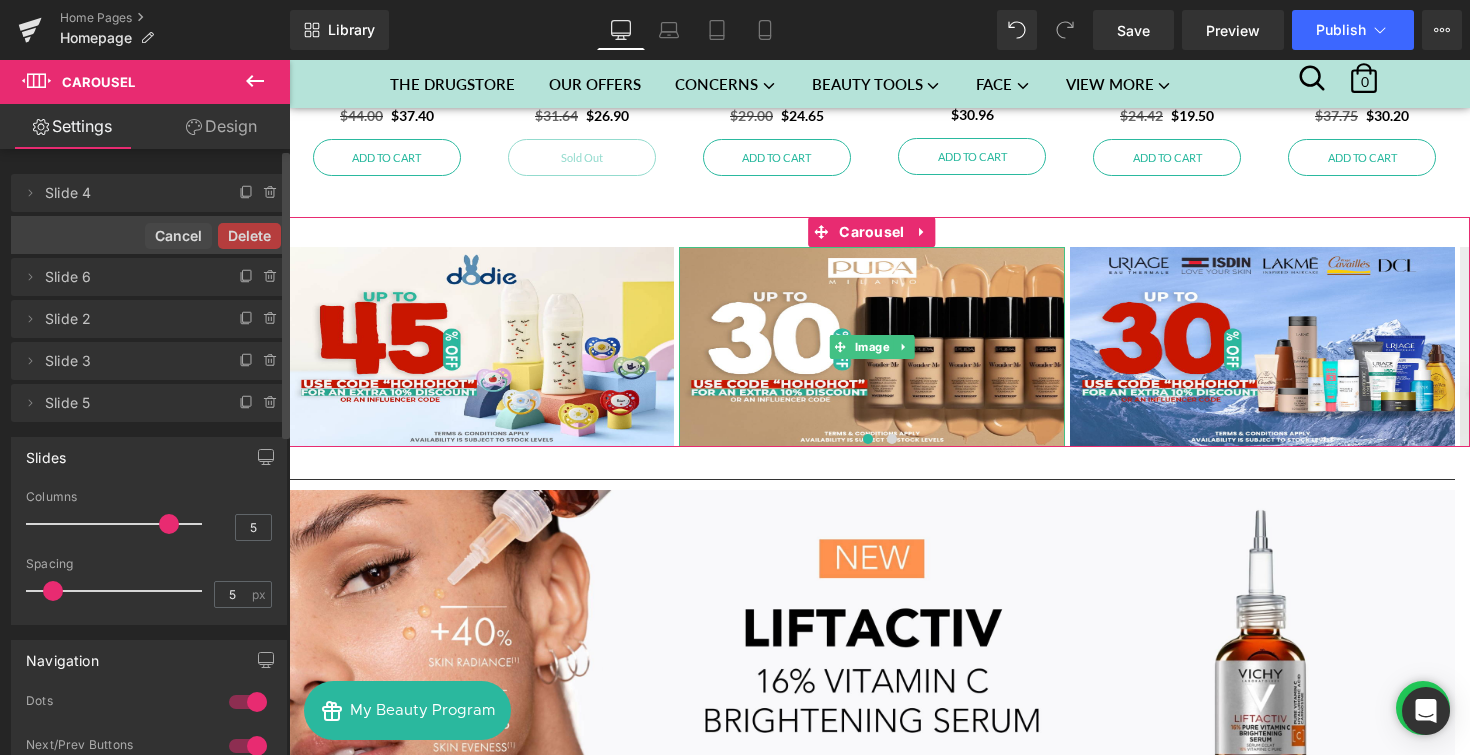 click on "Delete" at bounding box center [249, 236] 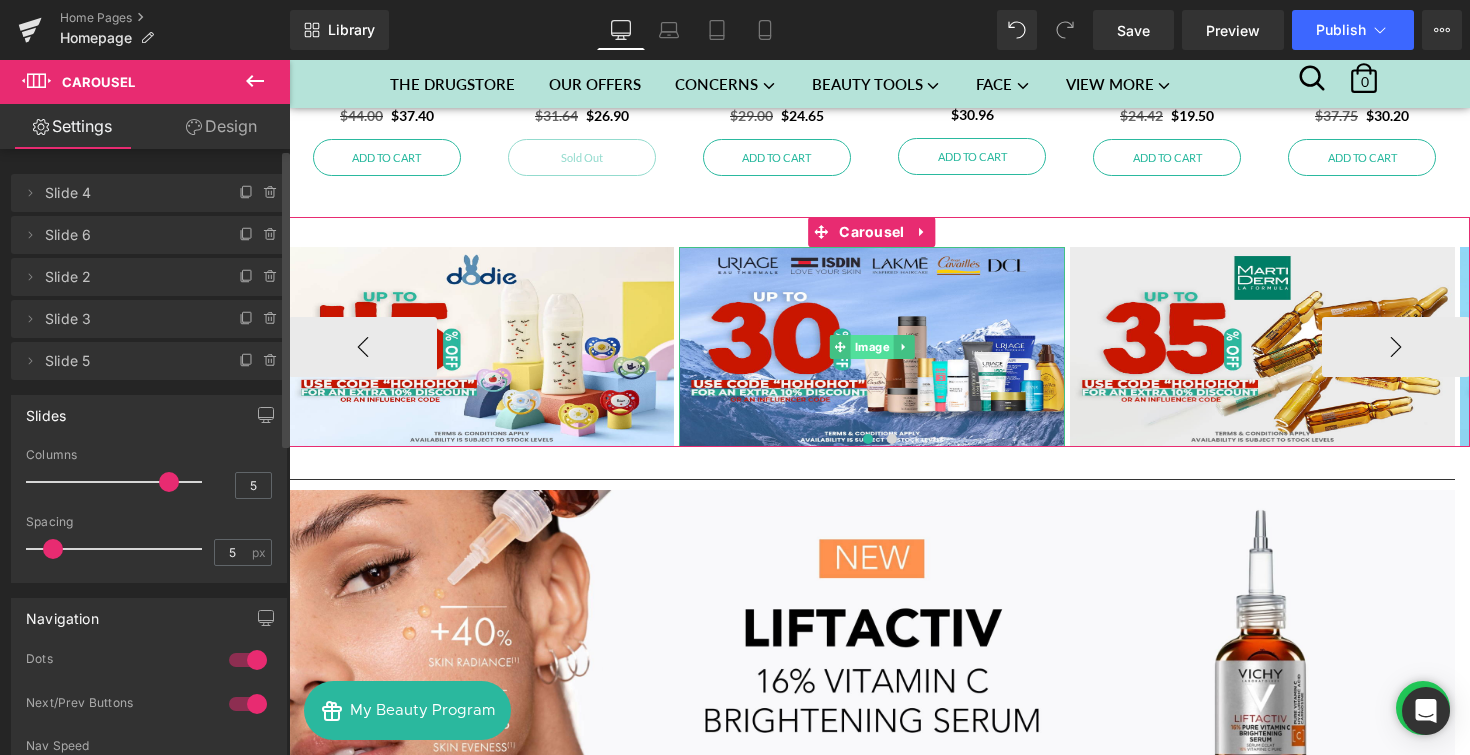 click on "Image" at bounding box center (872, 347) 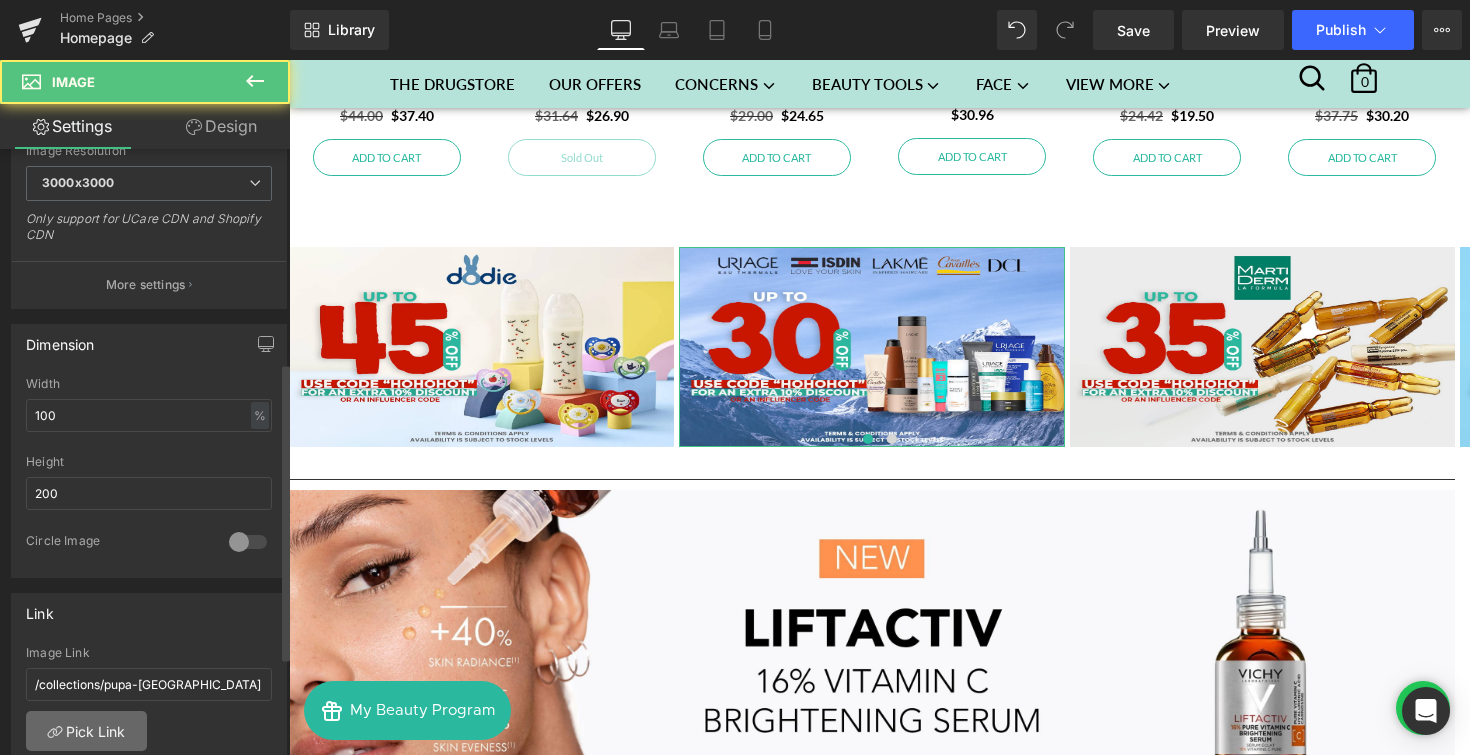 scroll, scrollTop: 441, scrollLeft: 0, axis: vertical 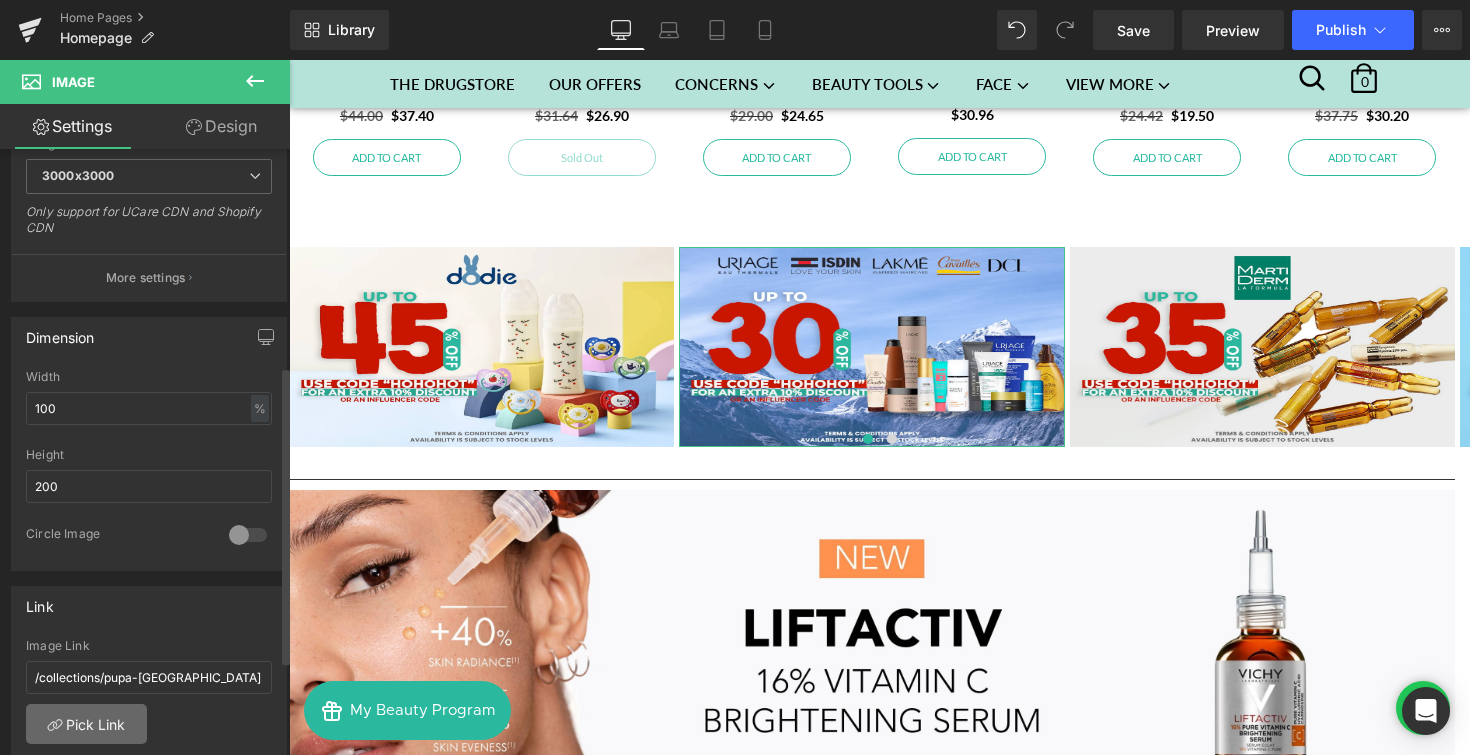 click on "Pick Link" at bounding box center (86, 724) 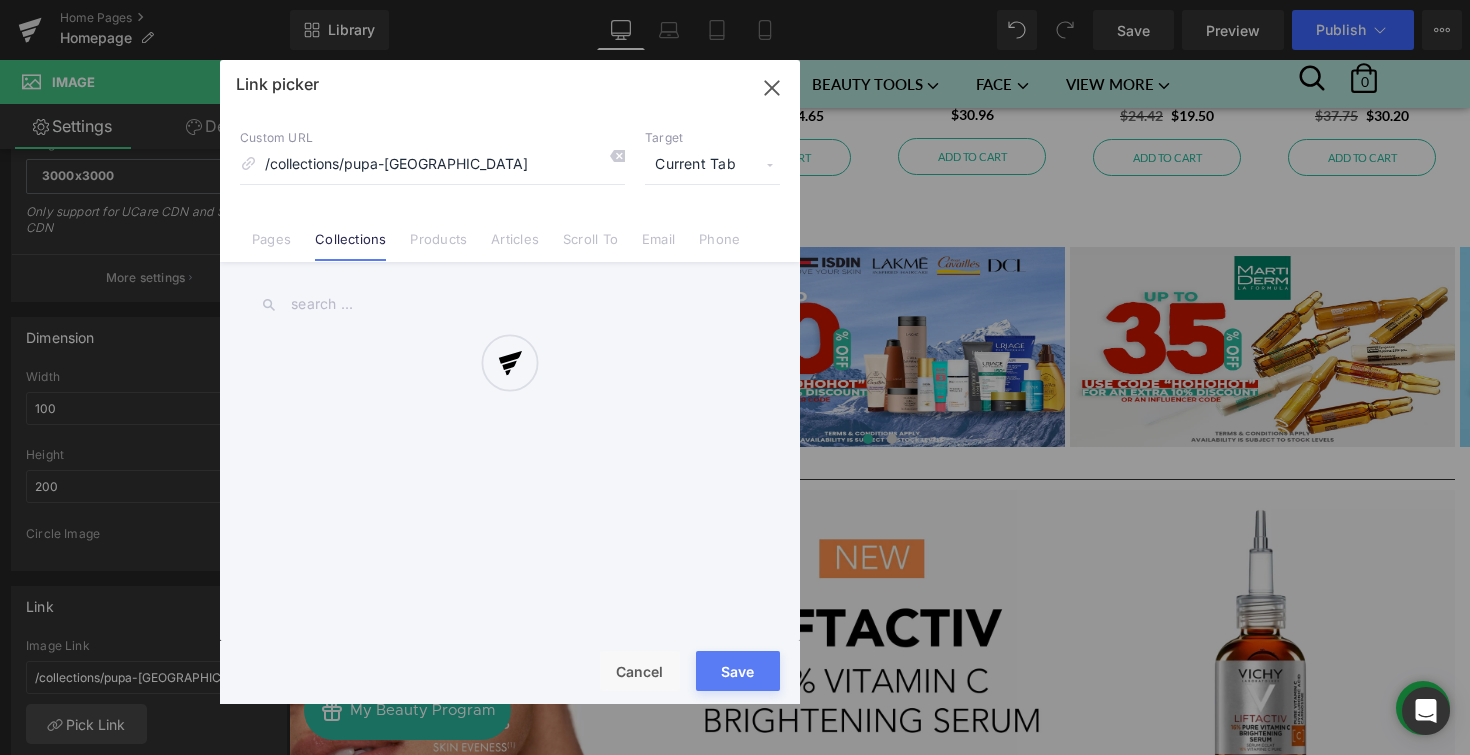 click at bounding box center [510, 382] 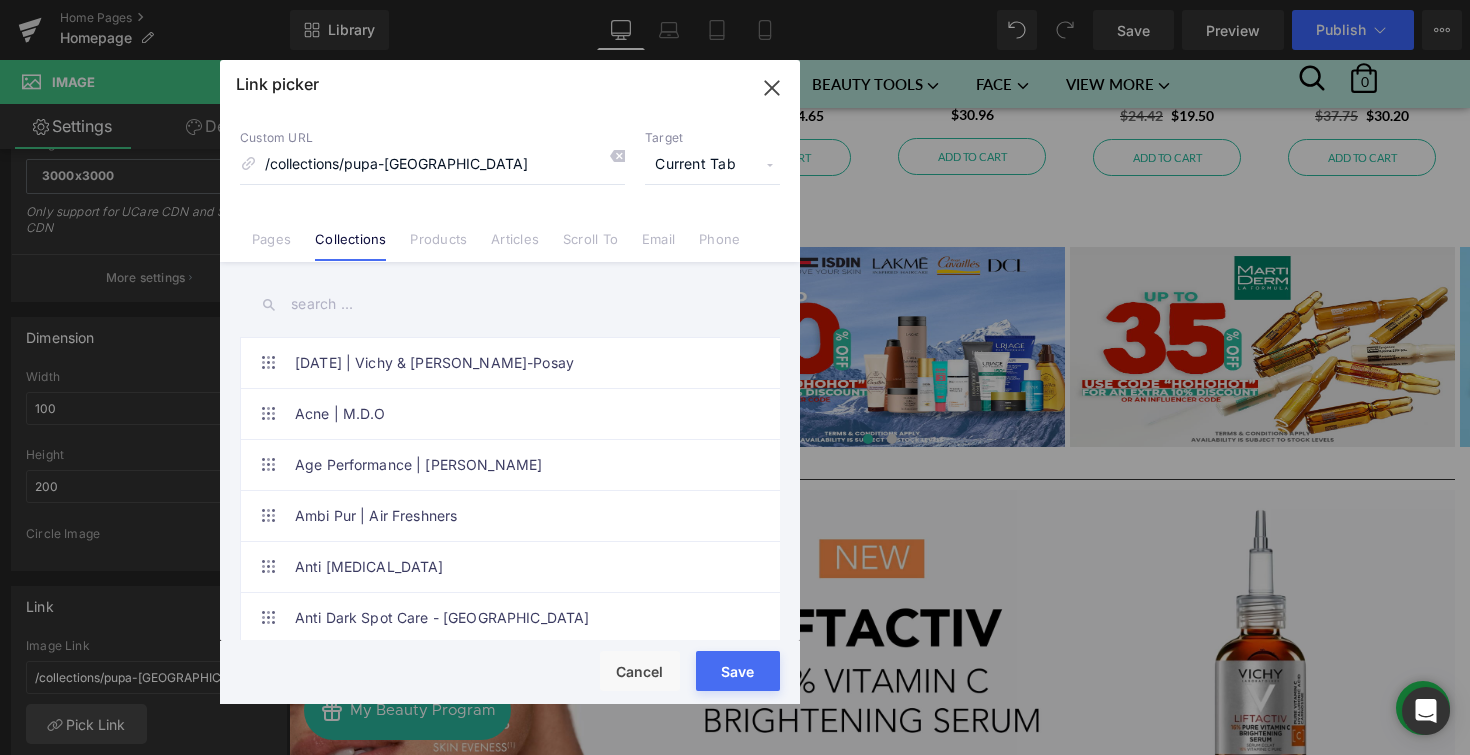 click at bounding box center (510, 304) 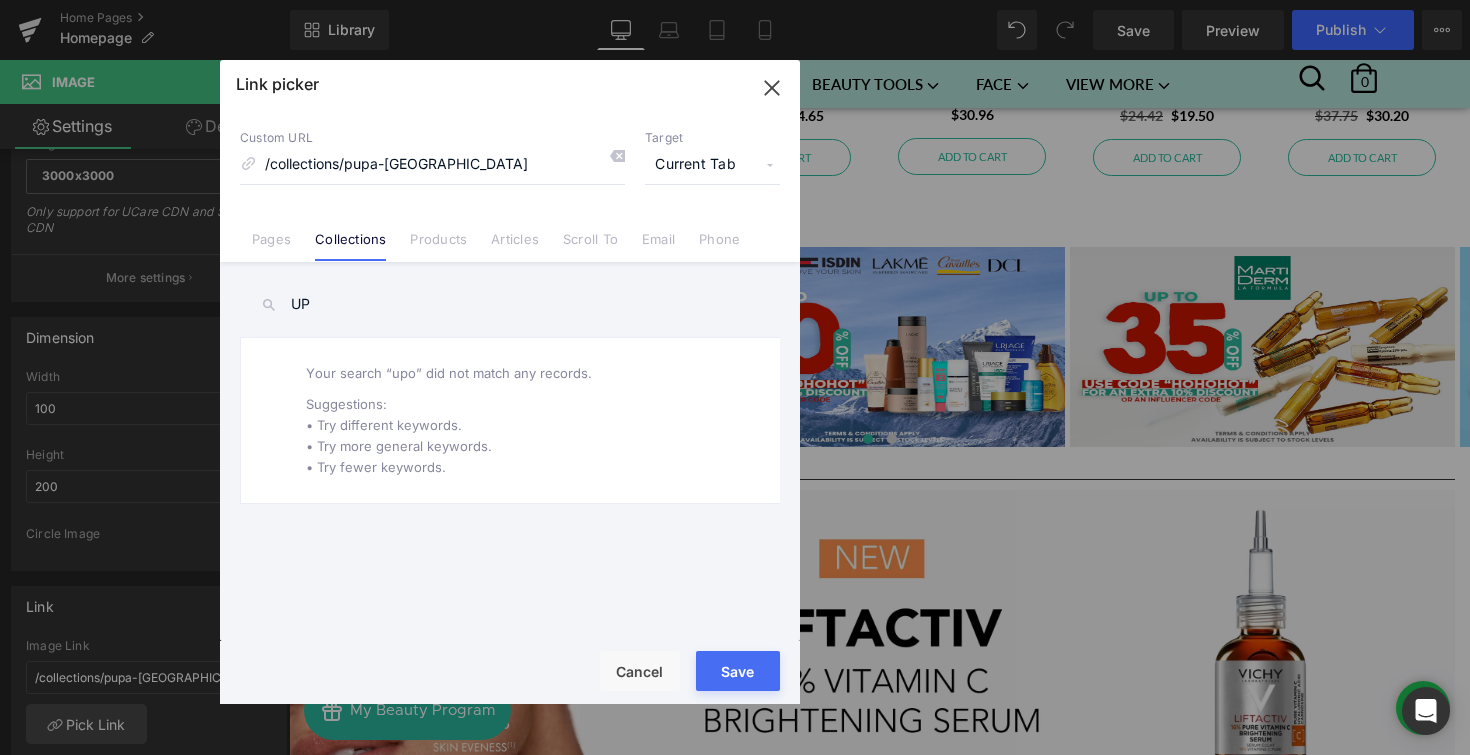 type on "U" 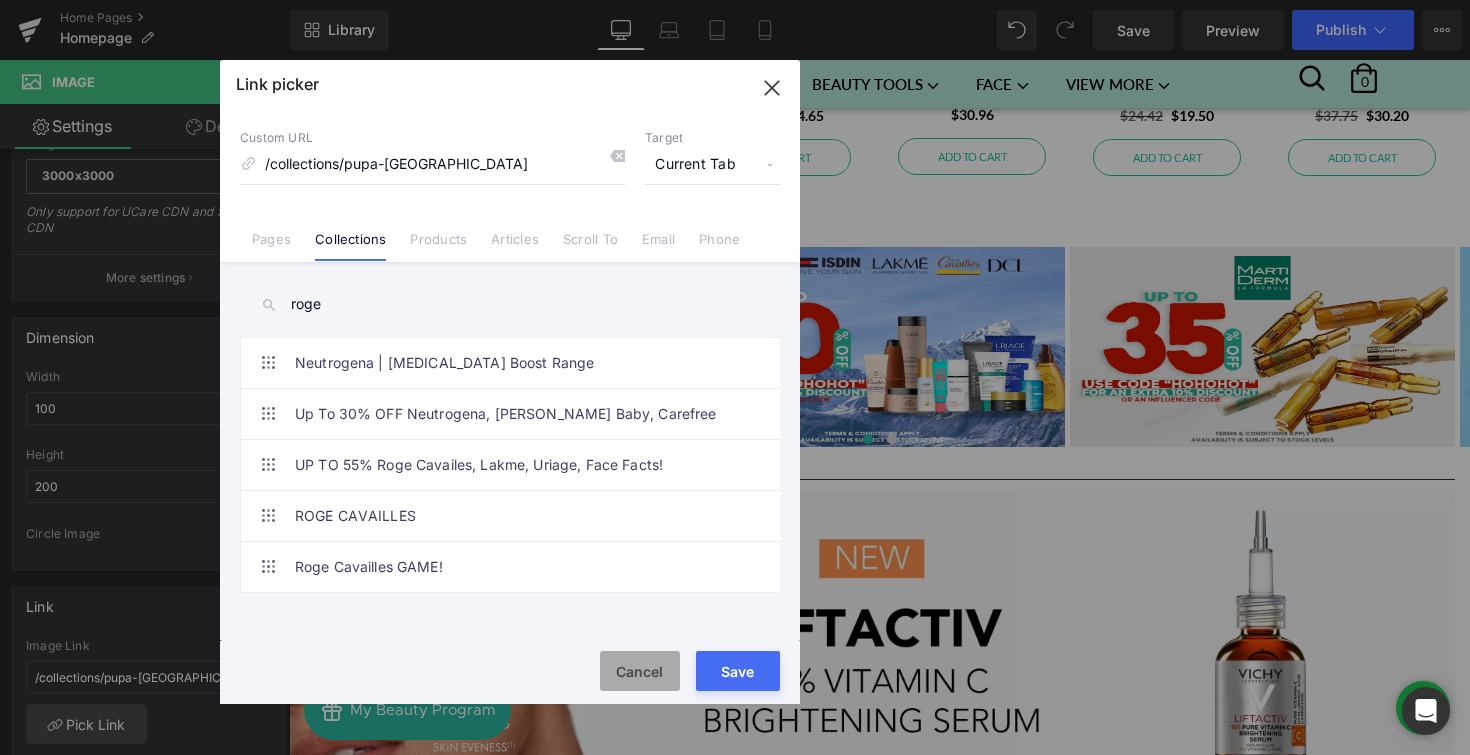 type on "roge" 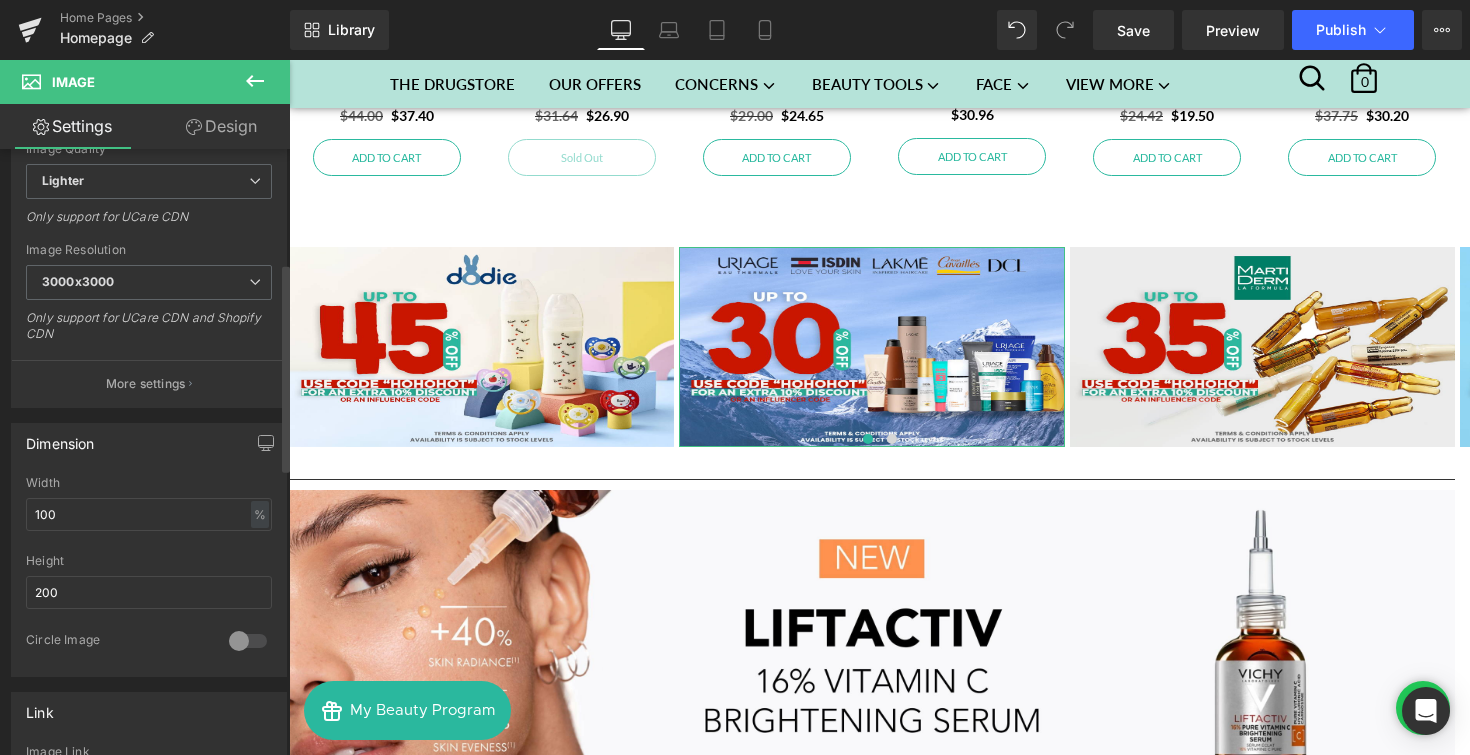 scroll, scrollTop: 331, scrollLeft: 0, axis: vertical 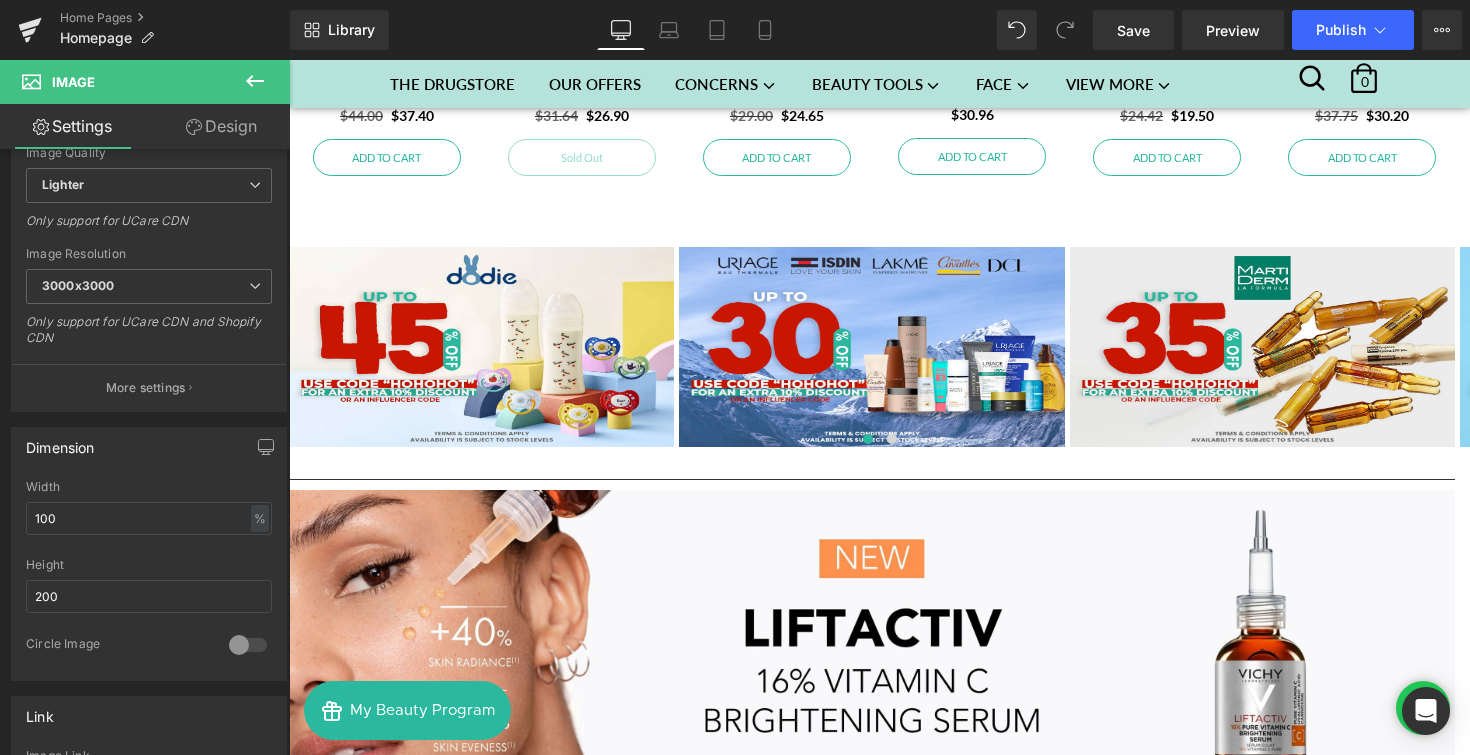click on "Library Desktop Desktop Laptop Tablet Mobile Save Preview Publish Scheduled View Live Page View with current Template Save Template to Library Schedule Publish Publish Settings Shortcuts  Your page can’t be published   You've reached the maximum number of published pages on your plan  (0/0).  You need to upgrade your plan or unpublish all your pages to get 1 publish slot.   Unpublish pages   Upgrade plan" at bounding box center (880, 30) 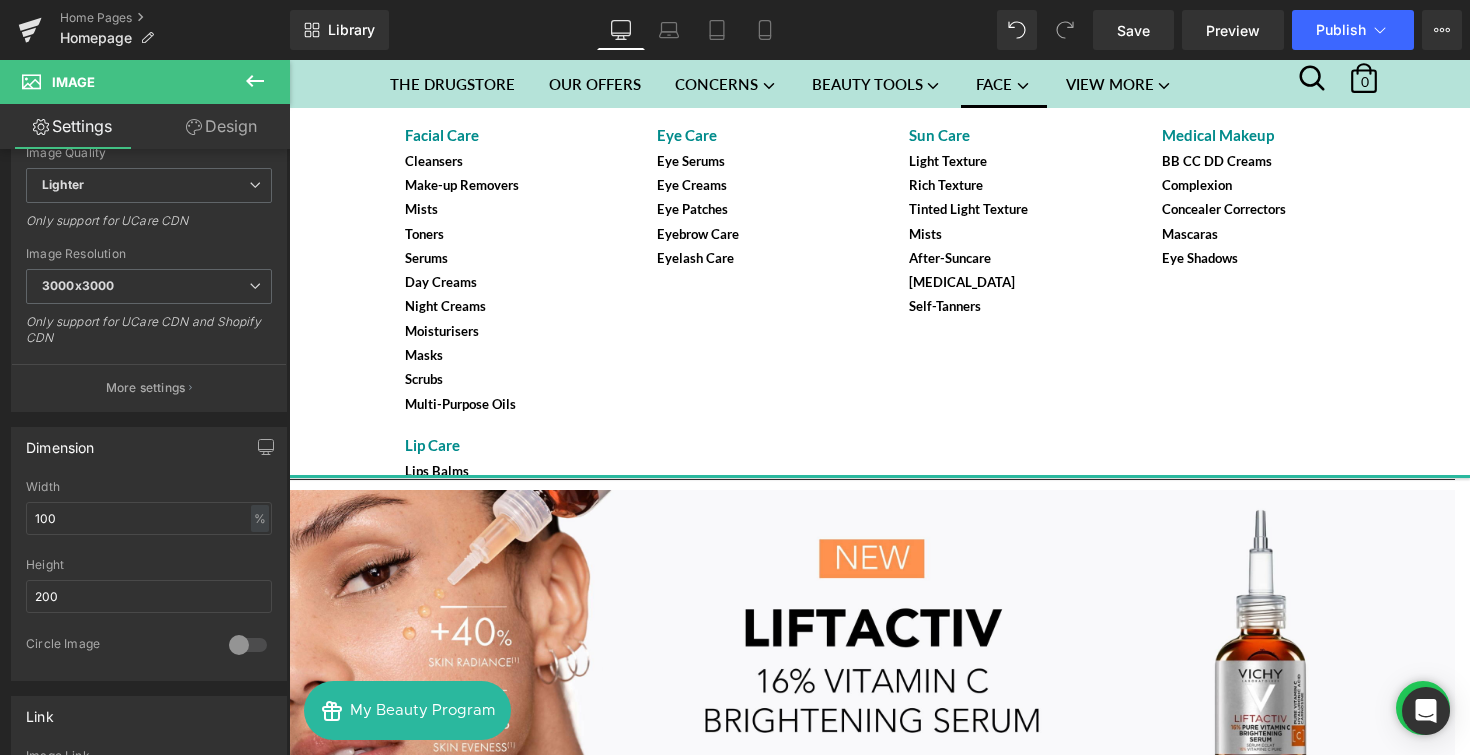 scroll, scrollTop: 88, scrollLeft: 0, axis: vertical 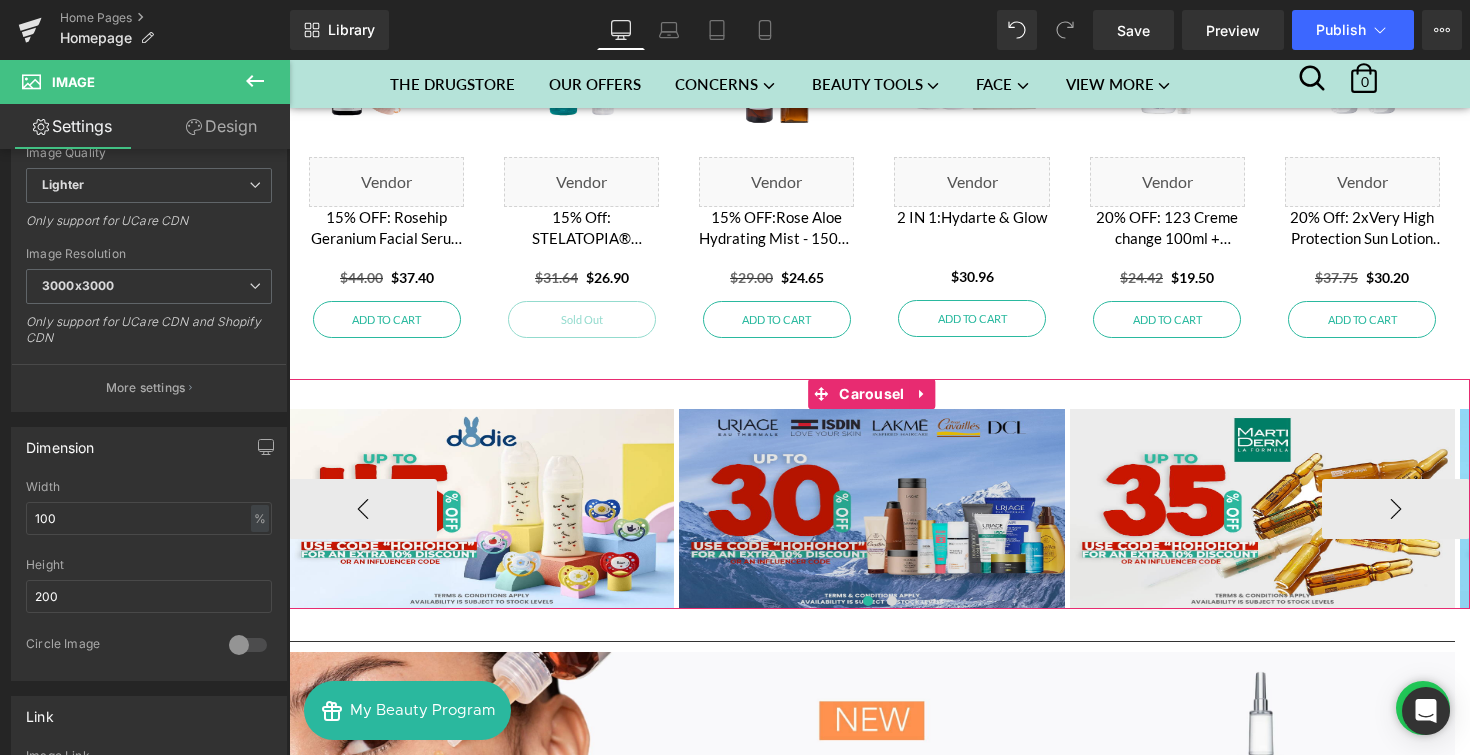 click at bounding box center [871, 509] 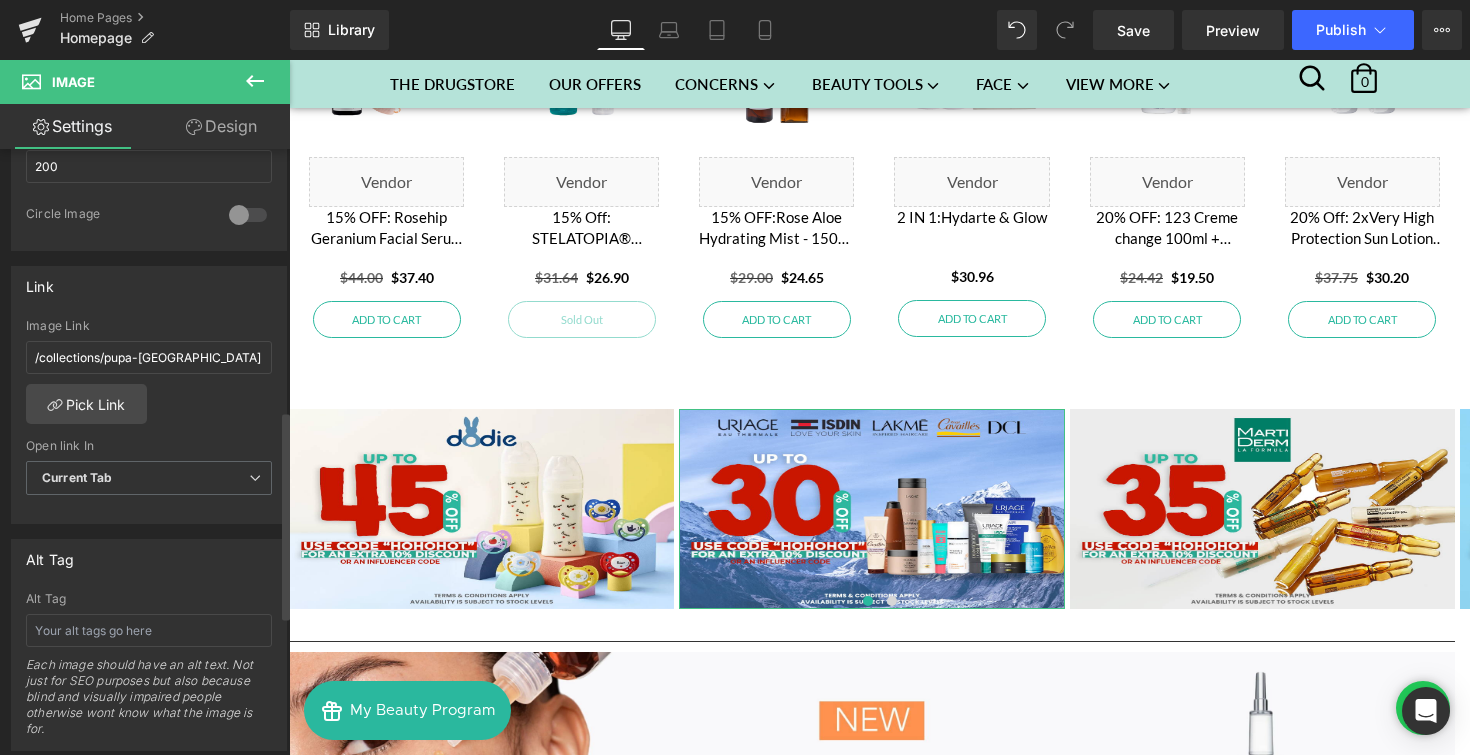 scroll, scrollTop: 761, scrollLeft: 0, axis: vertical 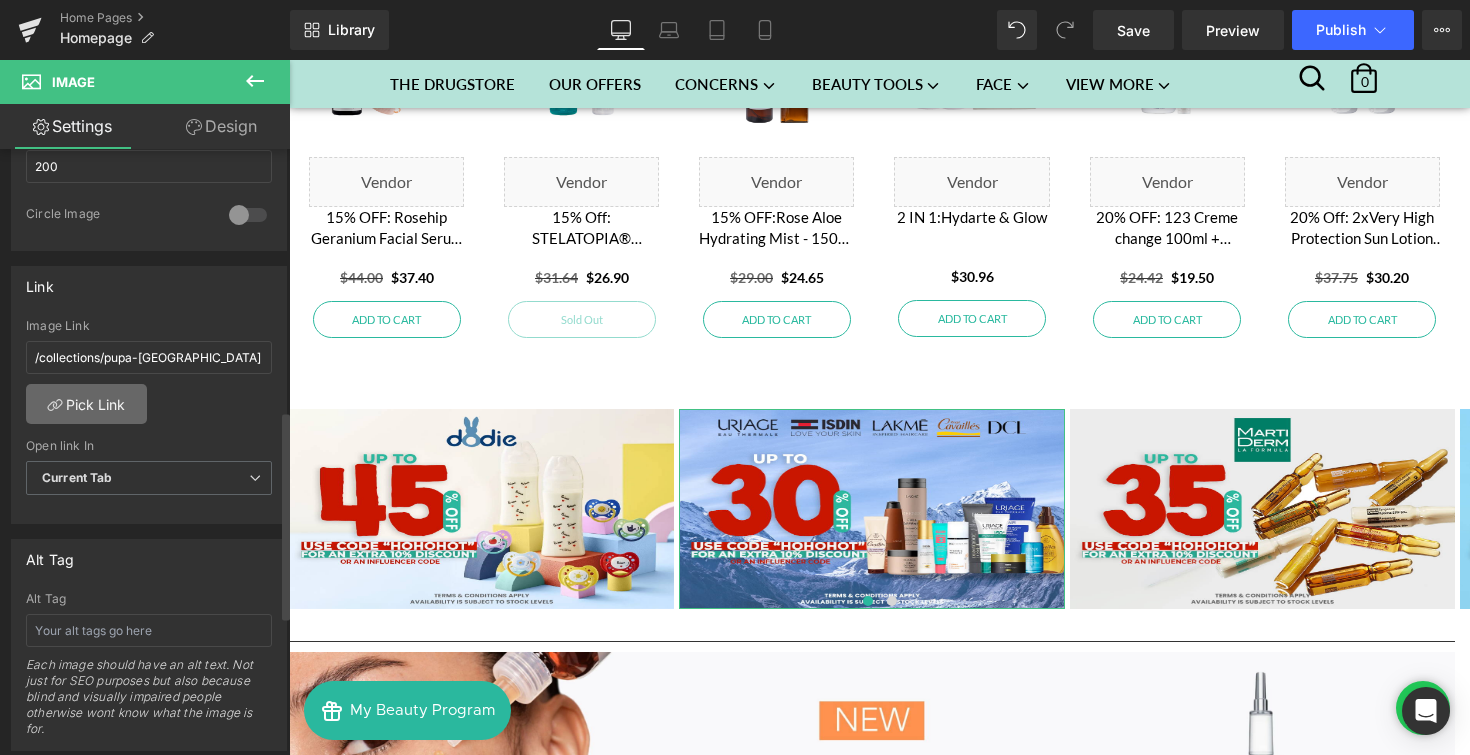 click on "Pick Link" at bounding box center [86, 404] 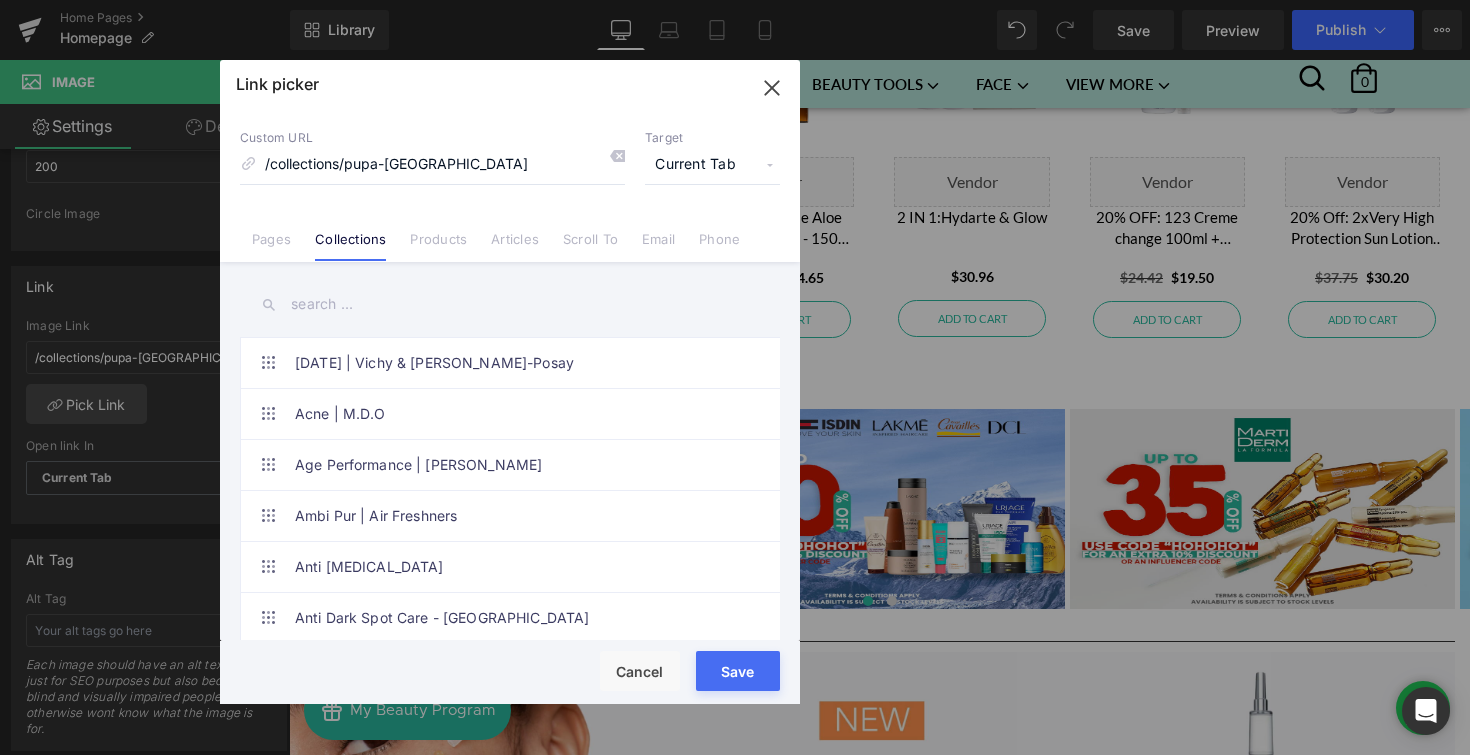 click at bounding box center (510, 304) 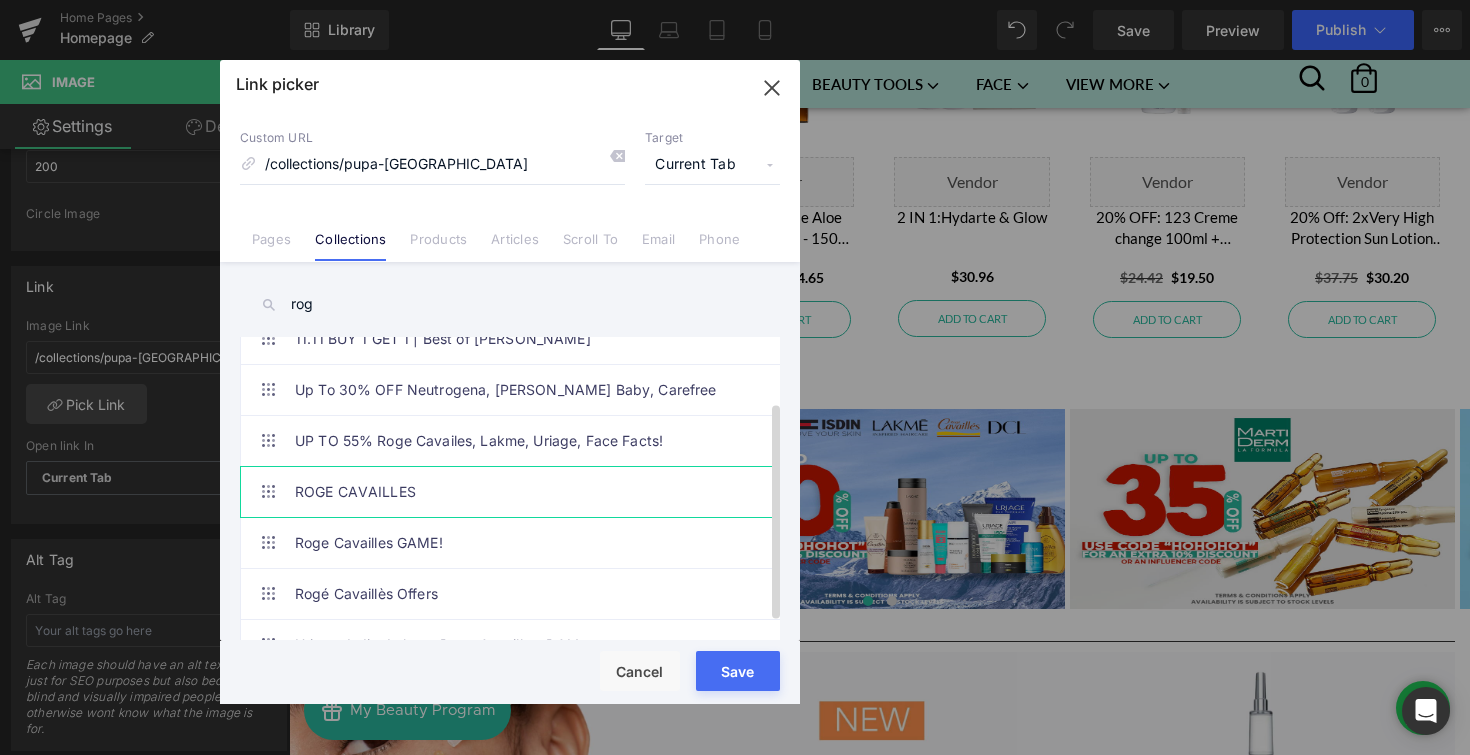 scroll, scrollTop: 113, scrollLeft: 0, axis: vertical 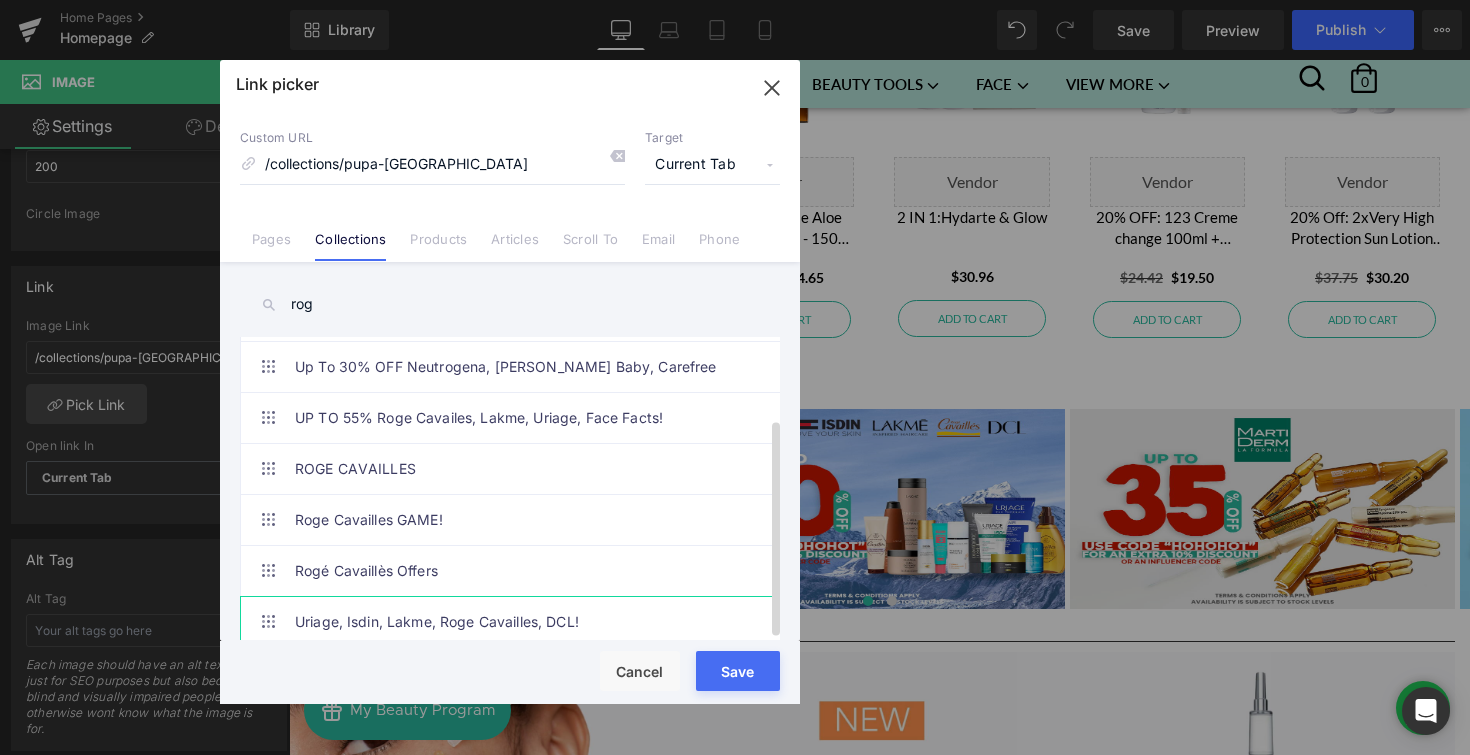 type on "rog" 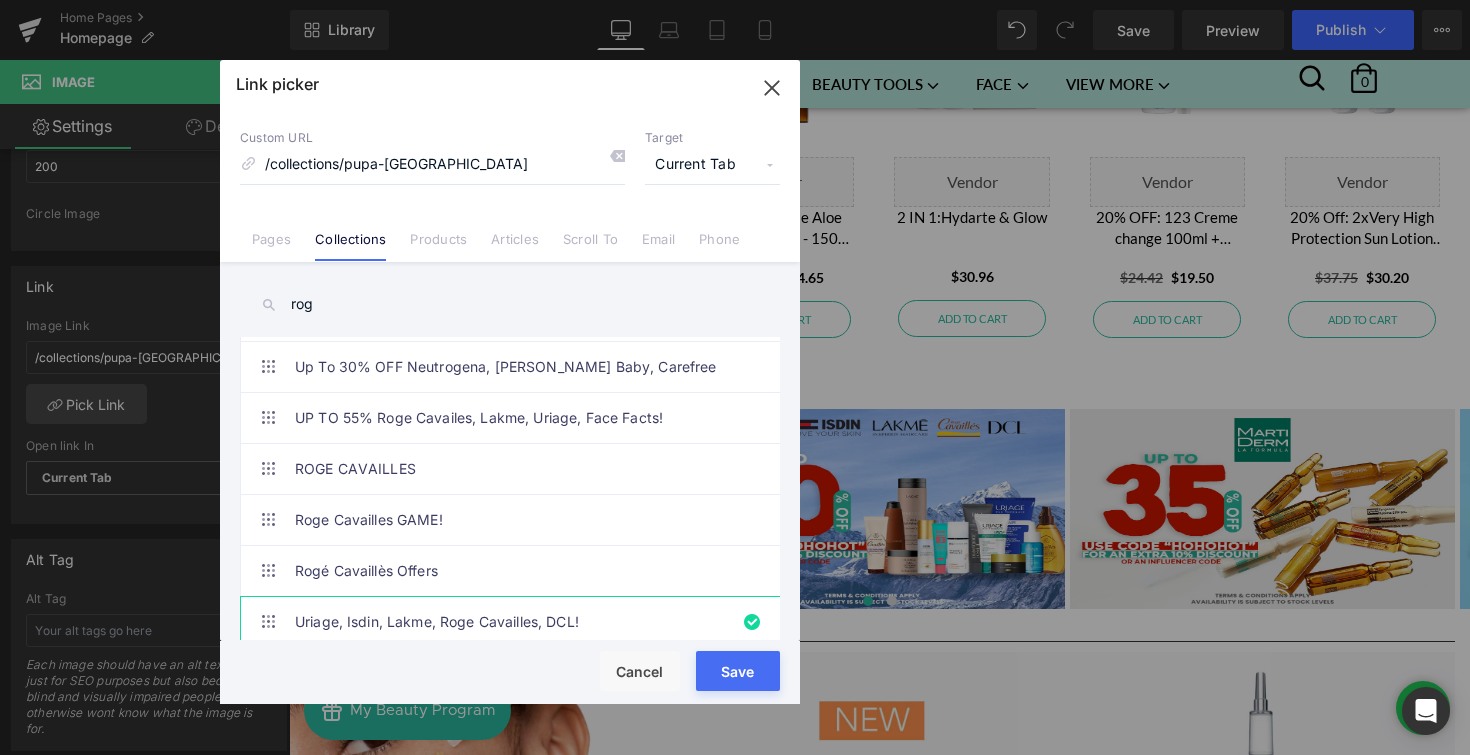 click on "Save" at bounding box center [738, 671] 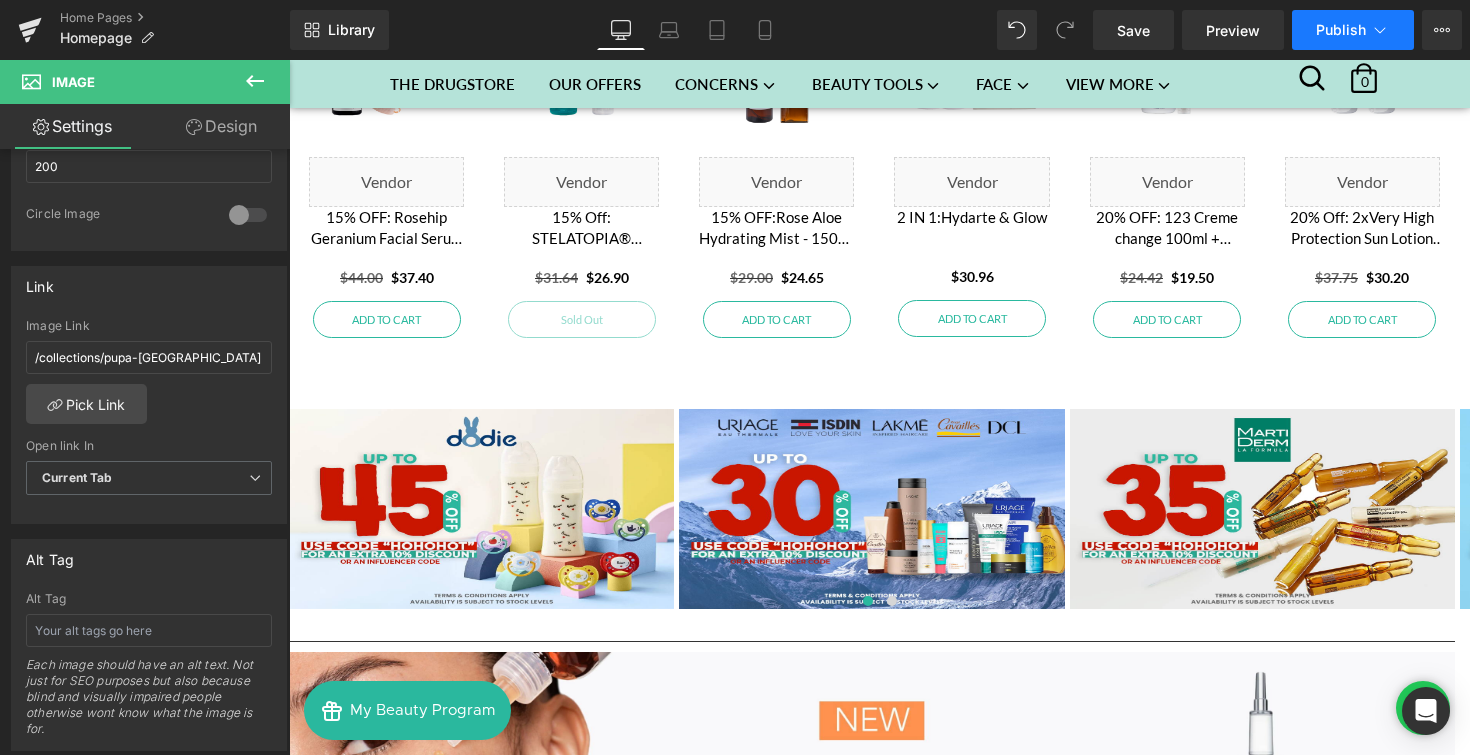 click on "Publish" at bounding box center [1341, 30] 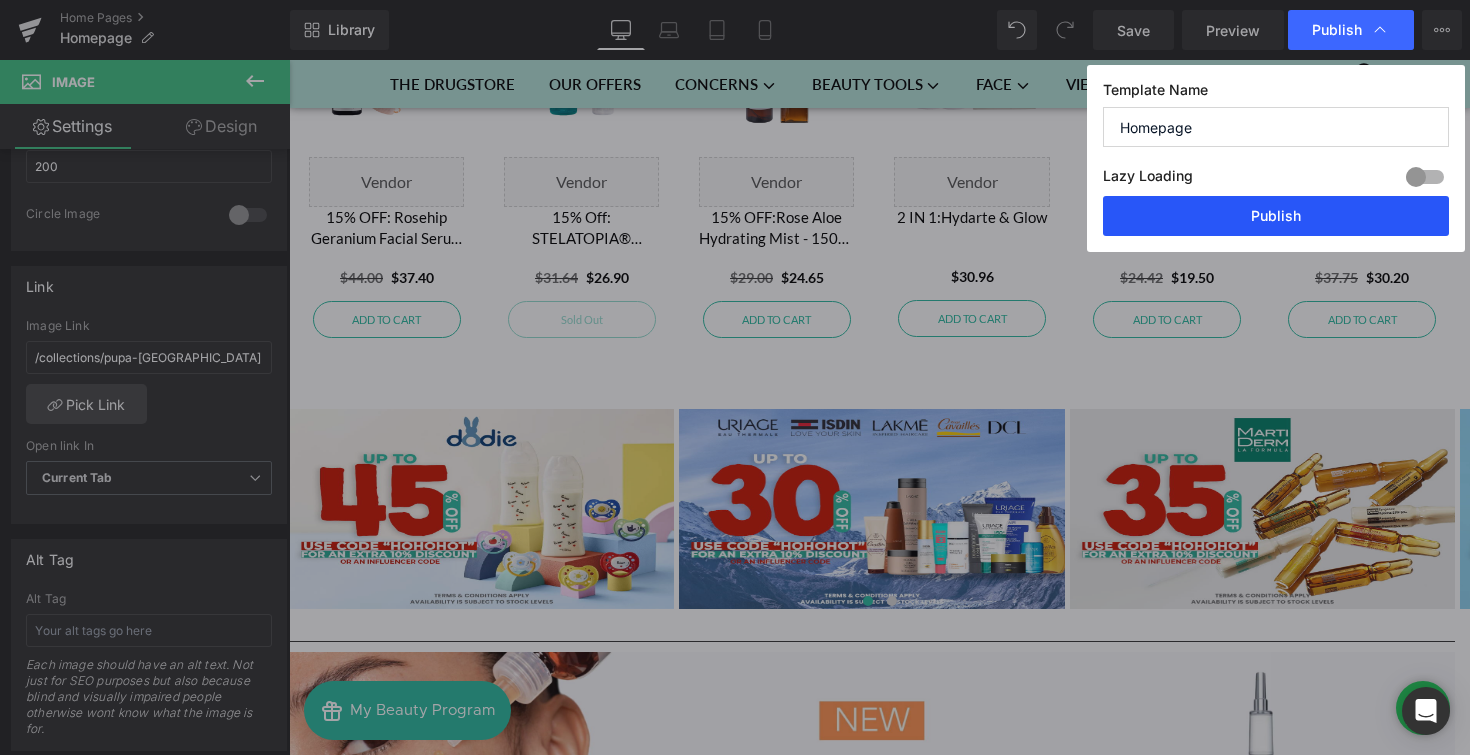 click on "Publish" at bounding box center (1276, 216) 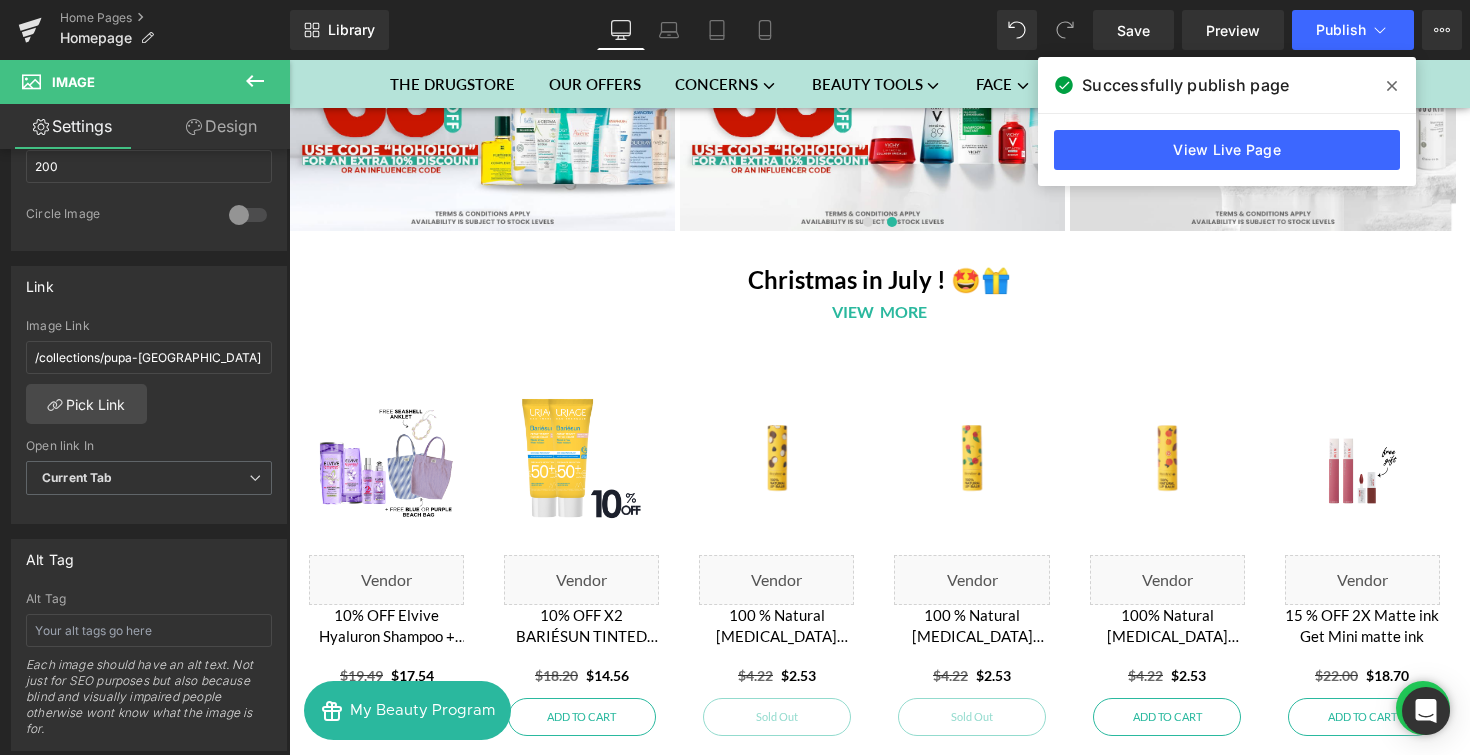 scroll, scrollTop: 532, scrollLeft: 0, axis: vertical 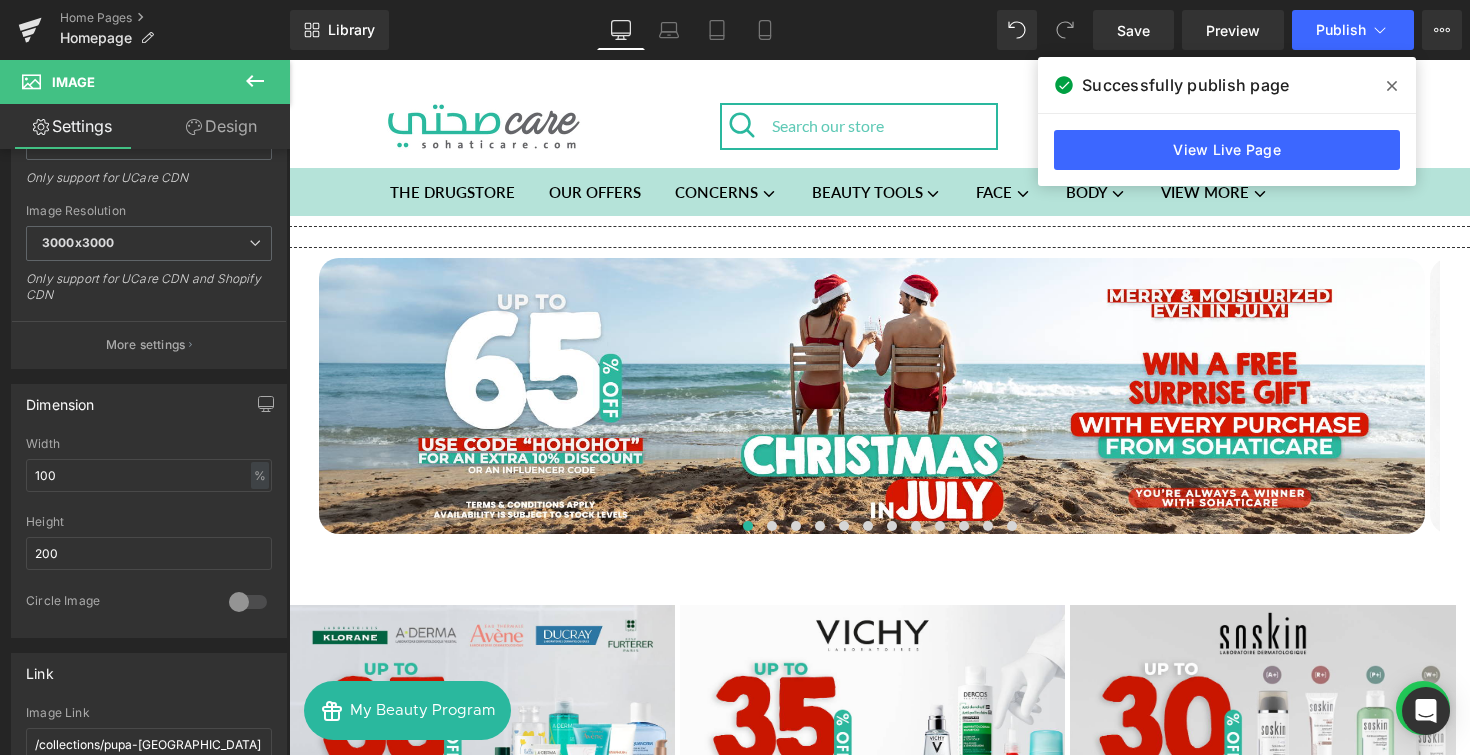 click at bounding box center [1392, 86] 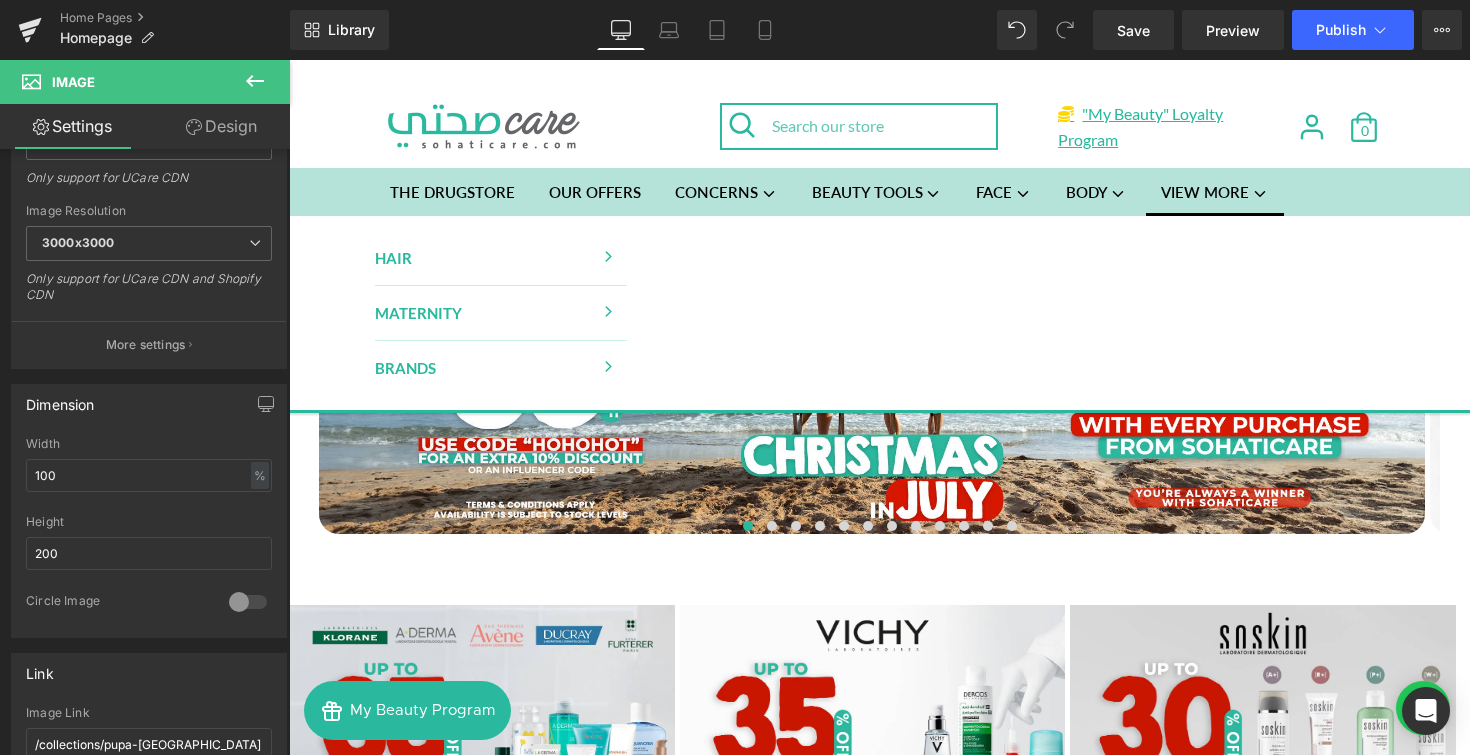 click at bounding box center (990, 441) 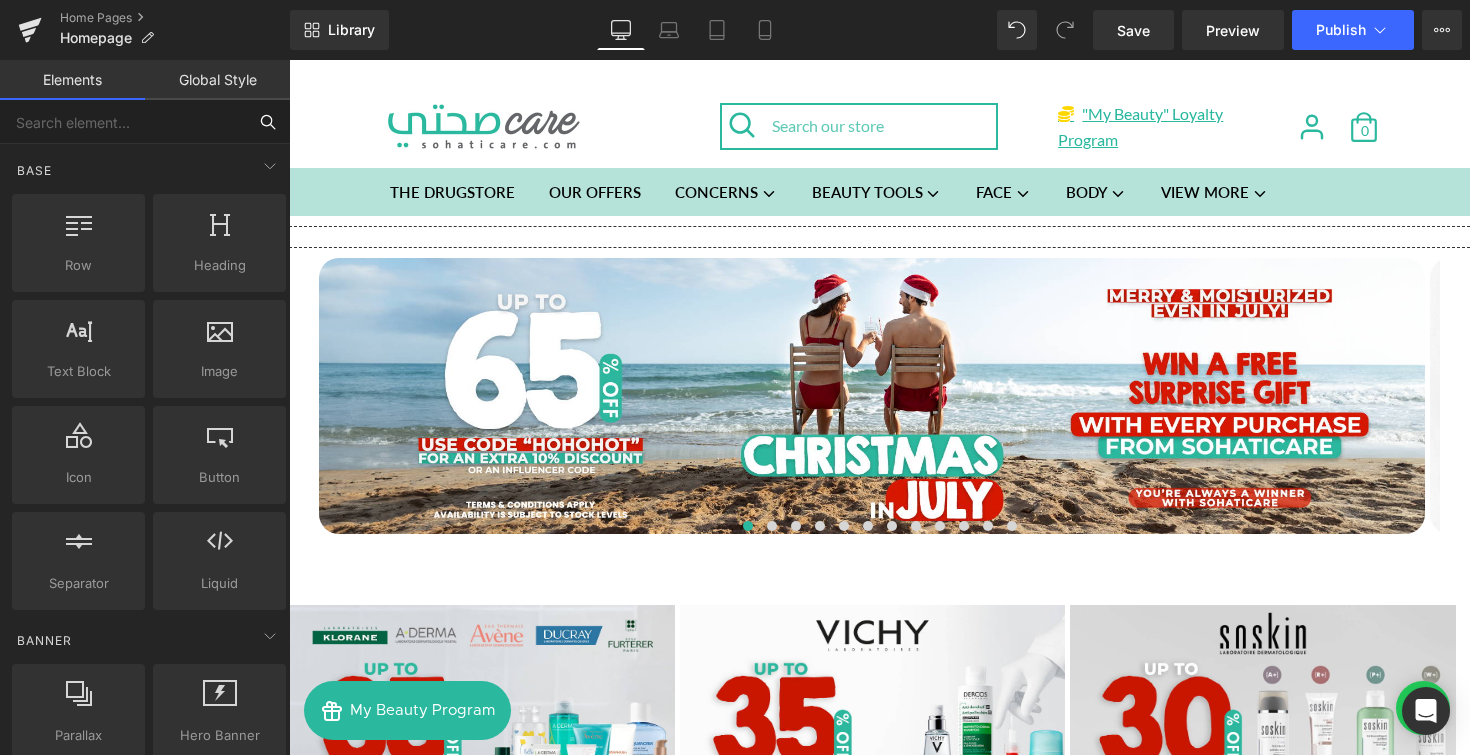 click at bounding box center (123, 122) 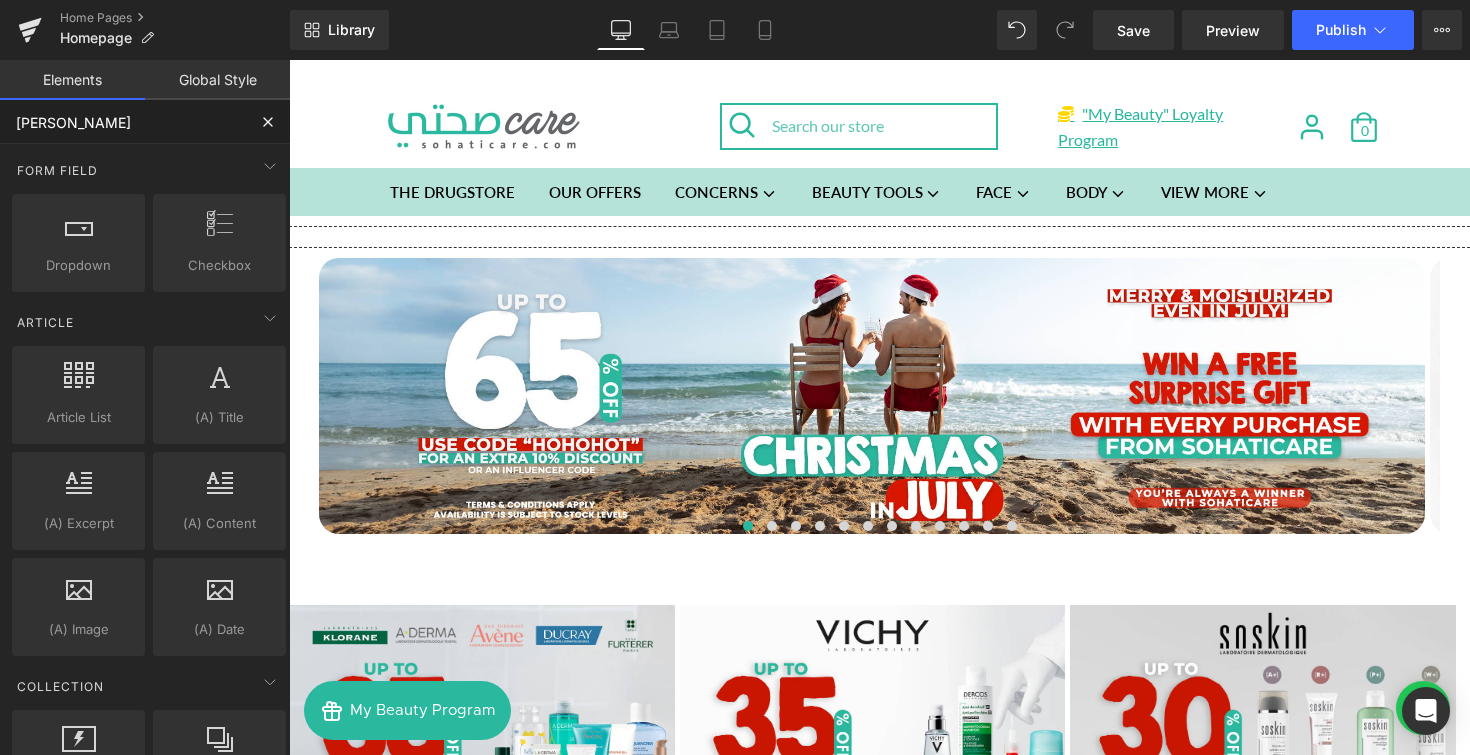 type on "time" 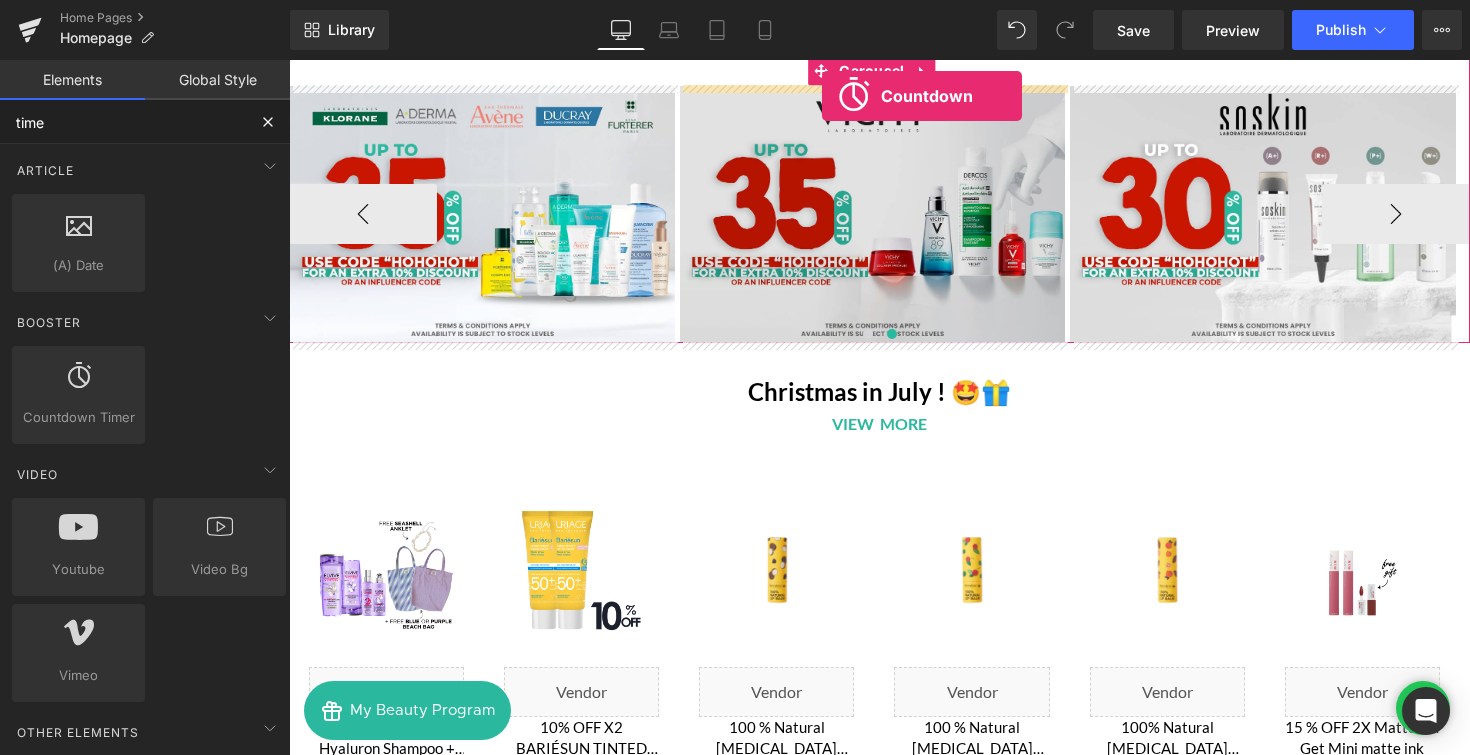 scroll, scrollTop: 459, scrollLeft: 0, axis: vertical 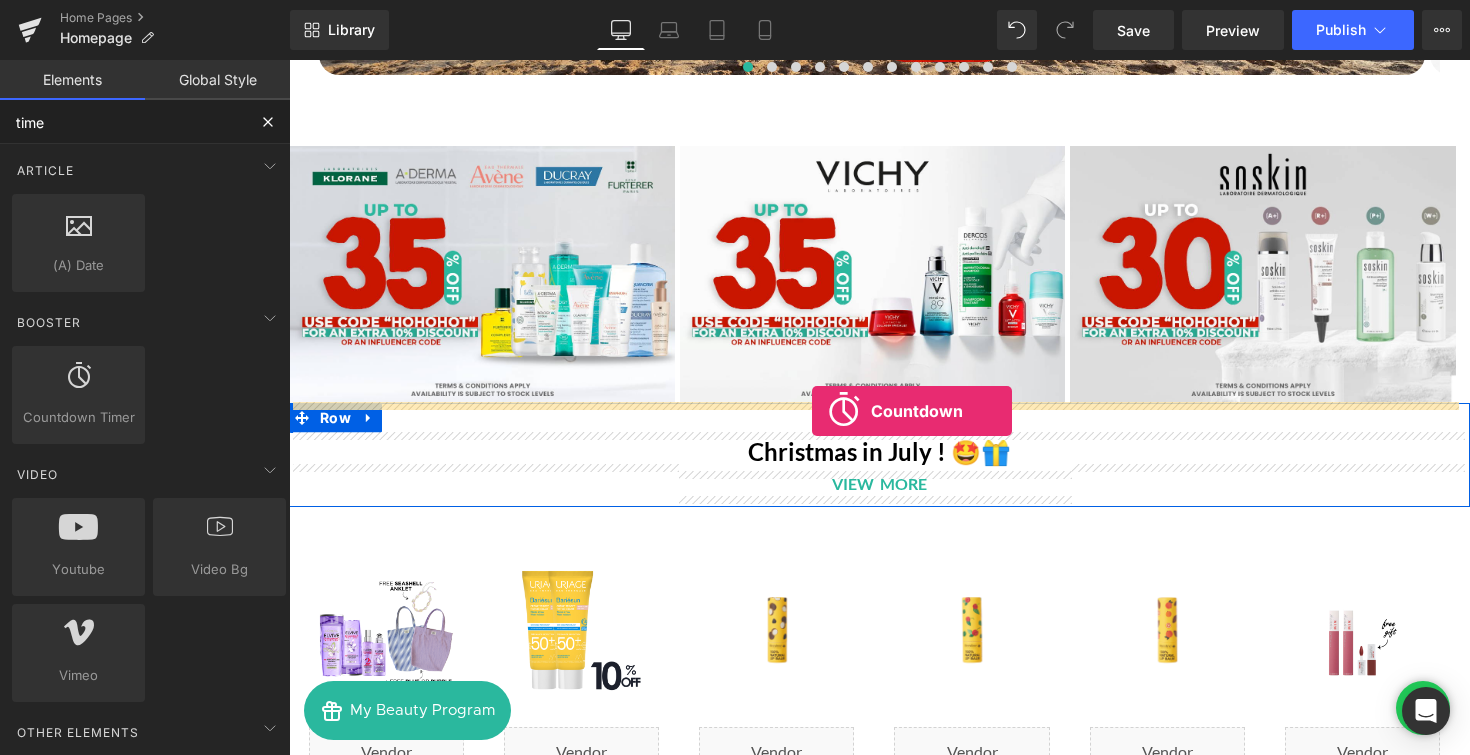 drag, startPoint x: 364, startPoint y: 481, endPoint x: 812, endPoint y: 411, distance: 453.43576 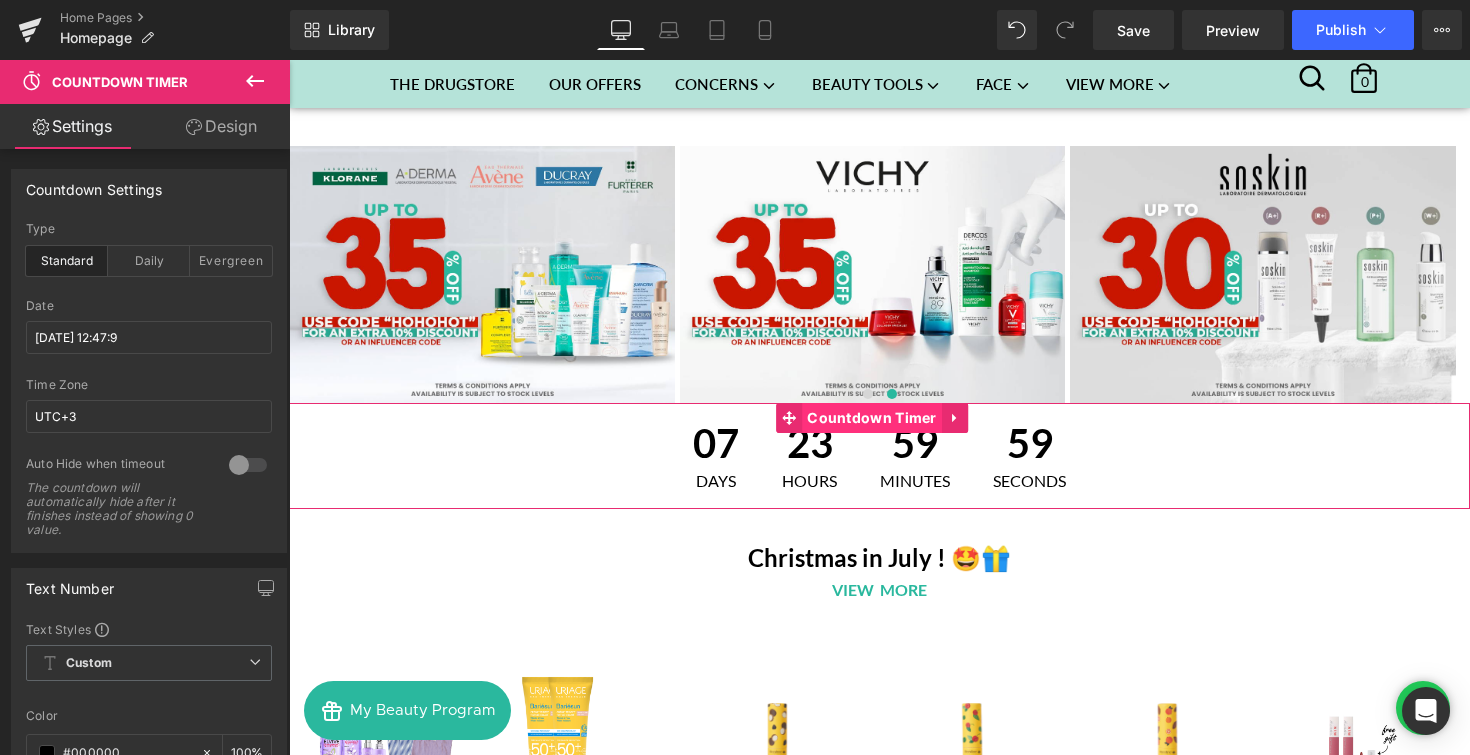 click on "Countdown Timer" at bounding box center [872, 418] 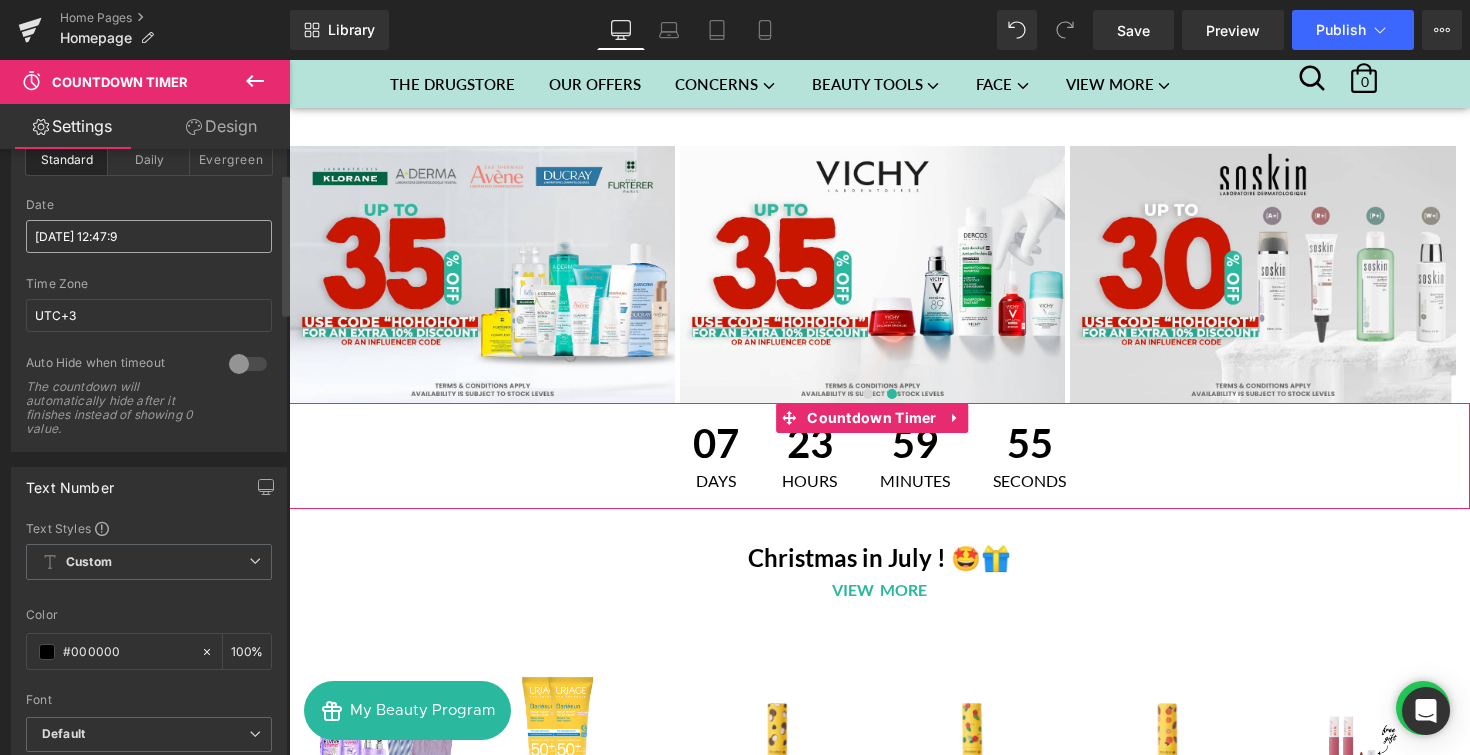 scroll, scrollTop: 0, scrollLeft: 0, axis: both 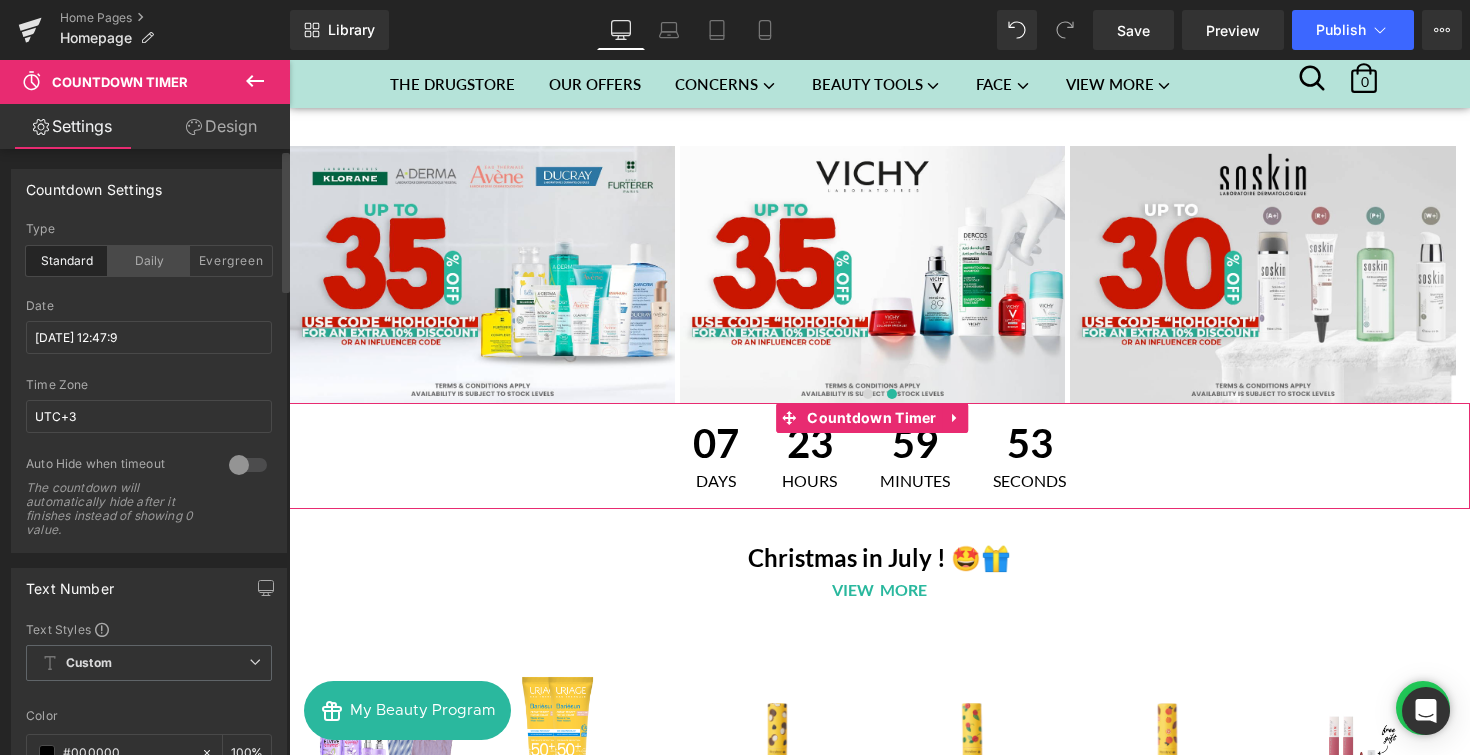 click on "Daily" at bounding box center [149, 261] 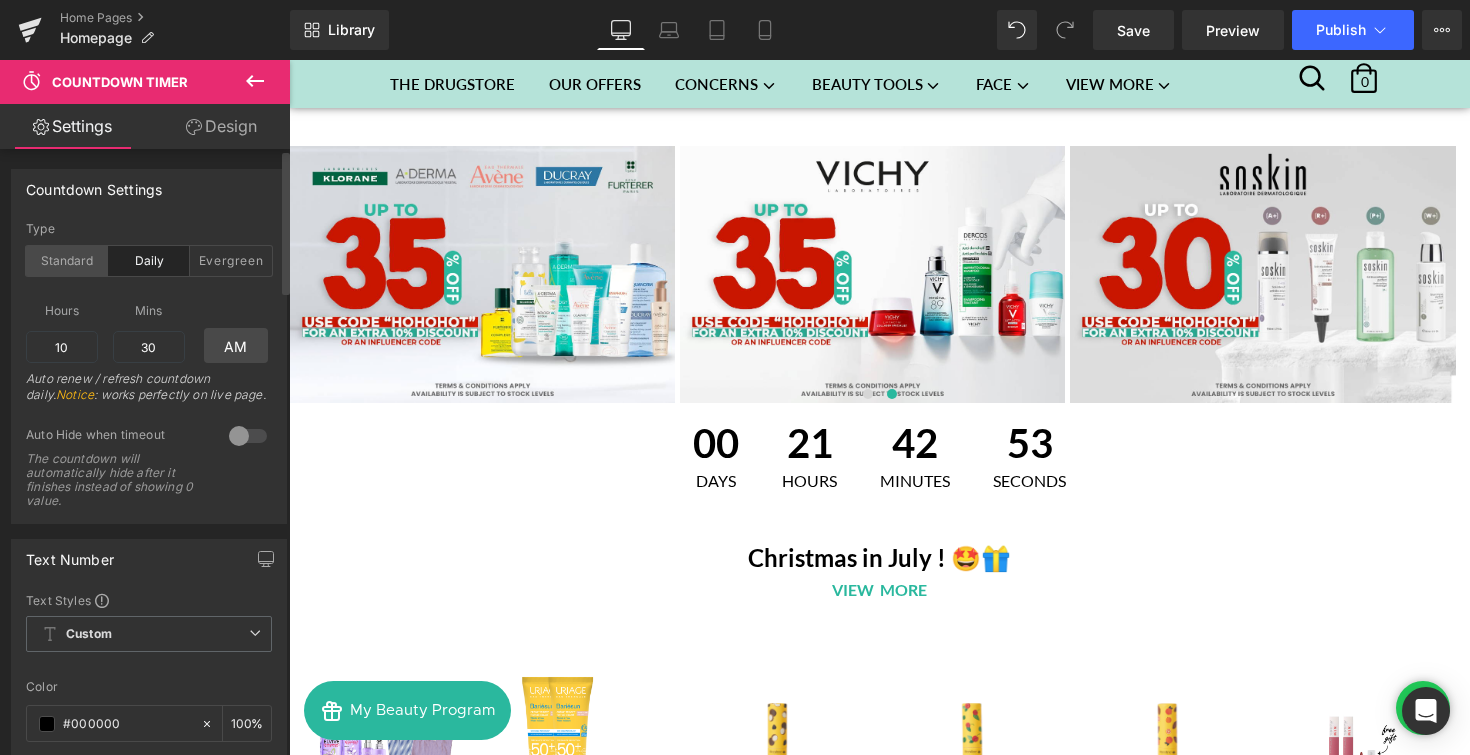 click on "Standard" at bounding box center (67, 261) 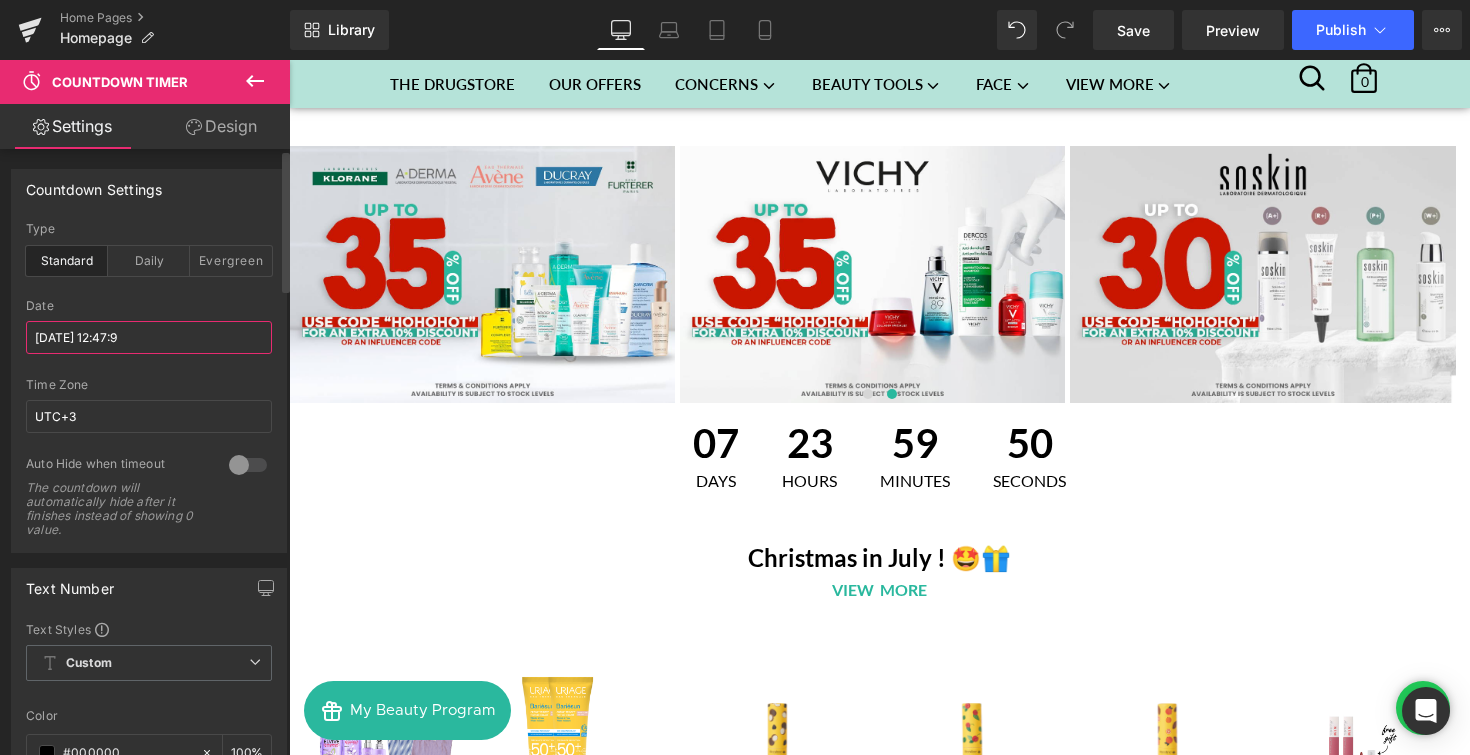 click on "[DATE] 12:47:9" at bounding box center [149, 337] 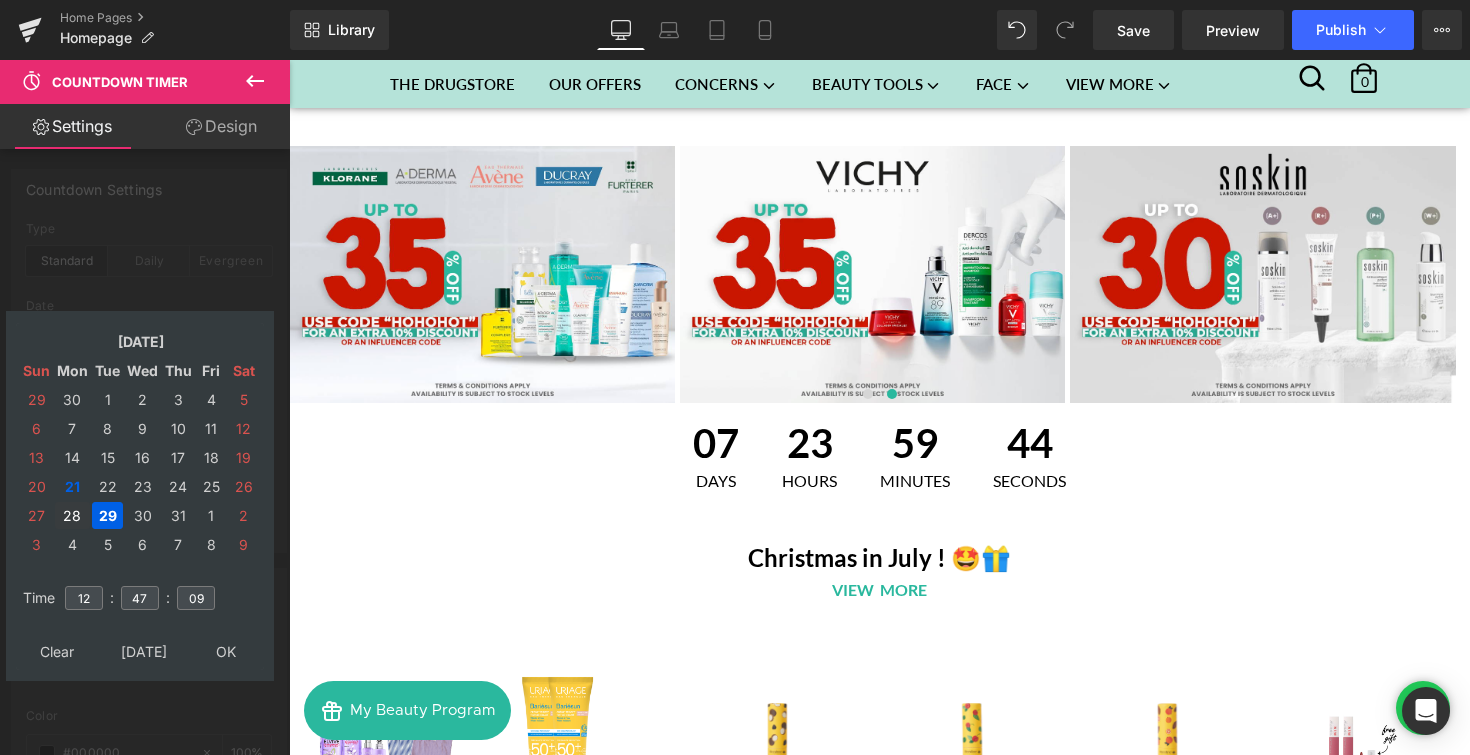 click on "28" at bounding box center [72, 515] 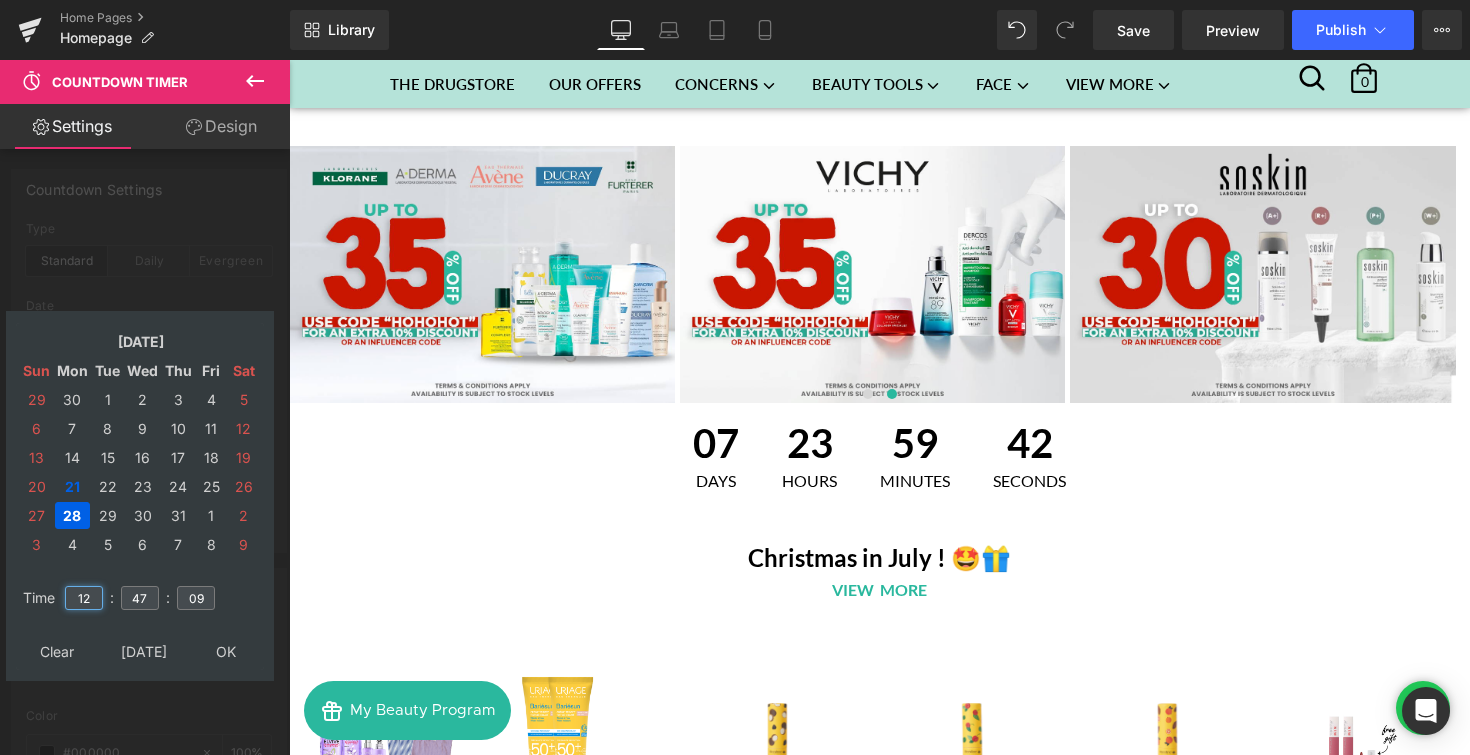 click on "12" at bounding box center [84, 598] 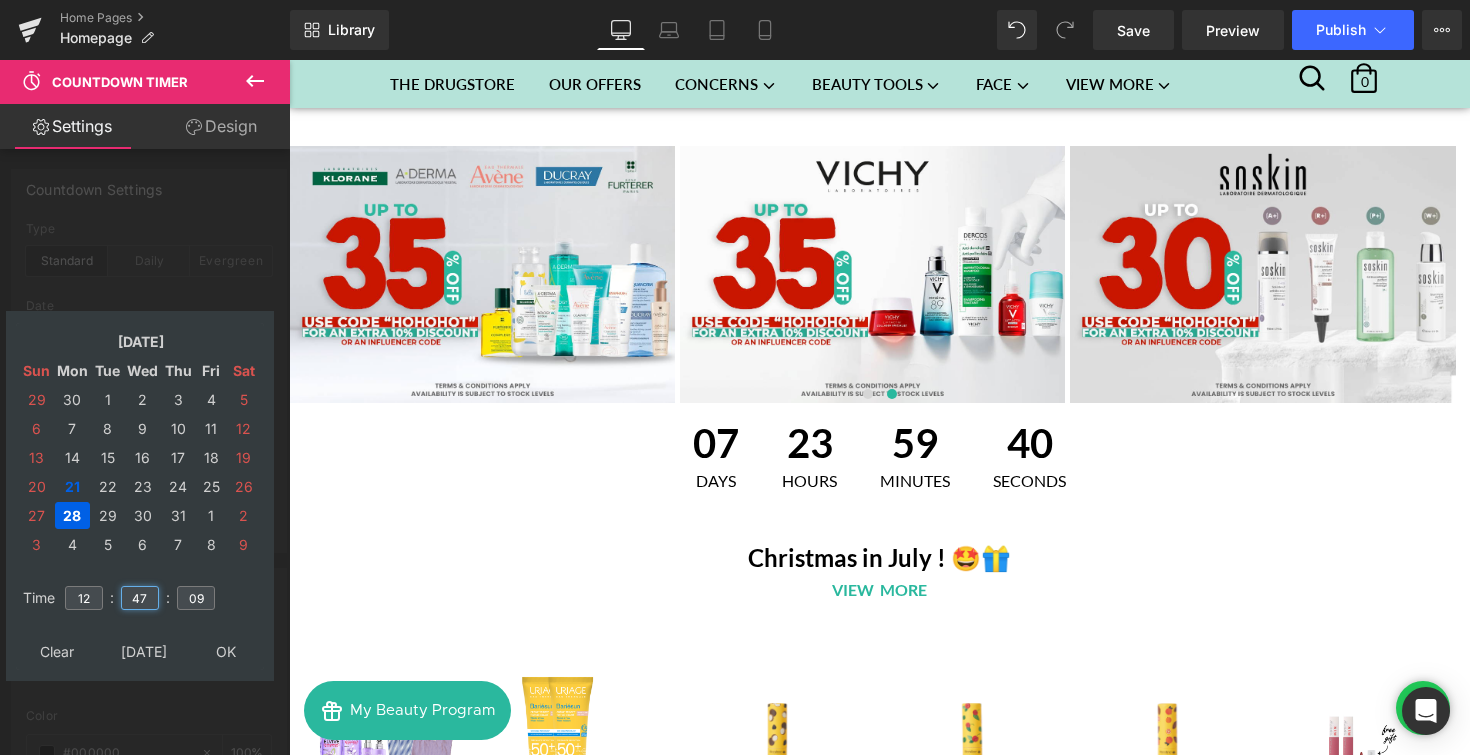 click on "47" at bounding box center [140, 598] 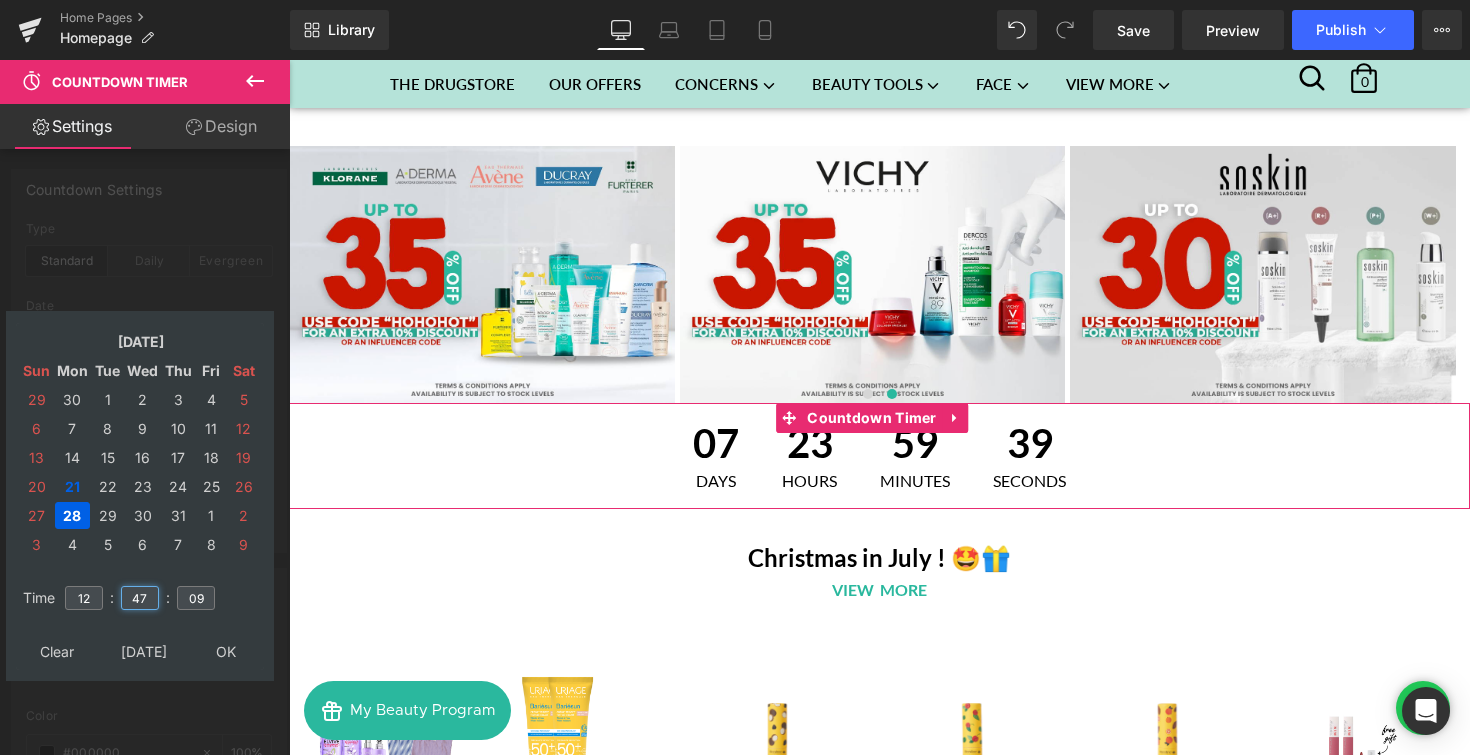type on "4" 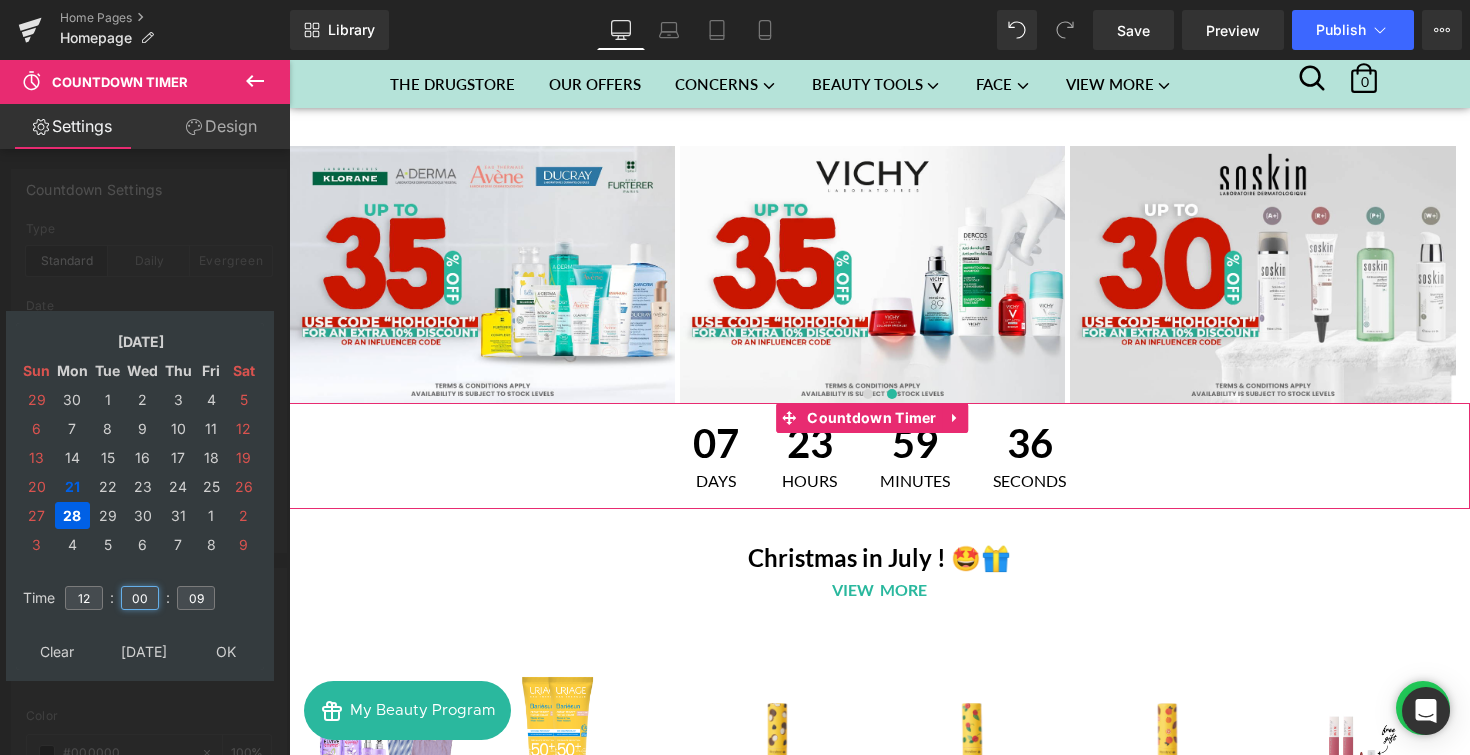 type on "00" 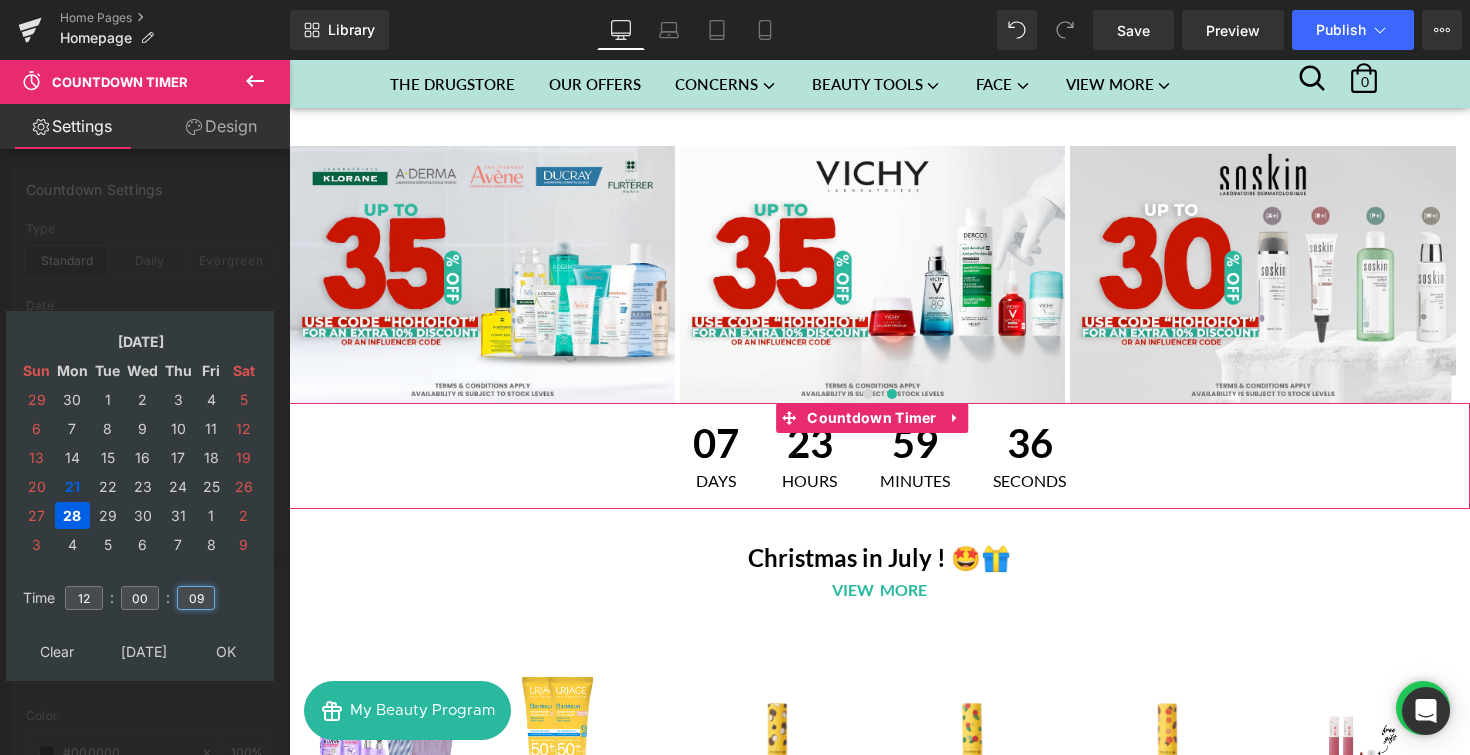 click on "09" at bounding box center (196, 598) 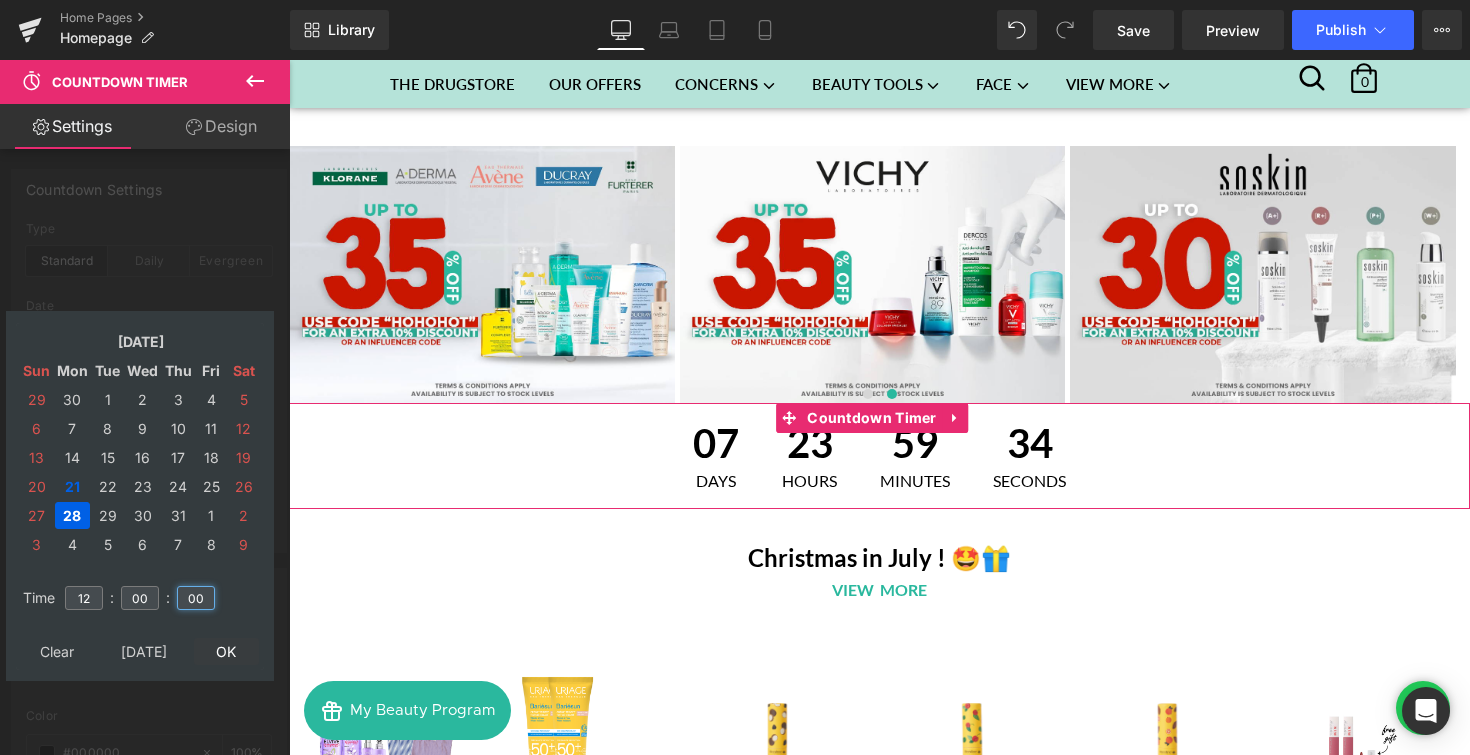 type on "00" 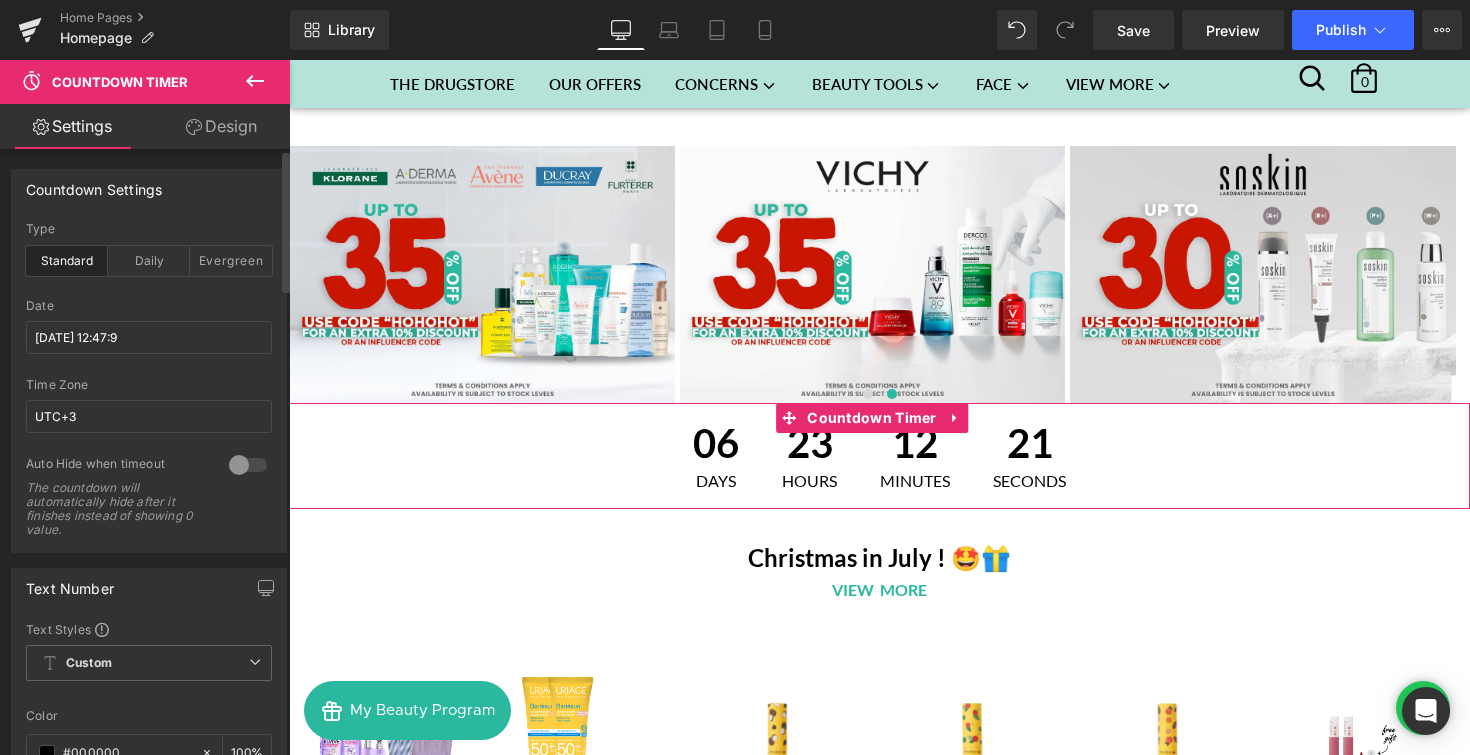 click at bounding box center (248, 465) 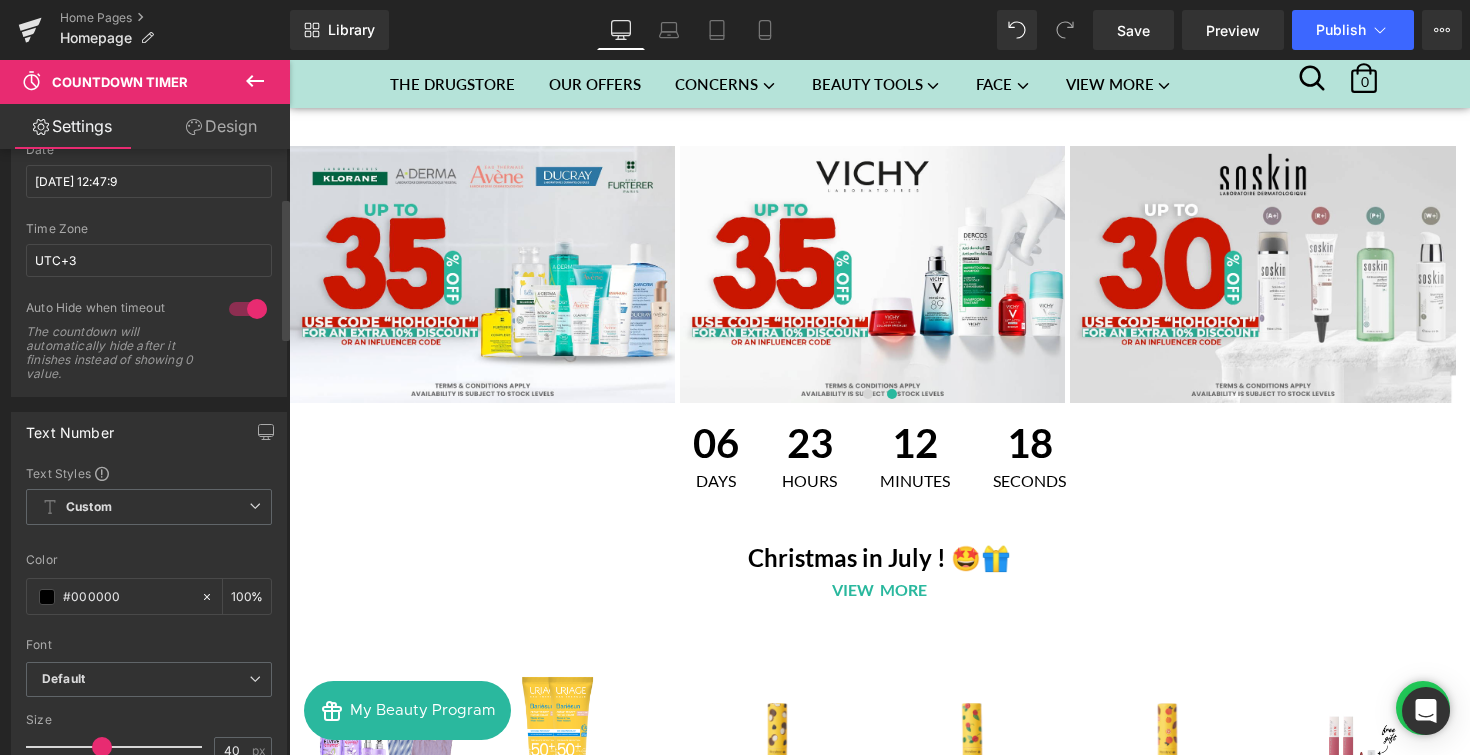scroll, scrollTop: 0, scrollLeft: 0, axis: both 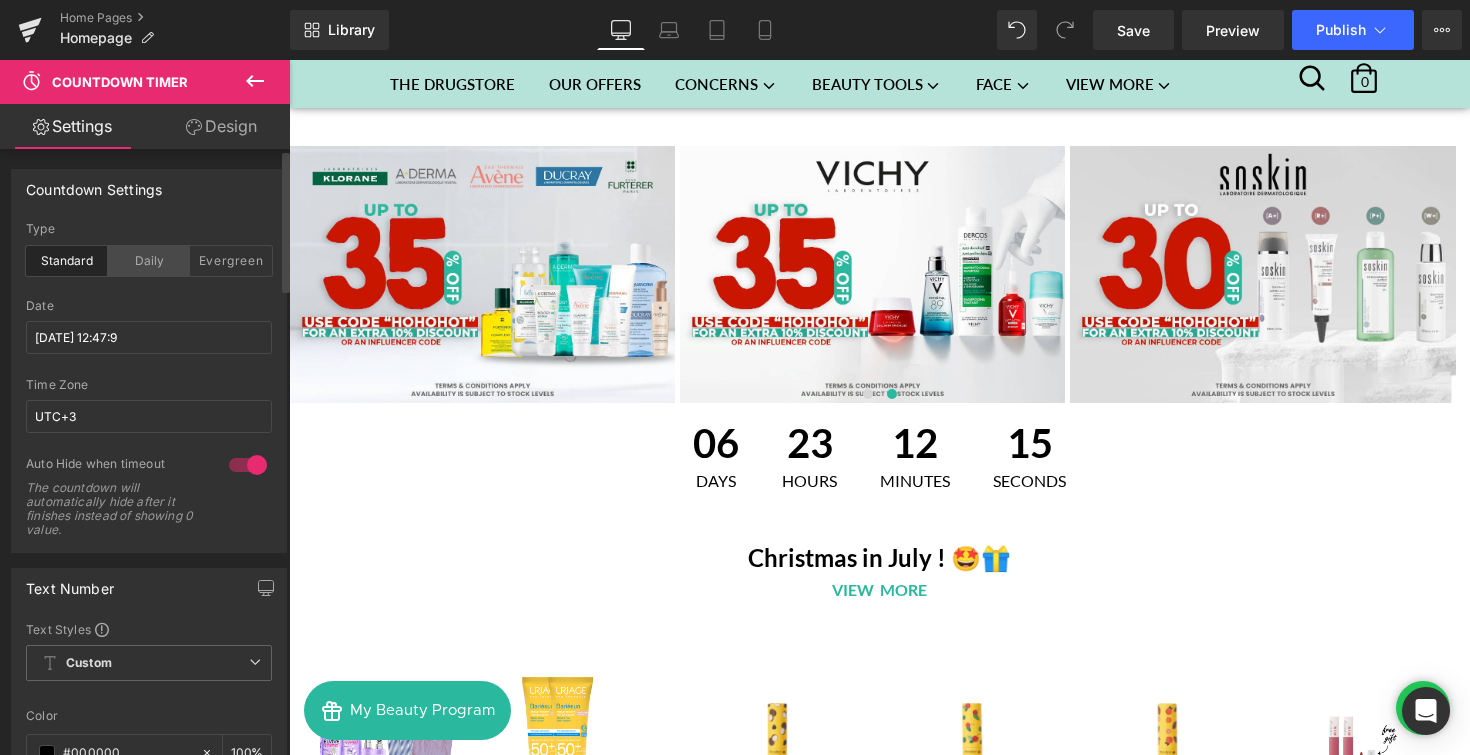 click on "Daily" at bounding box center (149, 261) 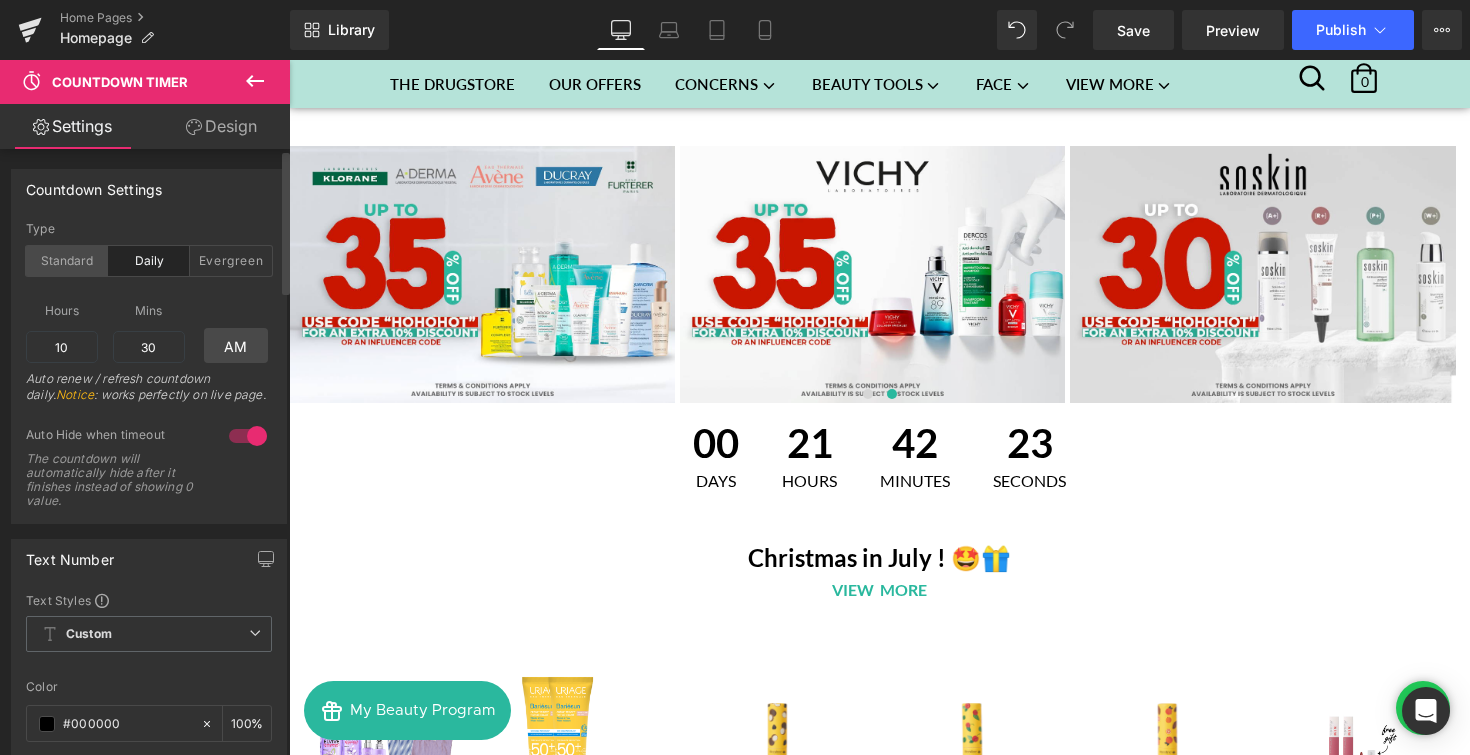 click on "Standard" at bounding box center (67, 261) 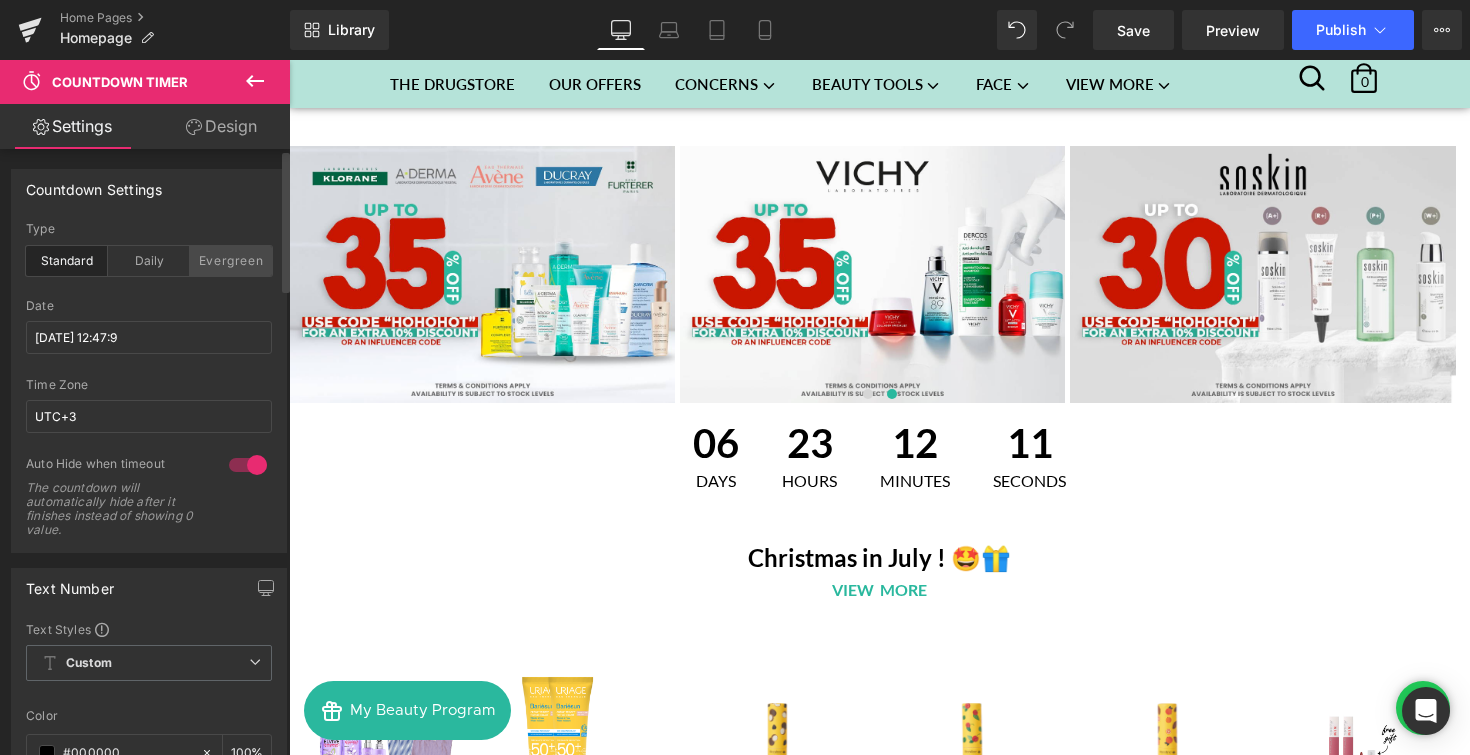 click on "Evergreen" at bounding box center [231, 261] 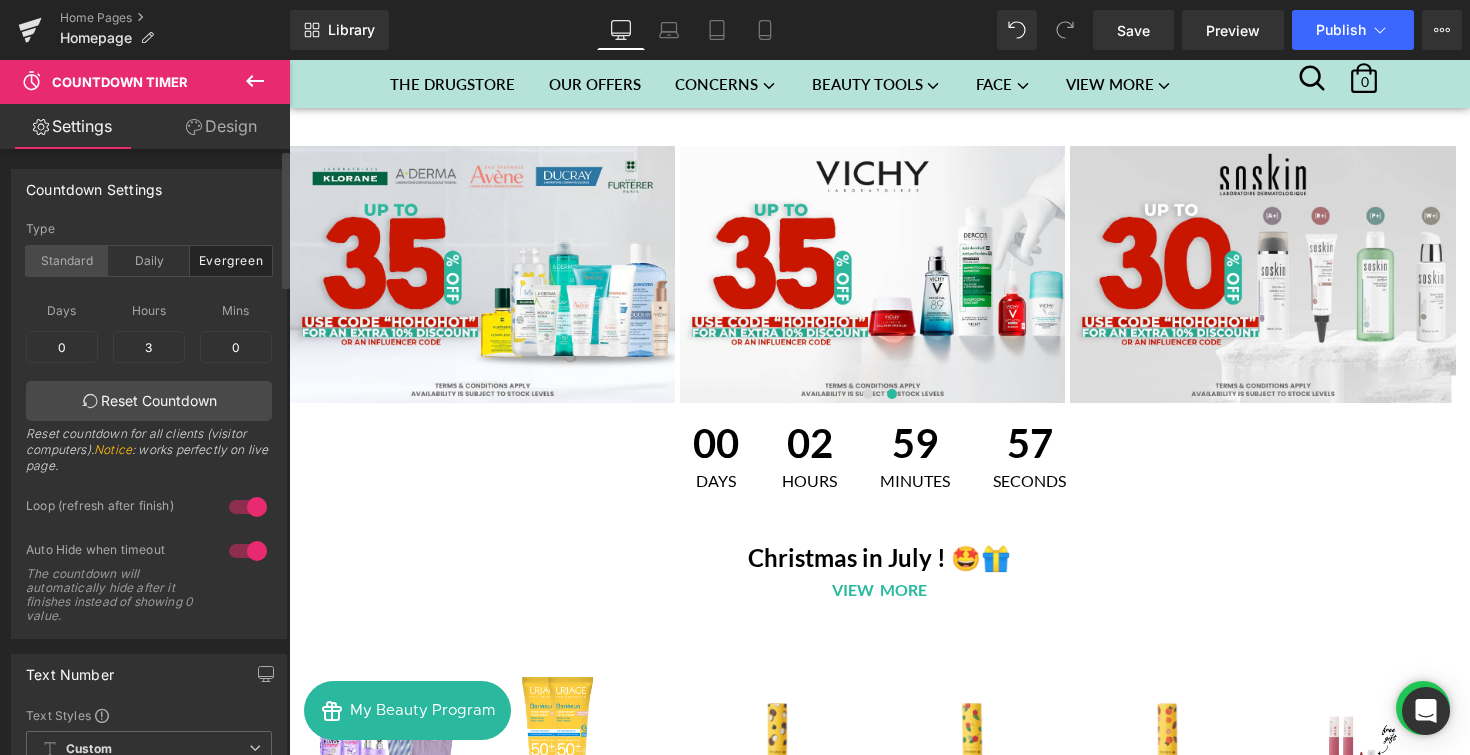 click on "Standard" at bounding box center (67, 261) 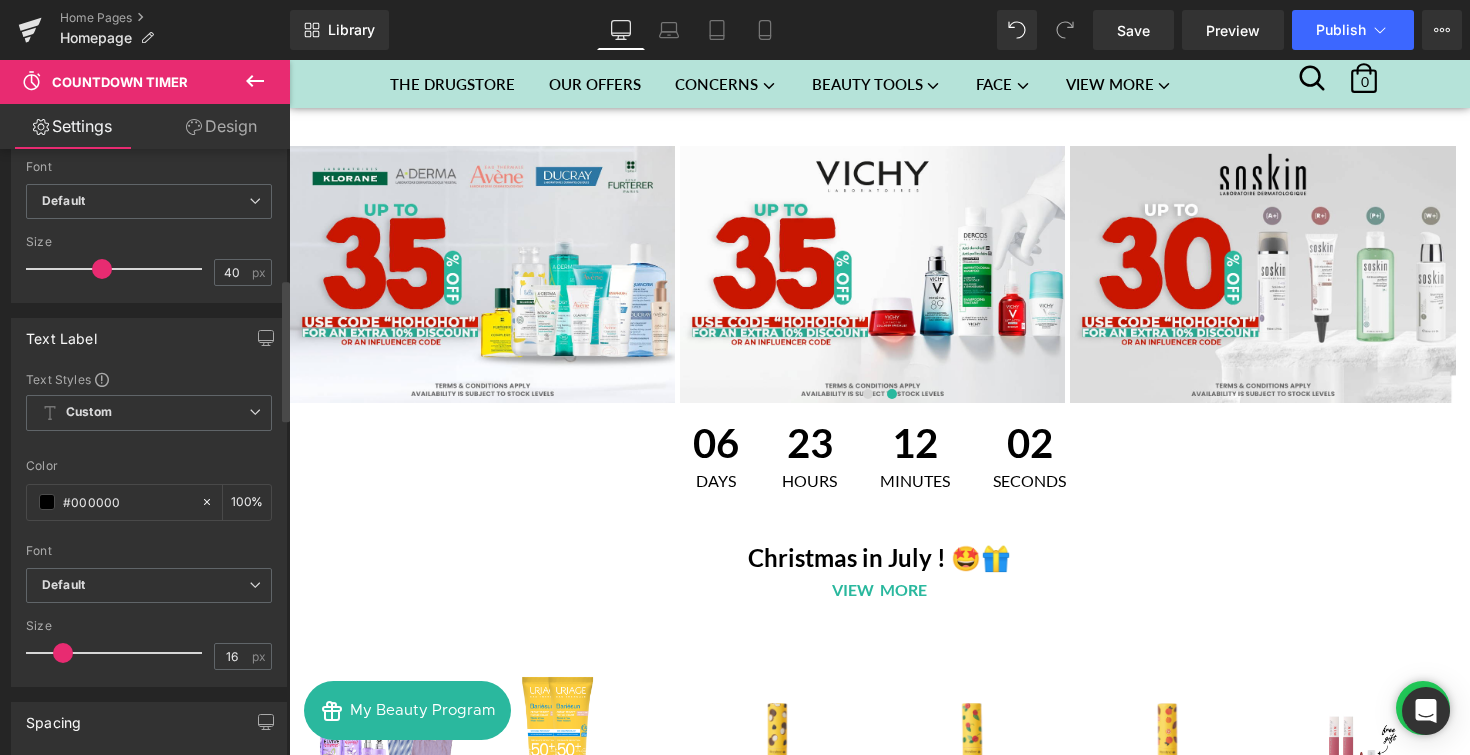 scroll, scrollTop: 637, scrollLeft: 0, axis: vertical 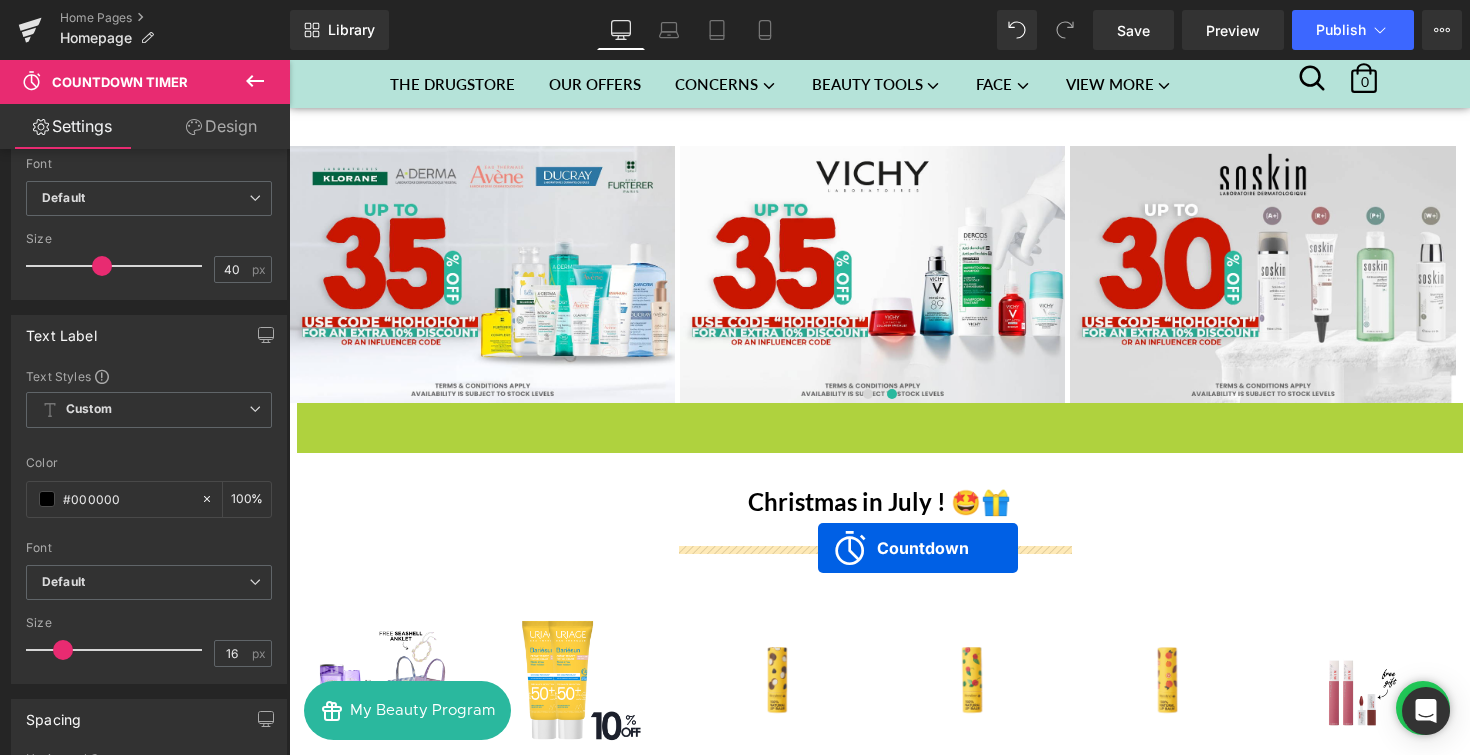 drag, startPoint x: 783, startPoint y: 421, endPoint x: 818, endPoint y: 547, distance: 130.7708 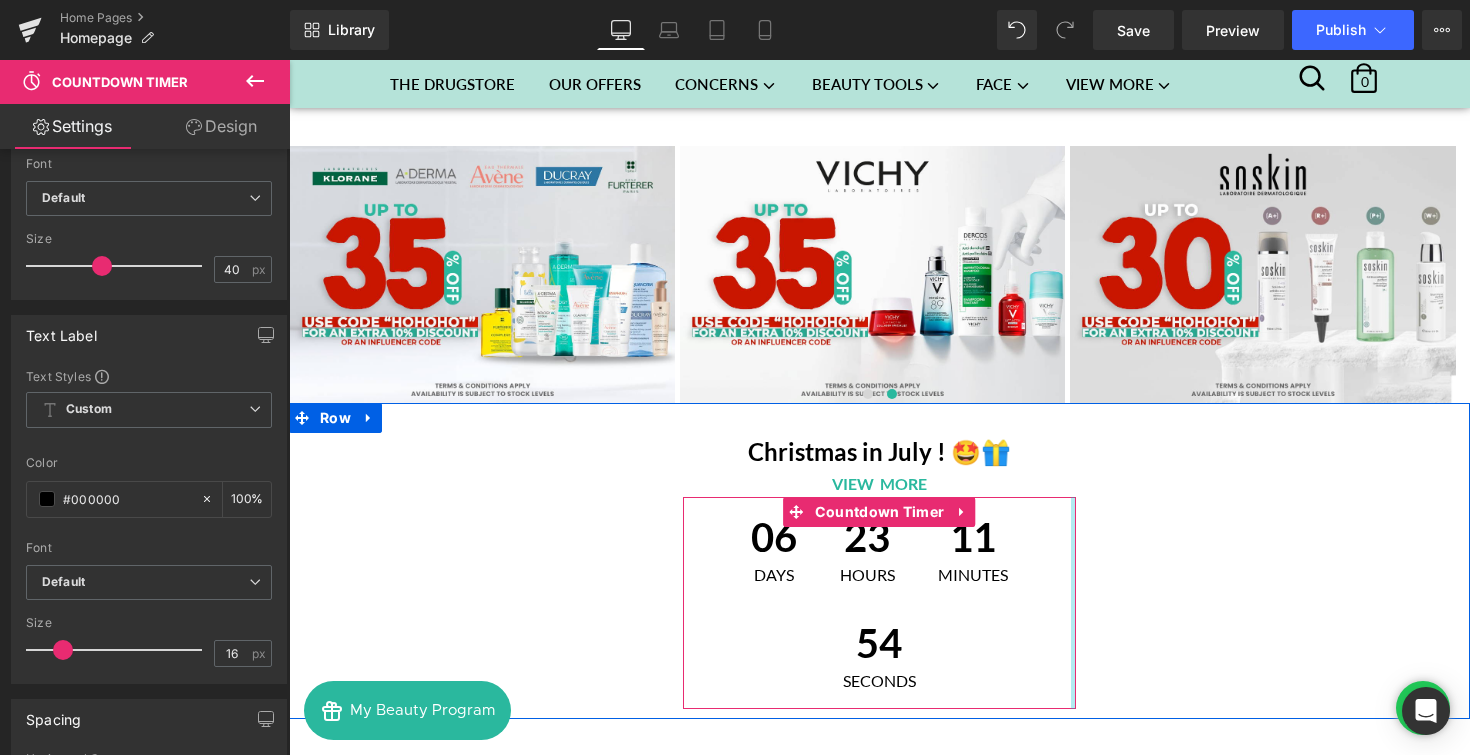 drag, startPoint x: 1090, startPoint y: 571, endPoint x: 1107, endPoint y: 572, distance: 17.029387 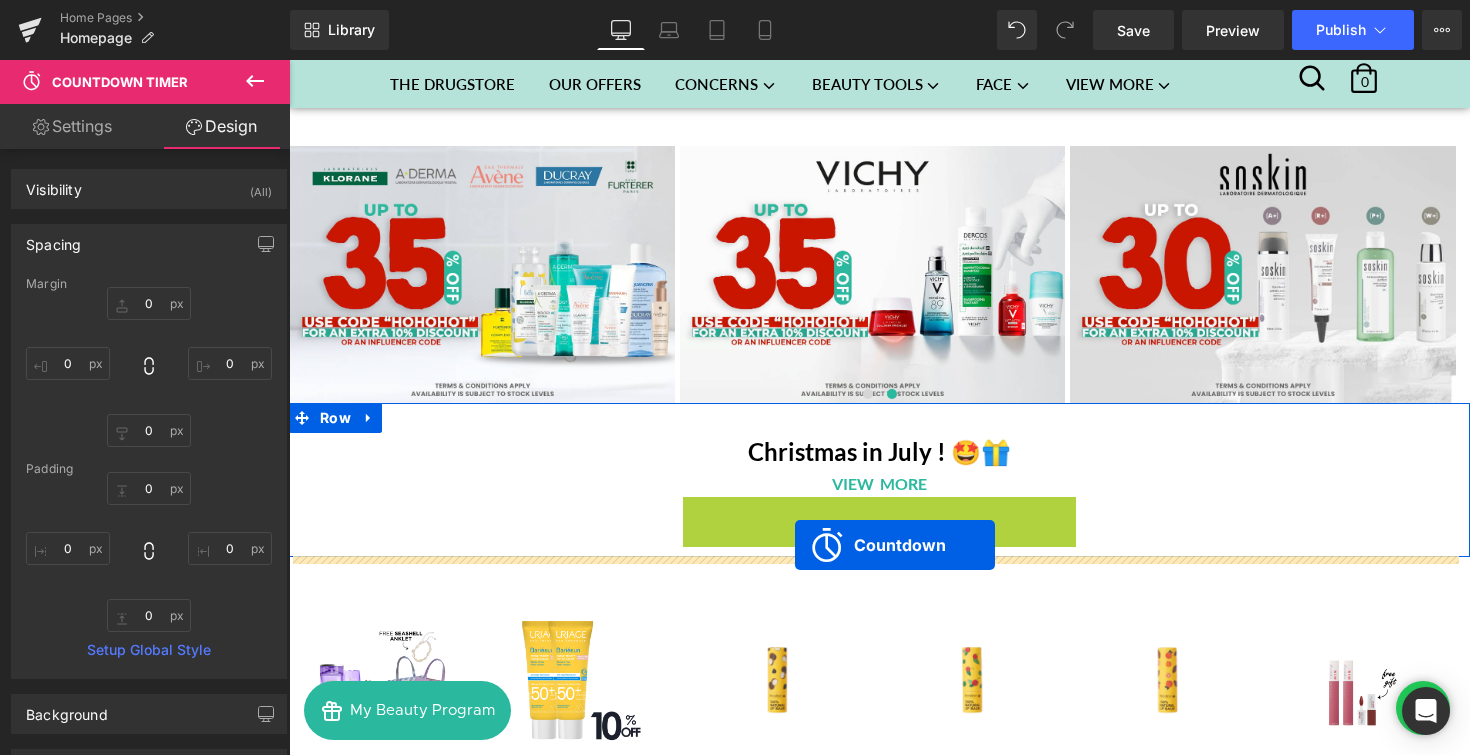 drag, startPoint x: 783, startPoint y: 507, endPoint x: 795, endPoint y: 544, distance: 38.8973 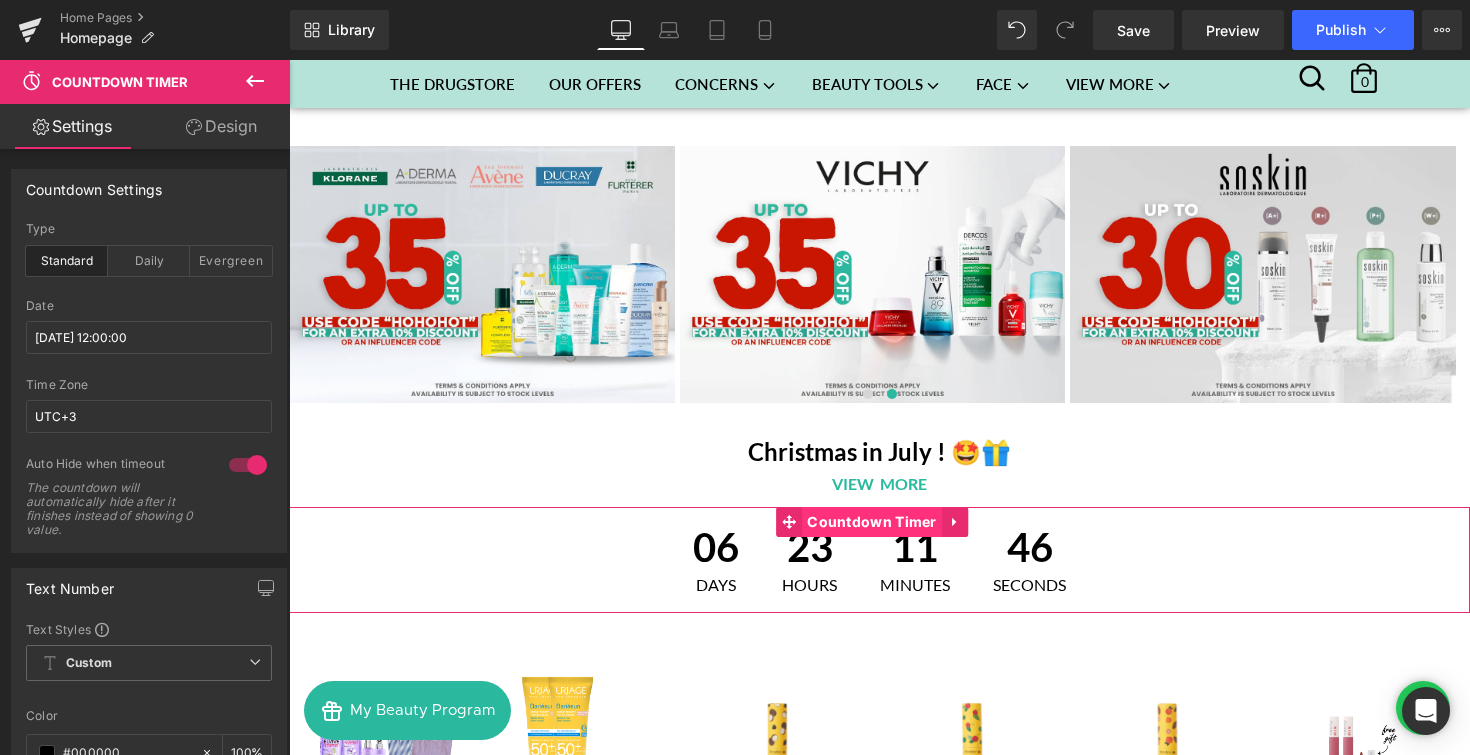 click on "Countdown Timer" at bounding box center (872, 522) 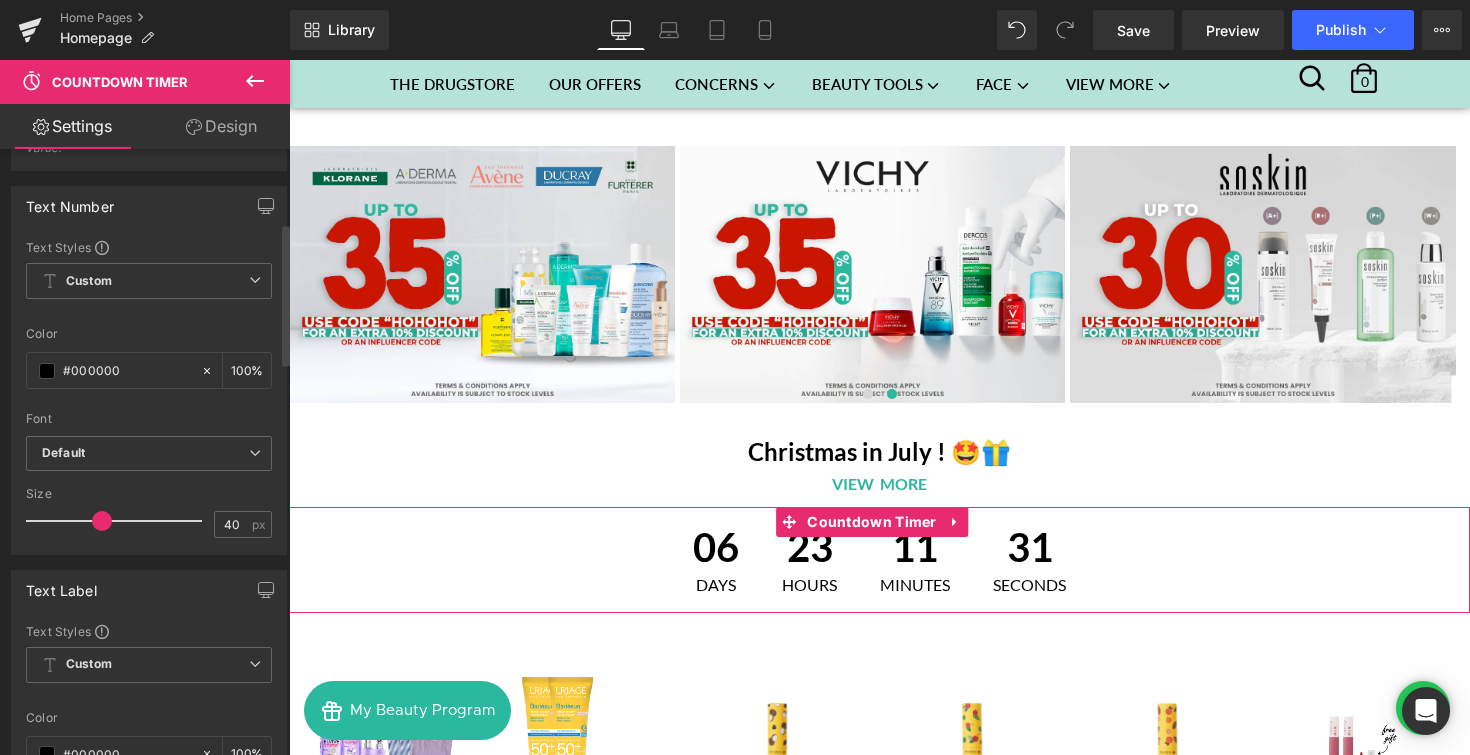 scroll, scrollTop: 0, scrollLeft: 0, axis: both 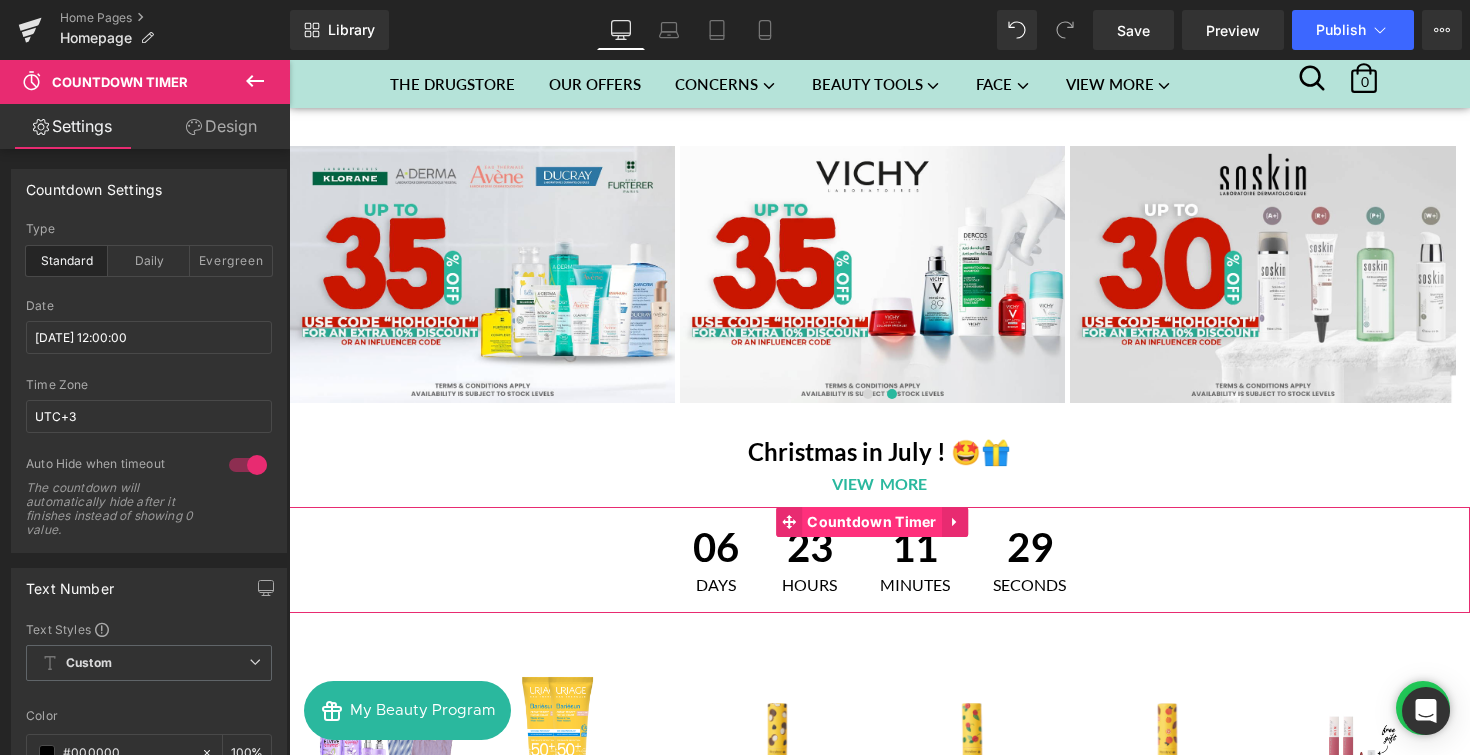 click on "Countdown Timer" at bounding box center [872, 522] 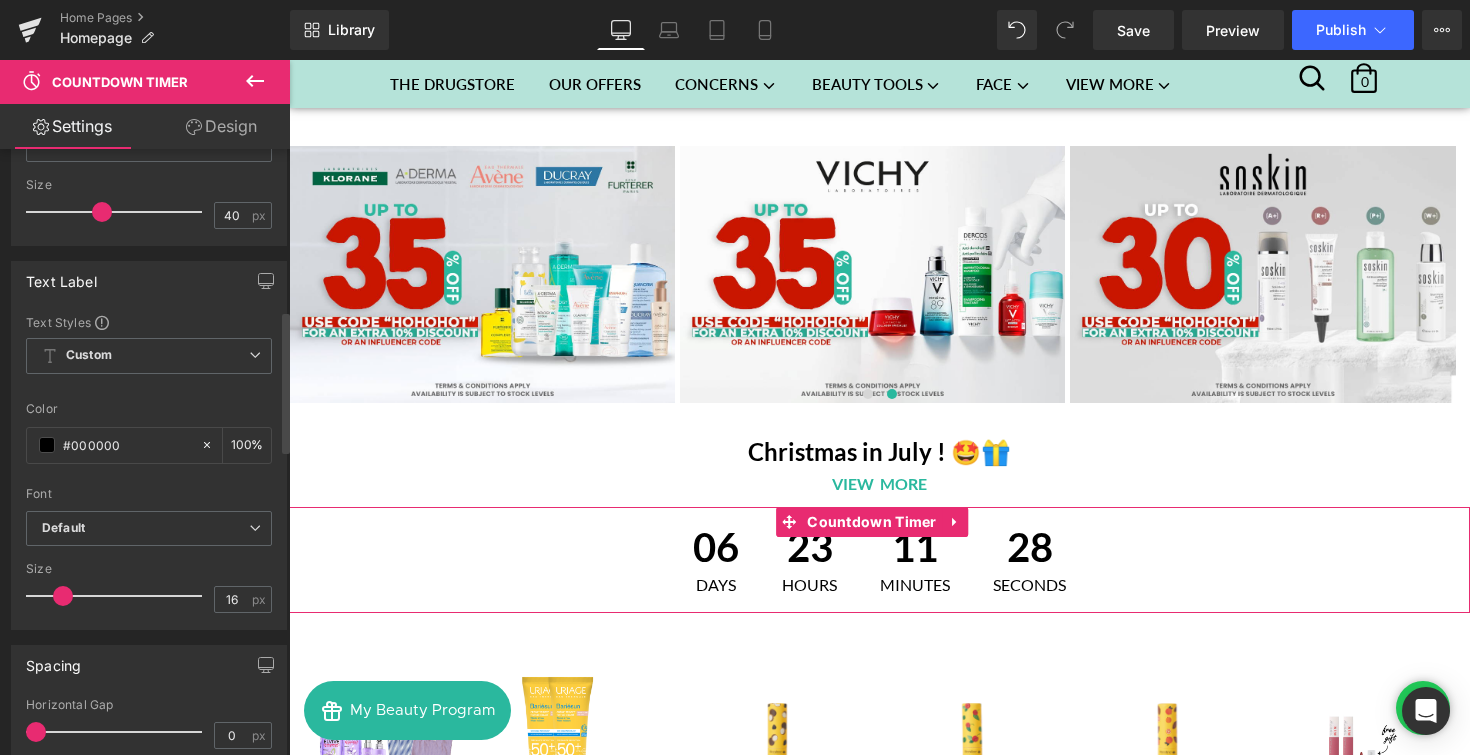 scroll, scrollTop: 690, scrollLeft: 0, axis: vertical 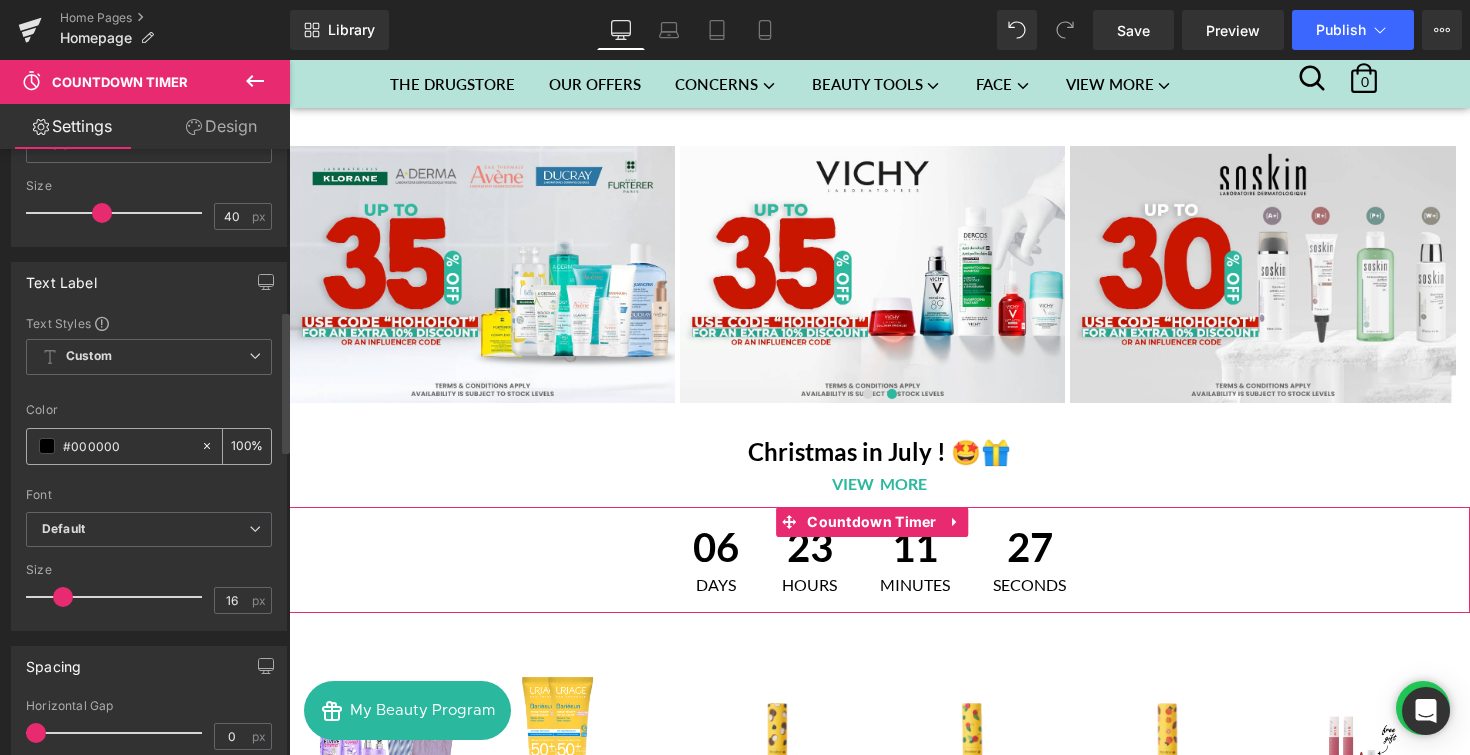 click at bounding box center [47, 446] 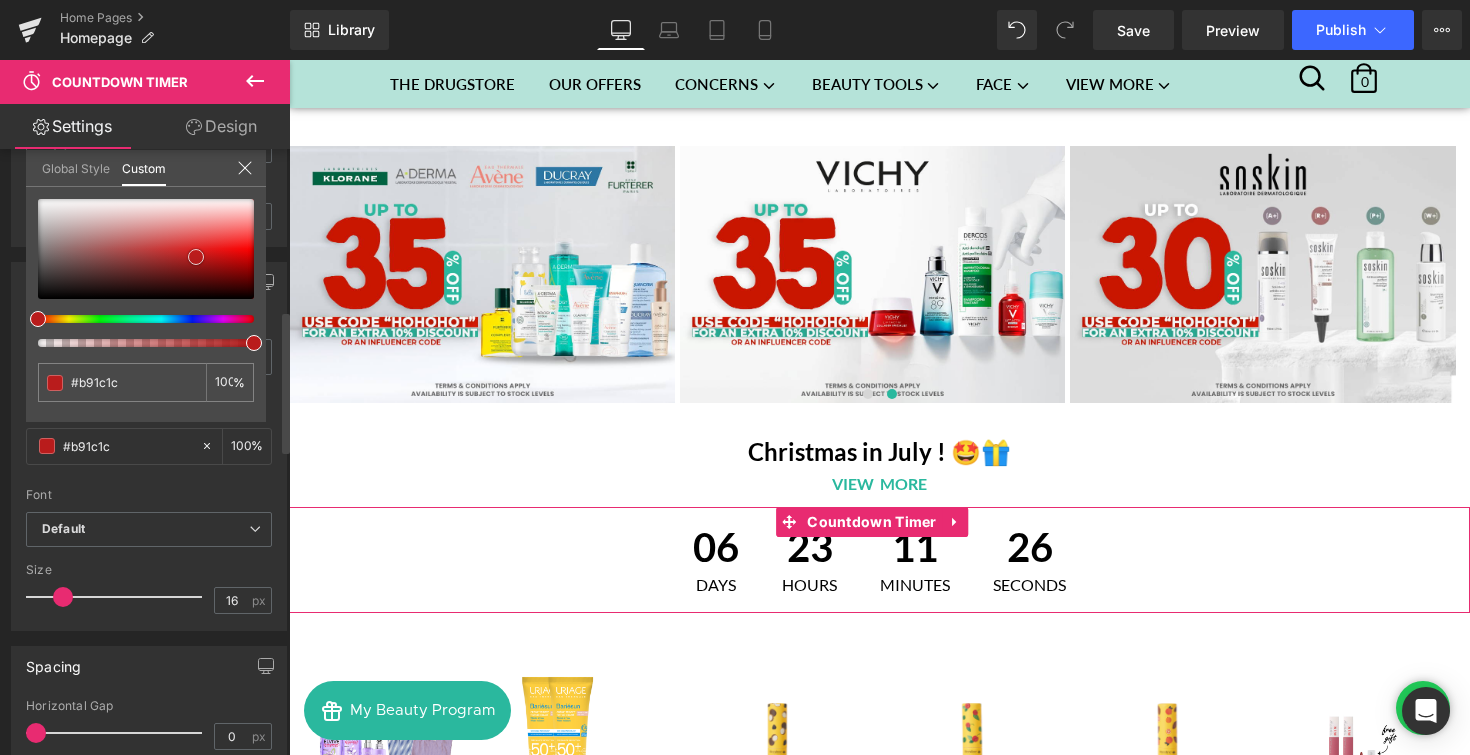click at bounding box center [146, 249] 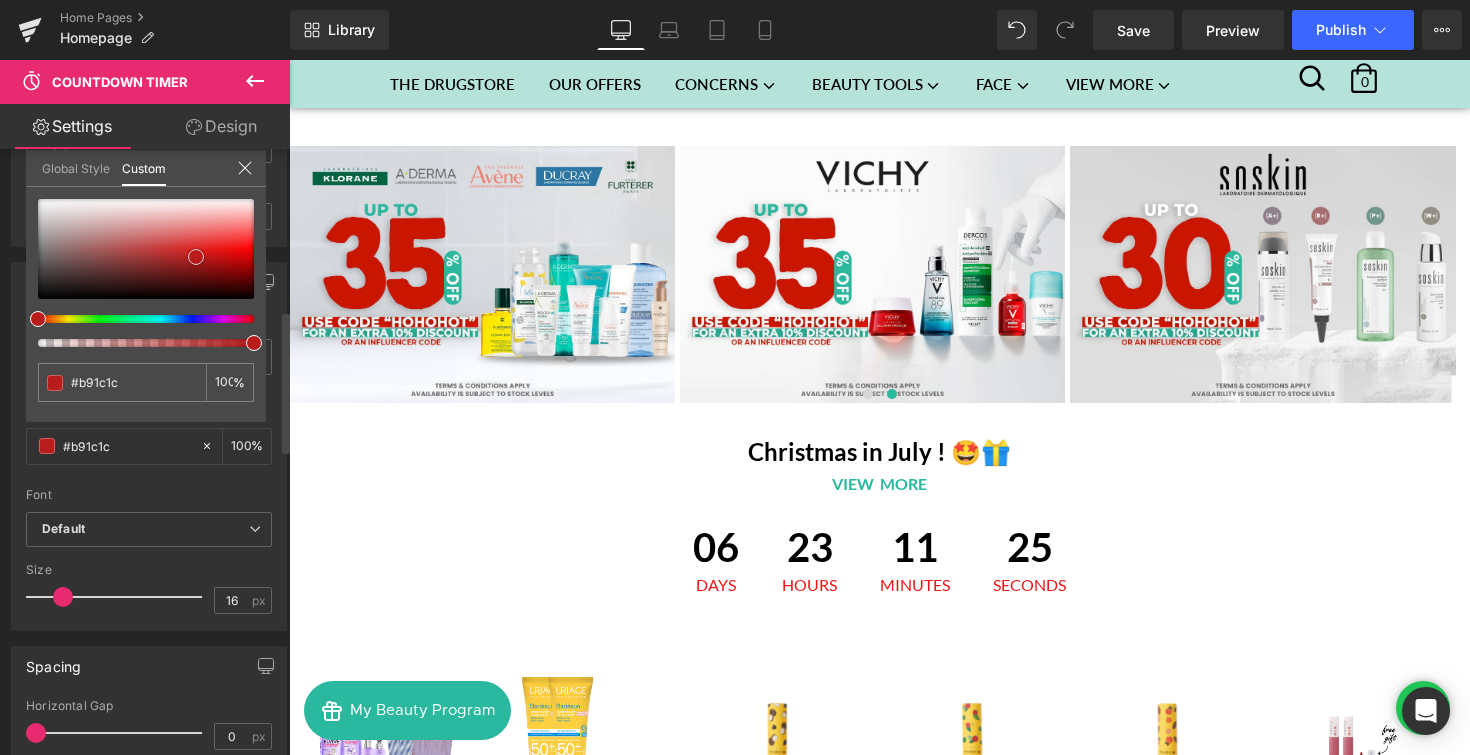 click at bounding box center [146, 249] 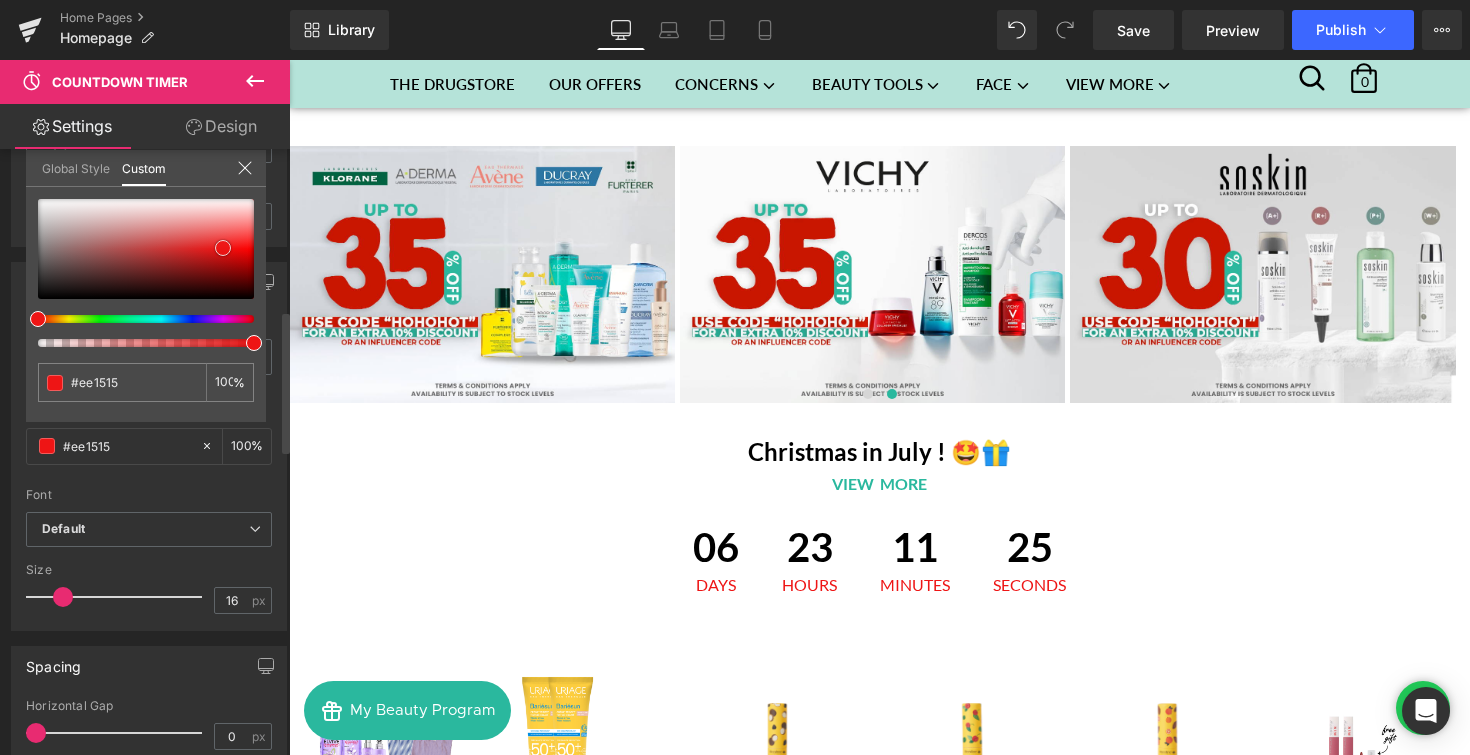 click at bounding box center [223, 248] 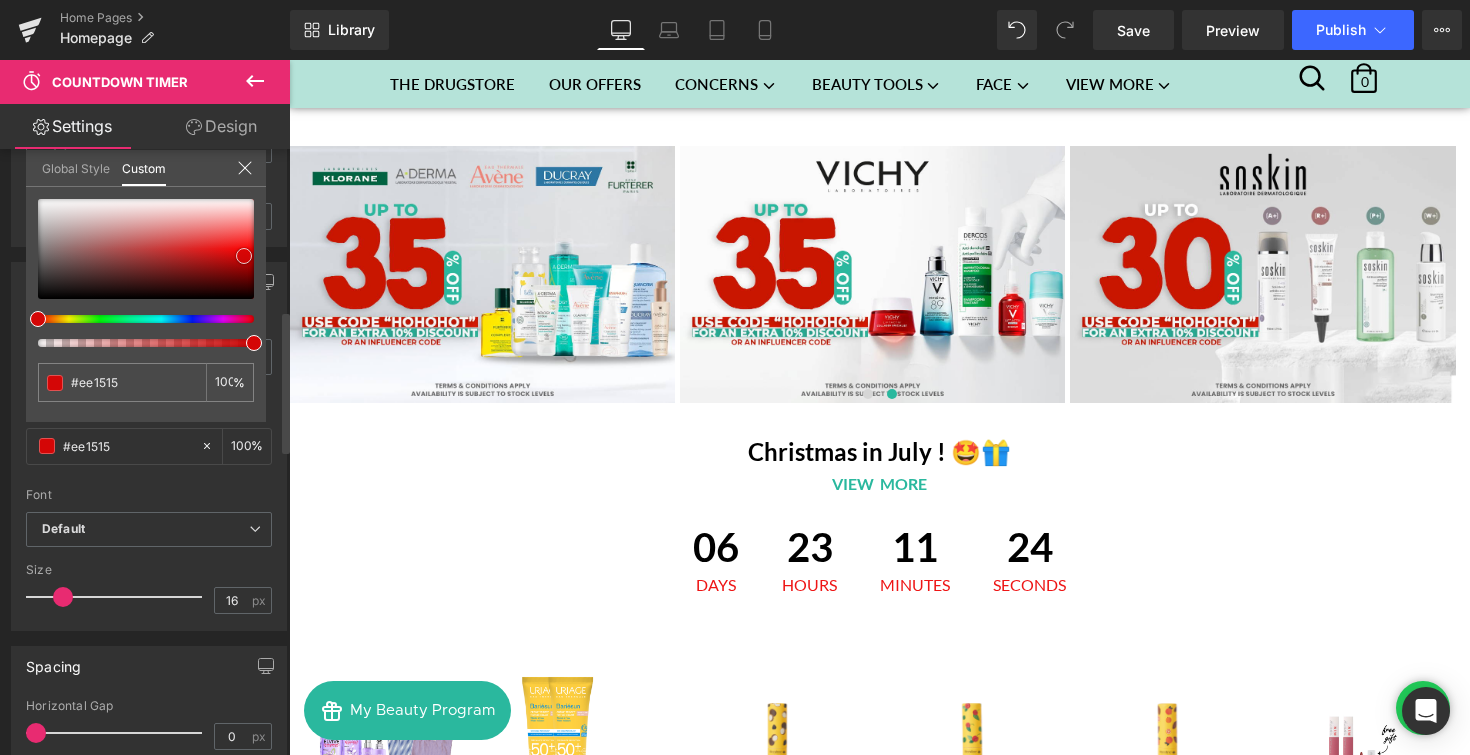 click at bounding box center (146, 249) 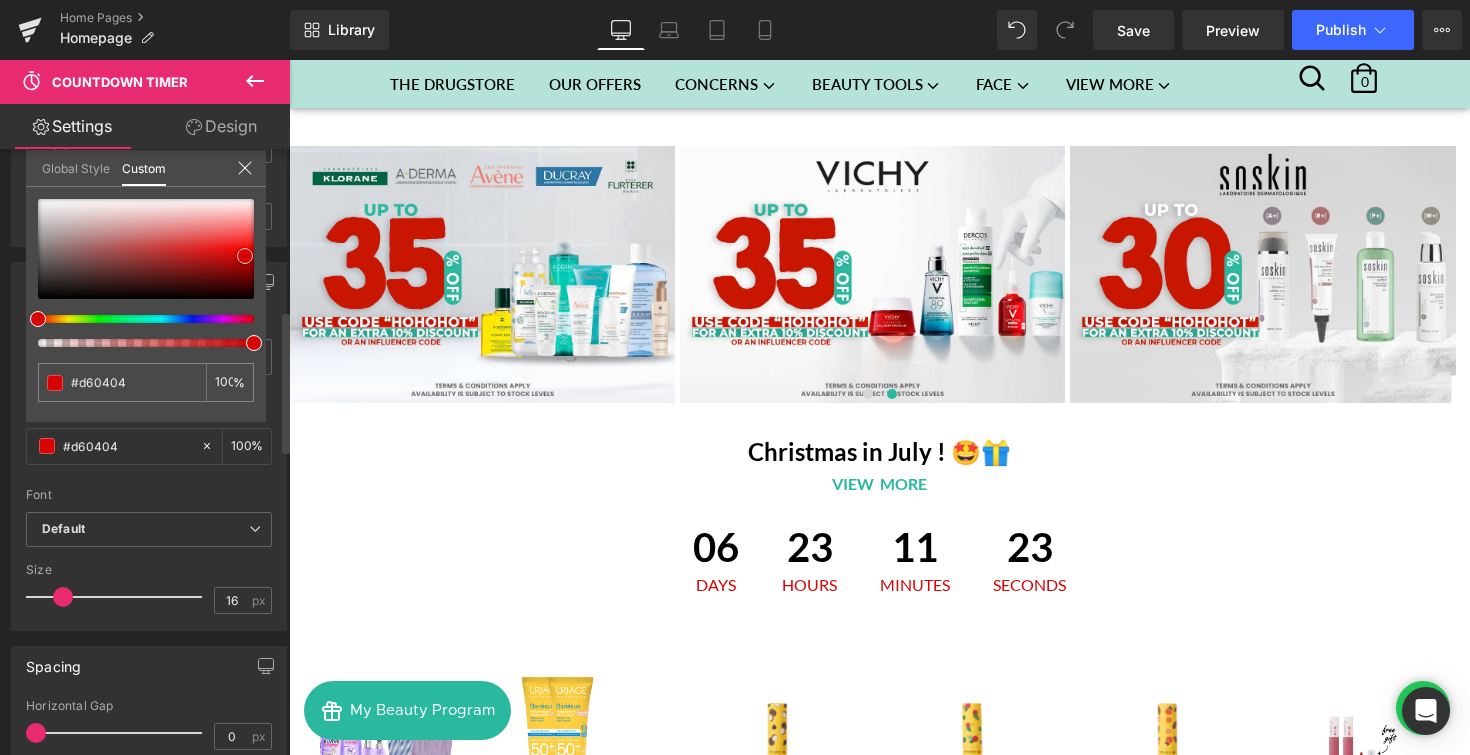 click at bounding box center [245, 256] 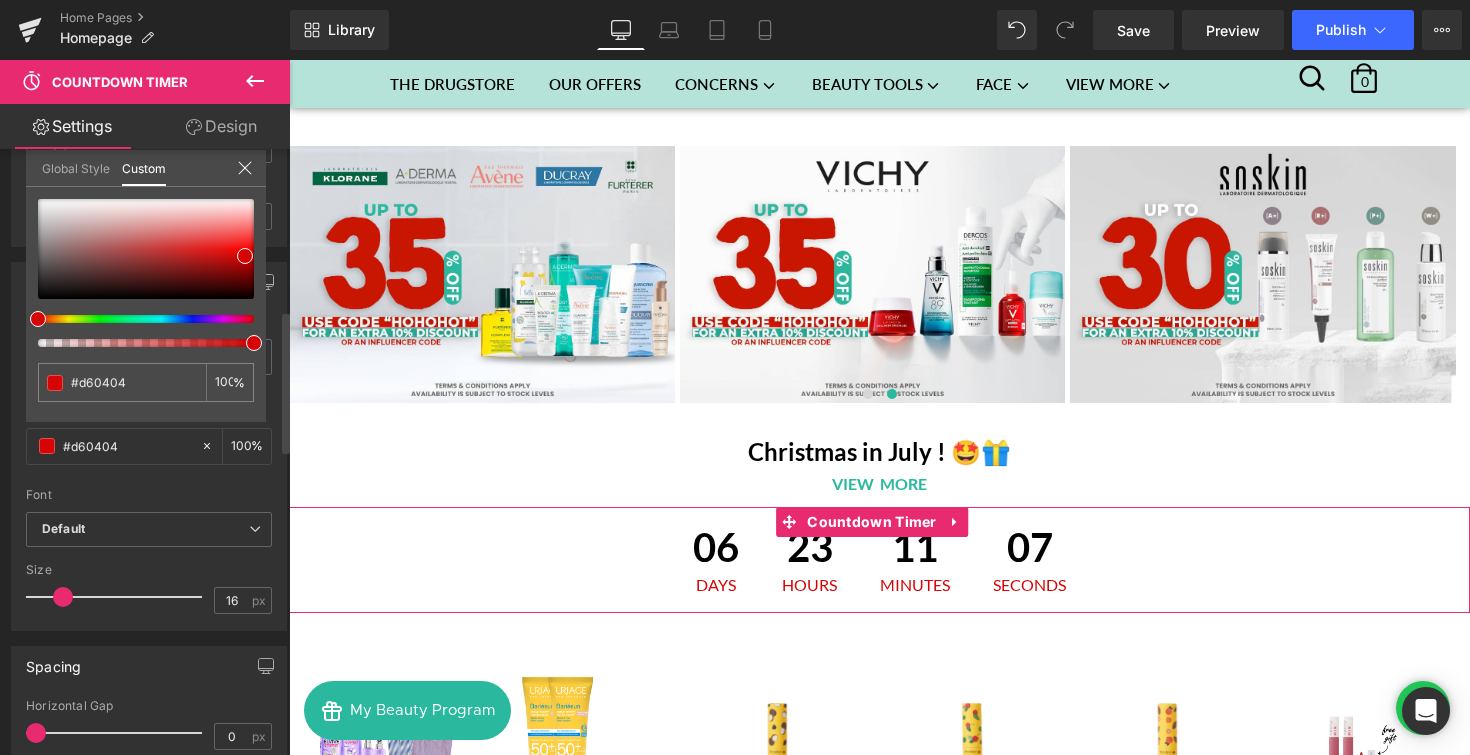 click on "#000000" at bounding box center (127, 446) 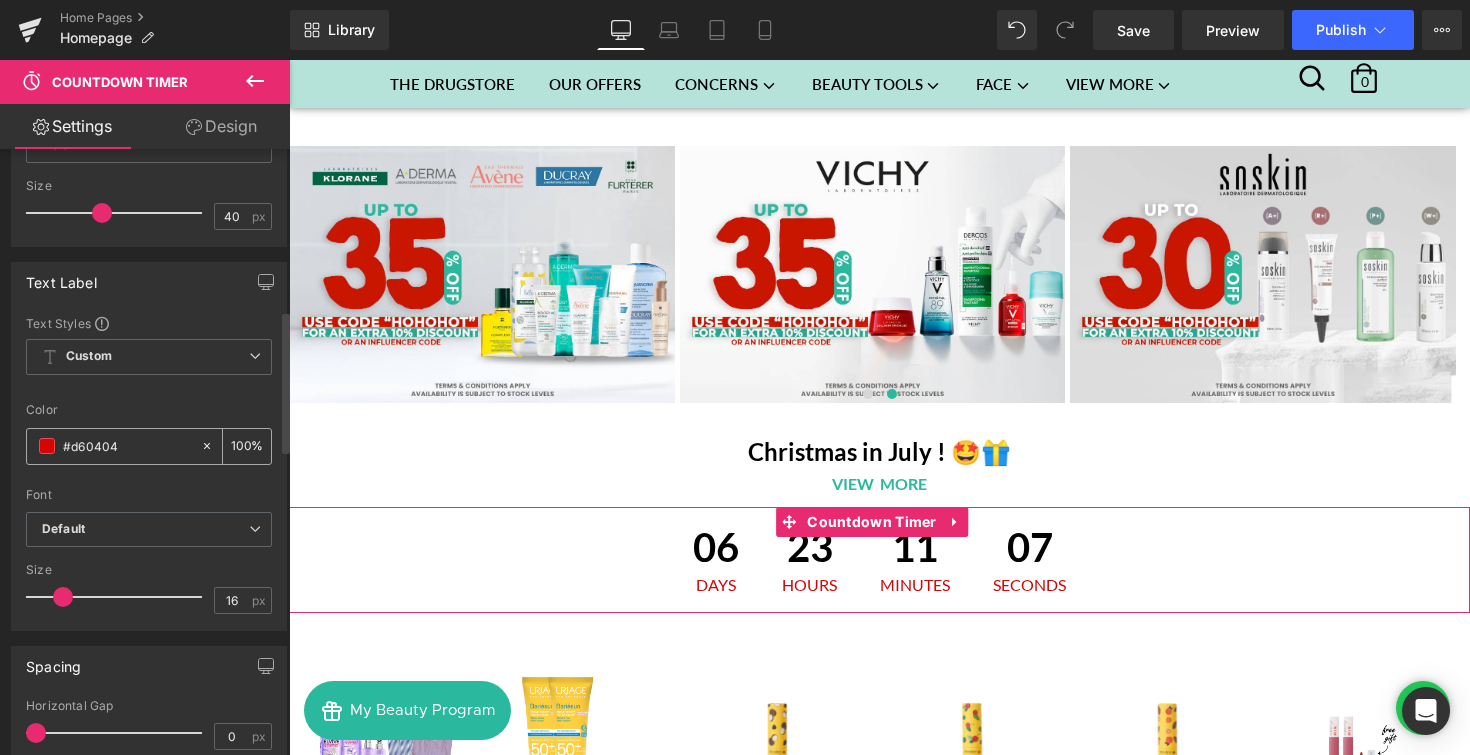 paste on "2bb99f" 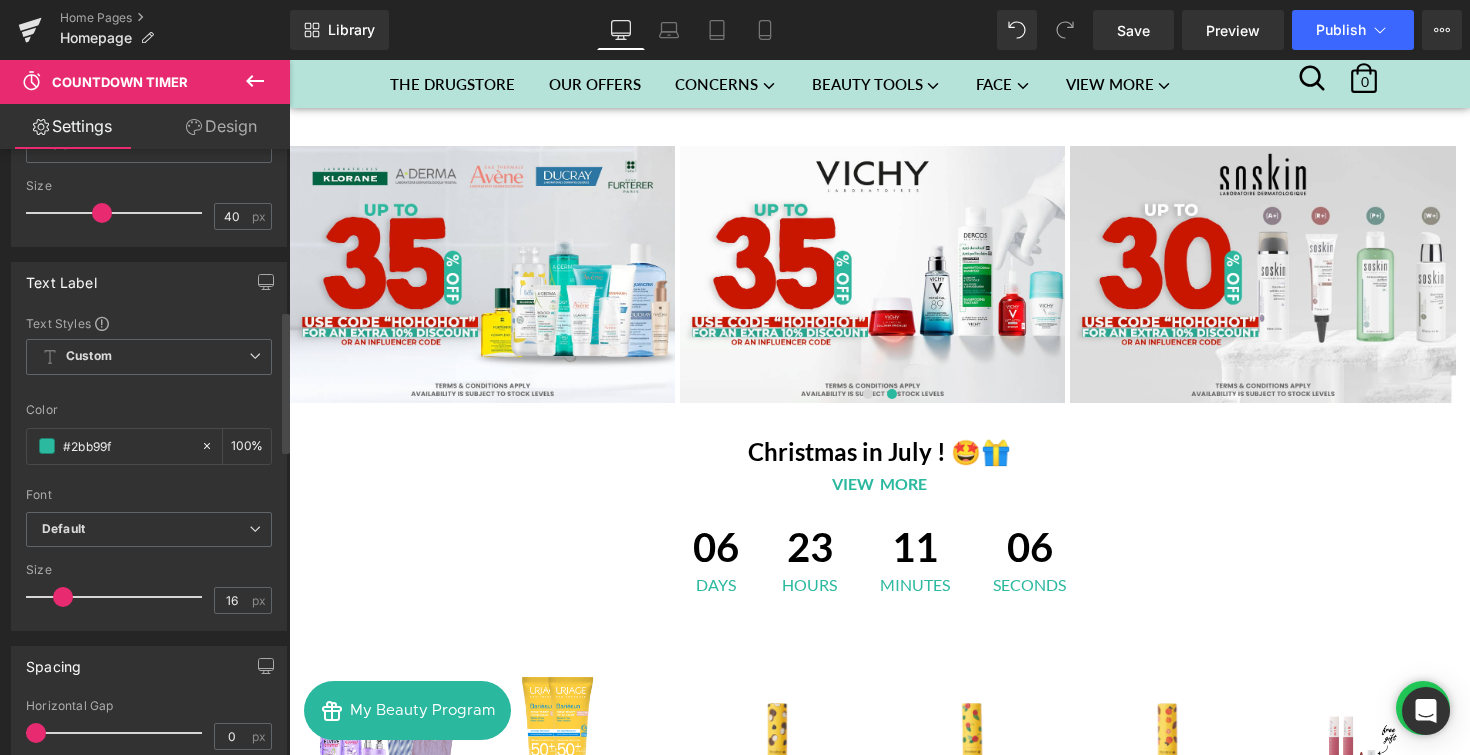 type on "#2bb99f" 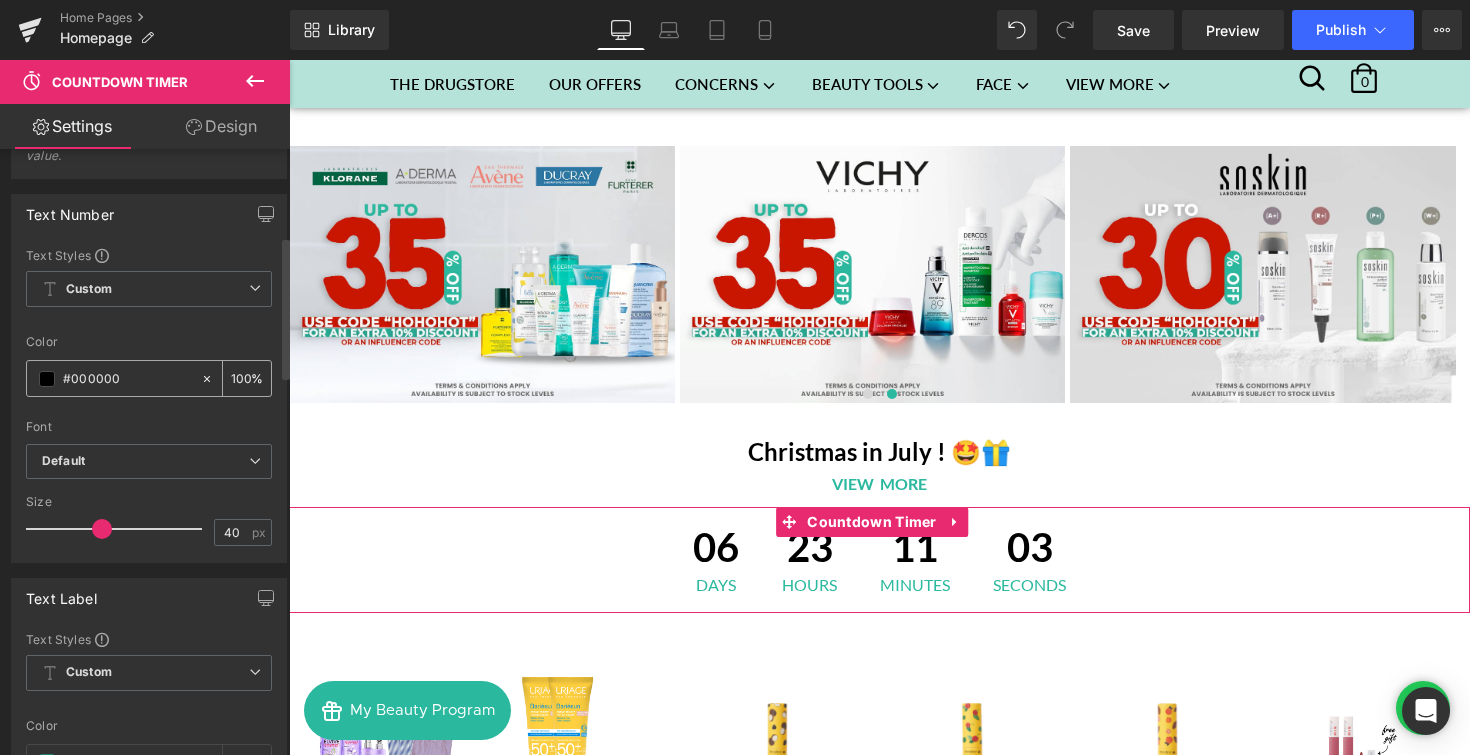 scroll, scrollTop: 373, scrollLeft: 0, axis: vertical 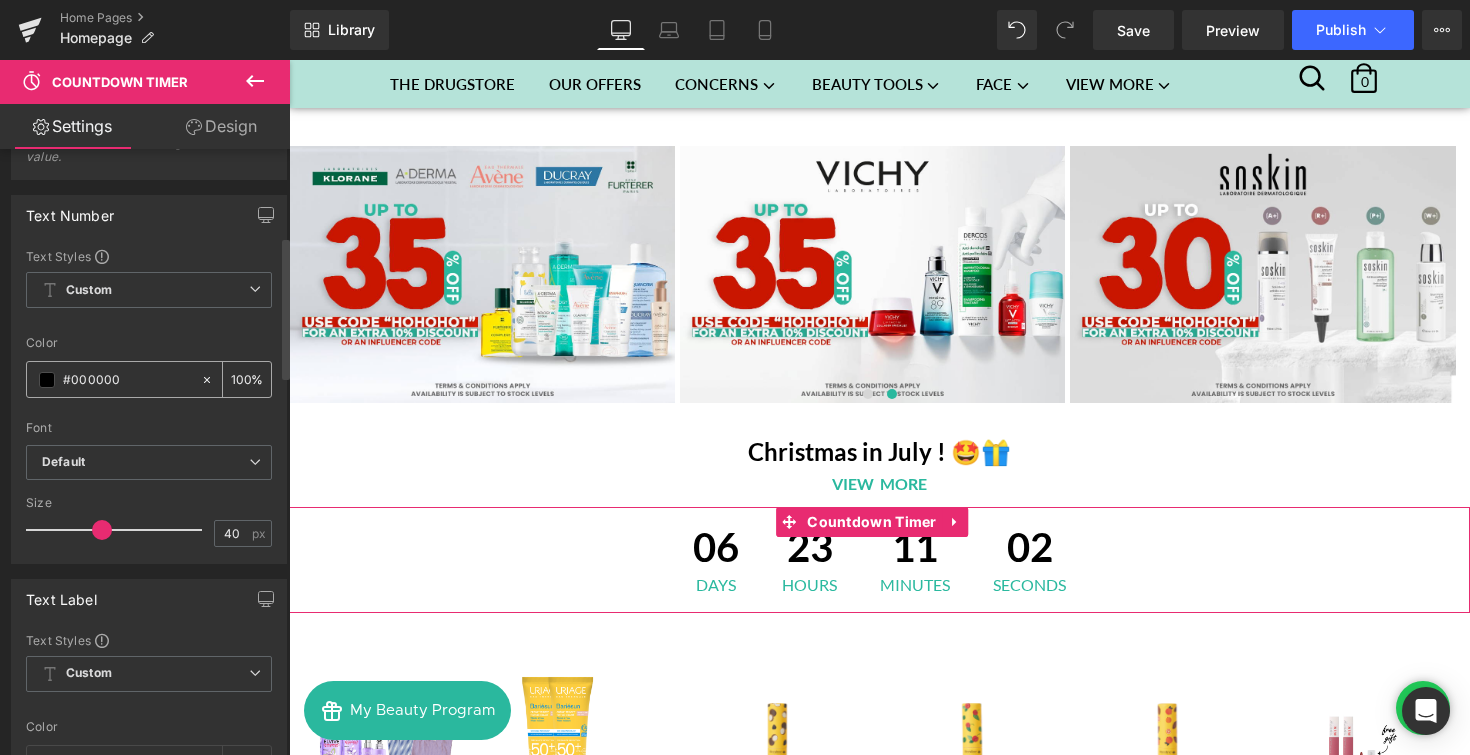 click at bounding box center (47, 380) 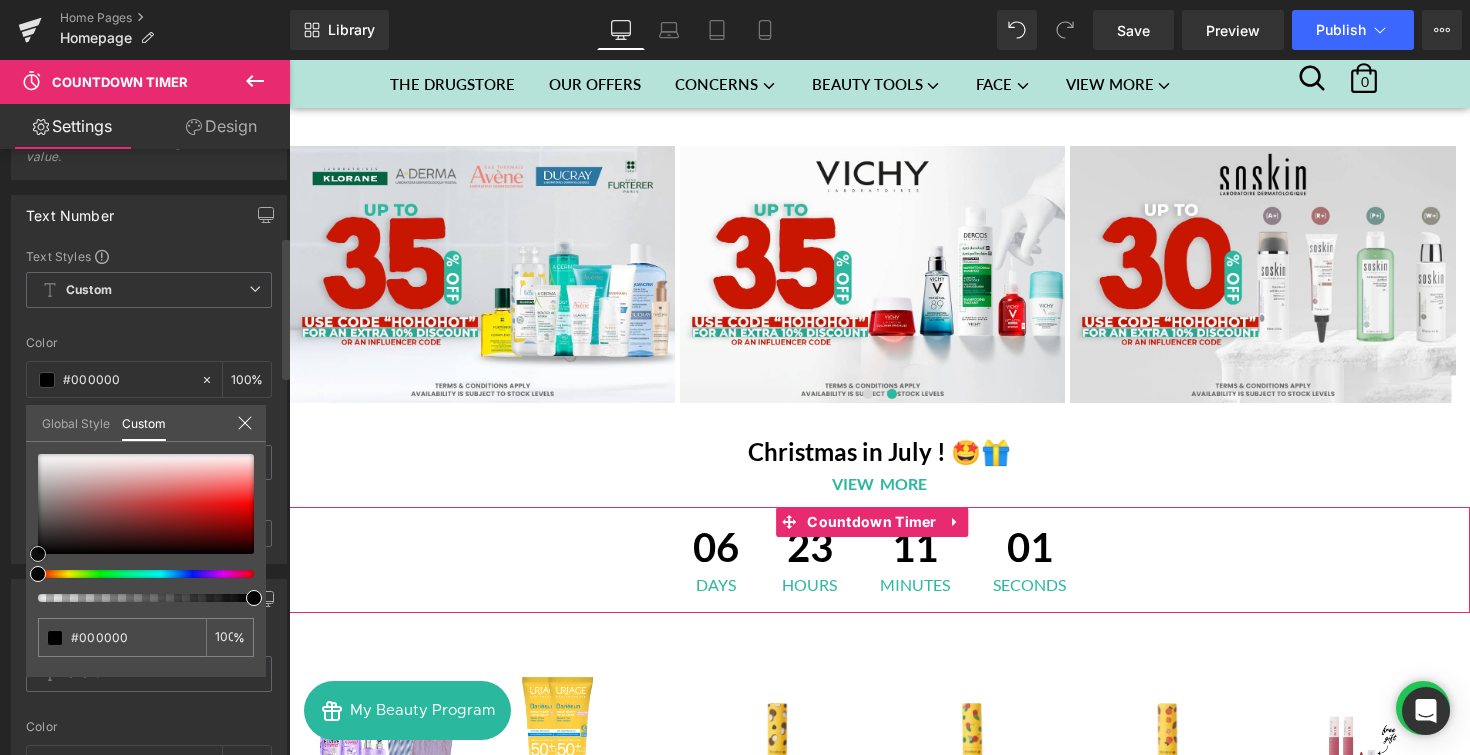 click at bounding box center (146, 504) 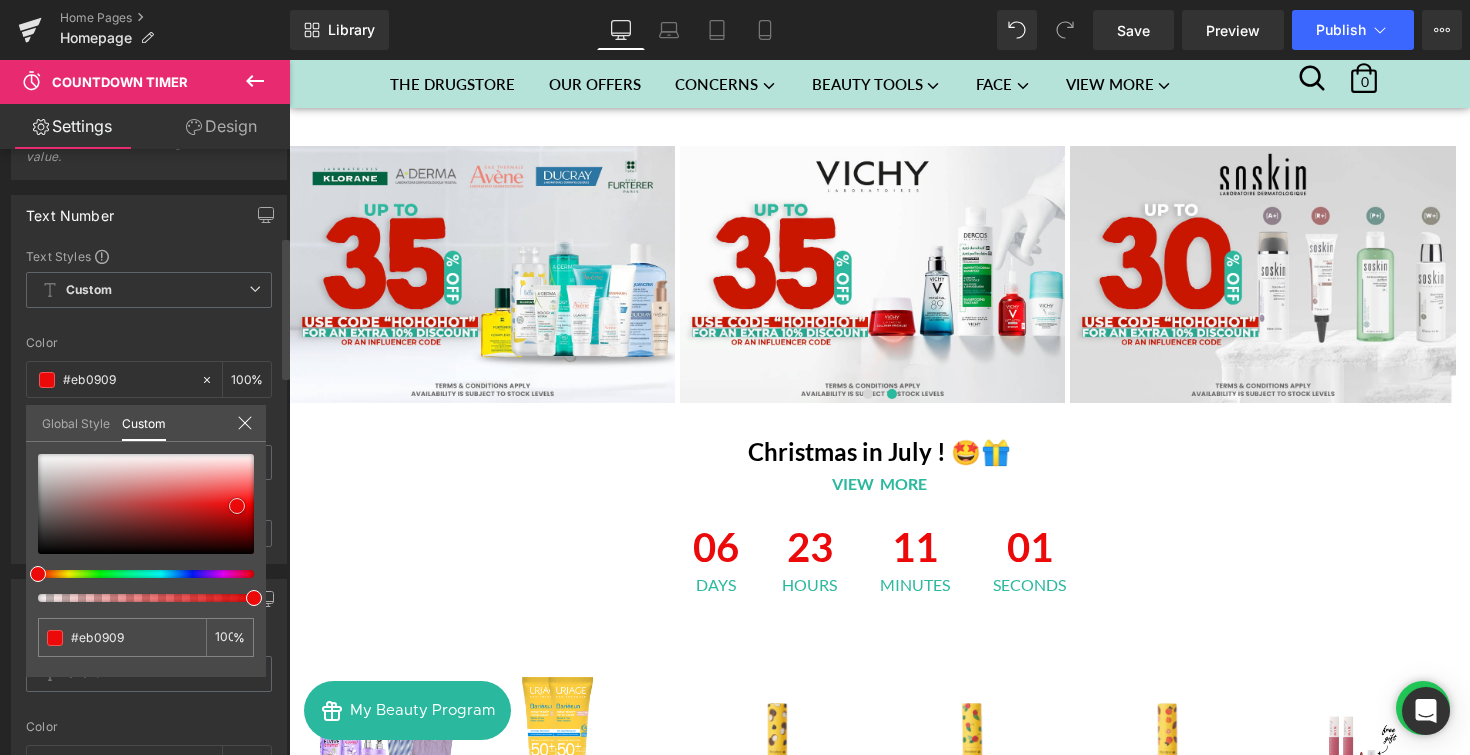 click at bounding box center [146, 504] 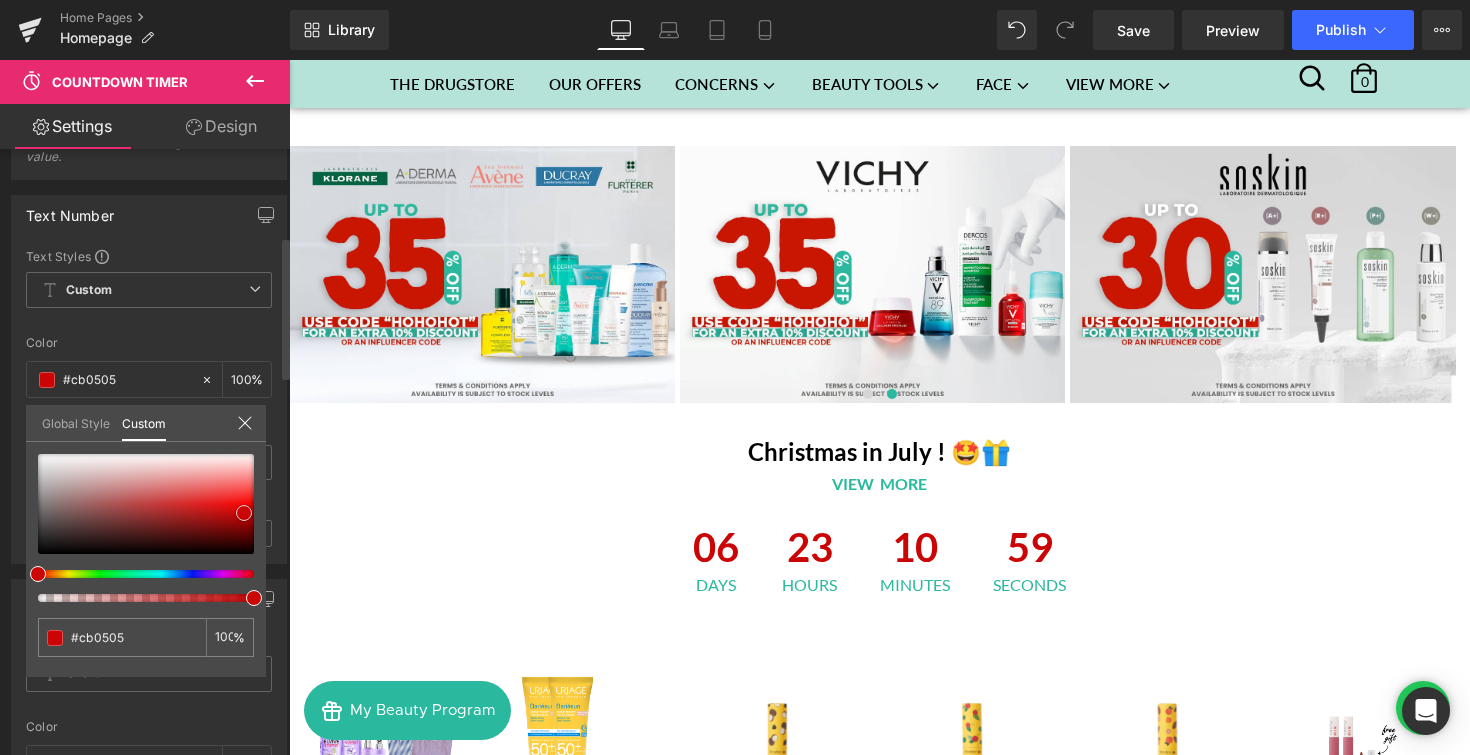 click at bounding box center [244, 513] 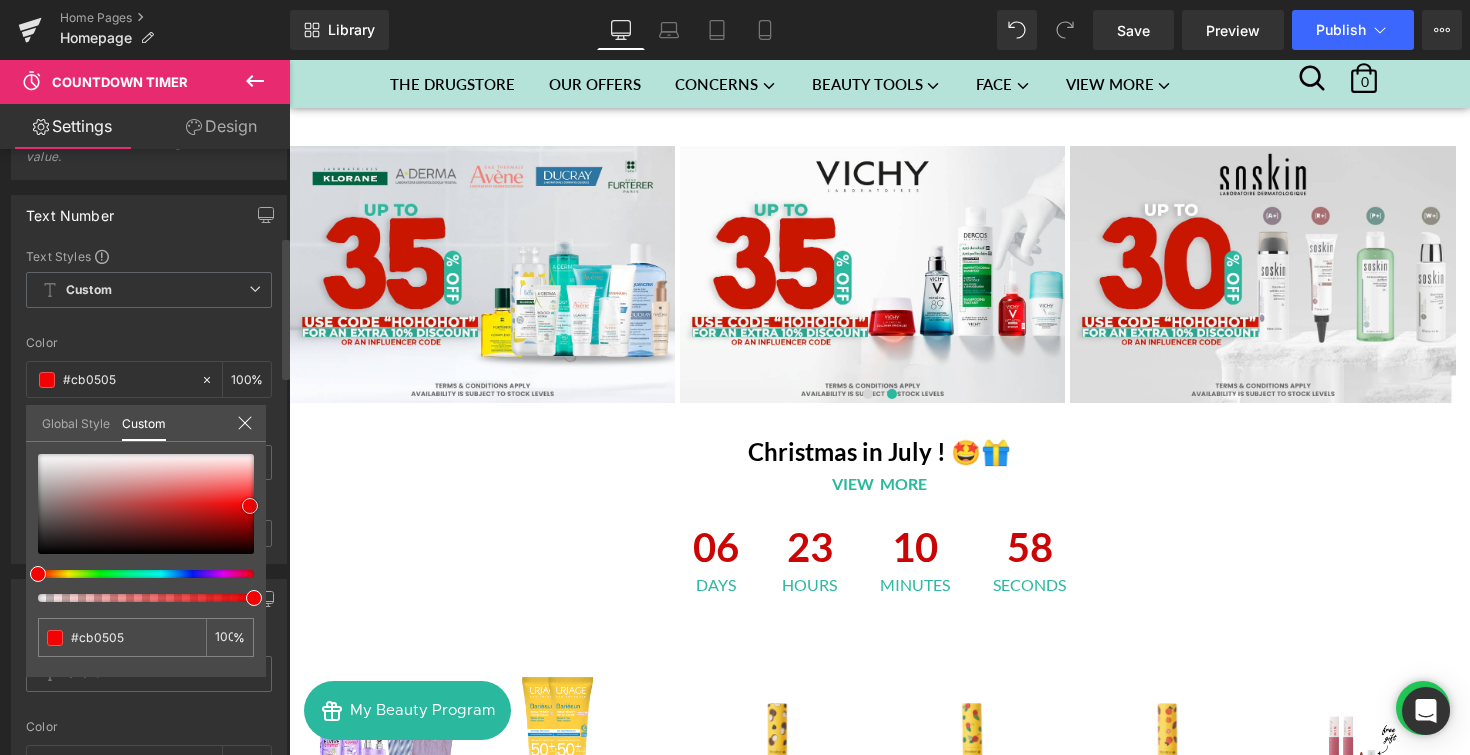 click at bounding box center [146, 504] 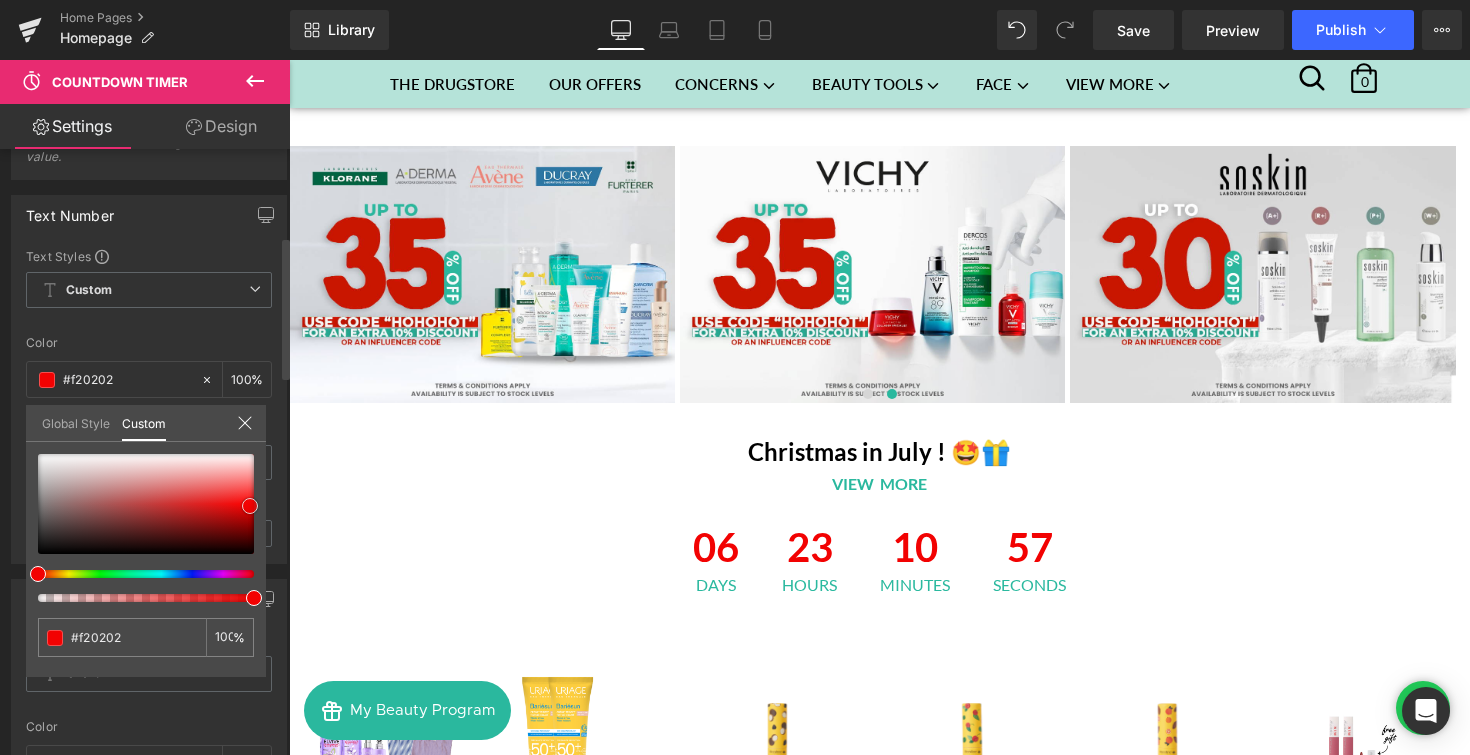 click at bounding box center [250, 506] 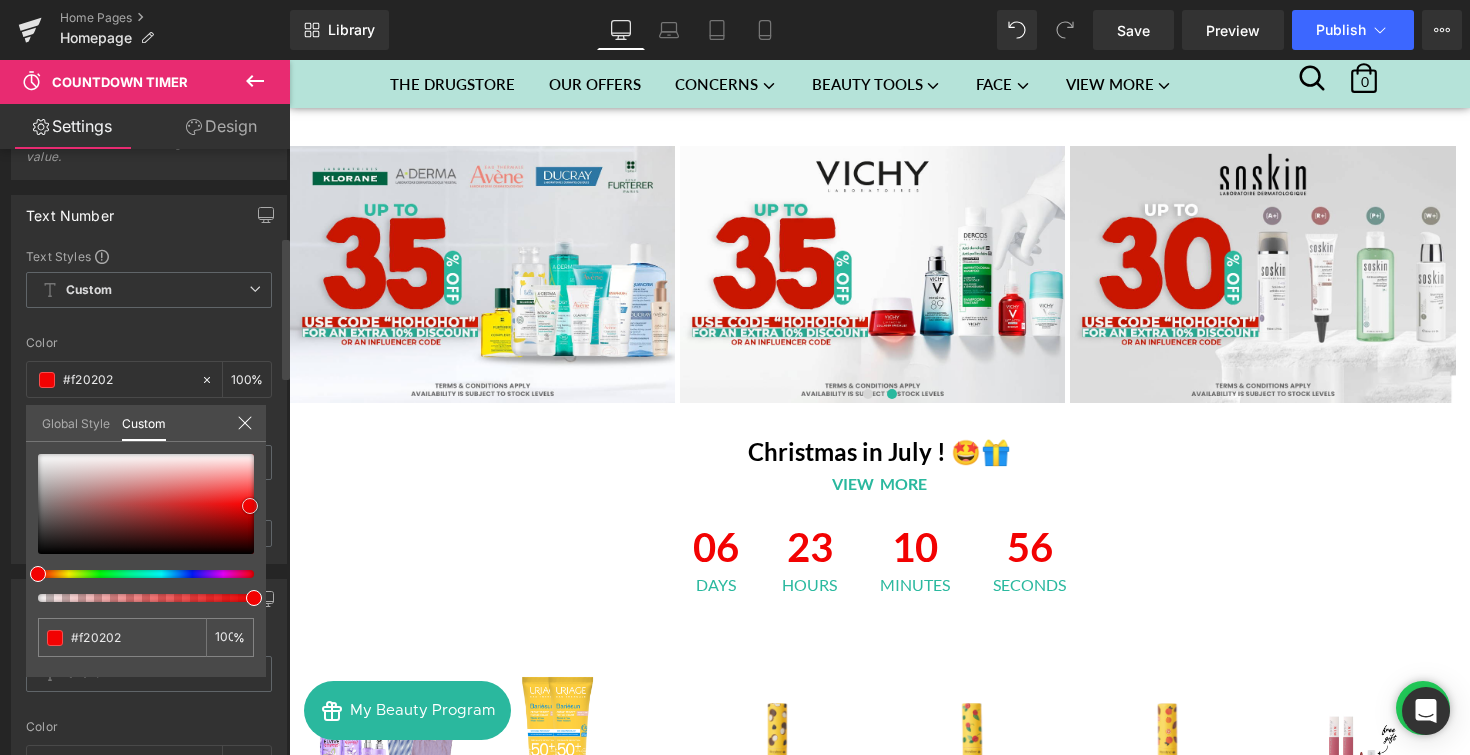click at bounding box center (250, 506) 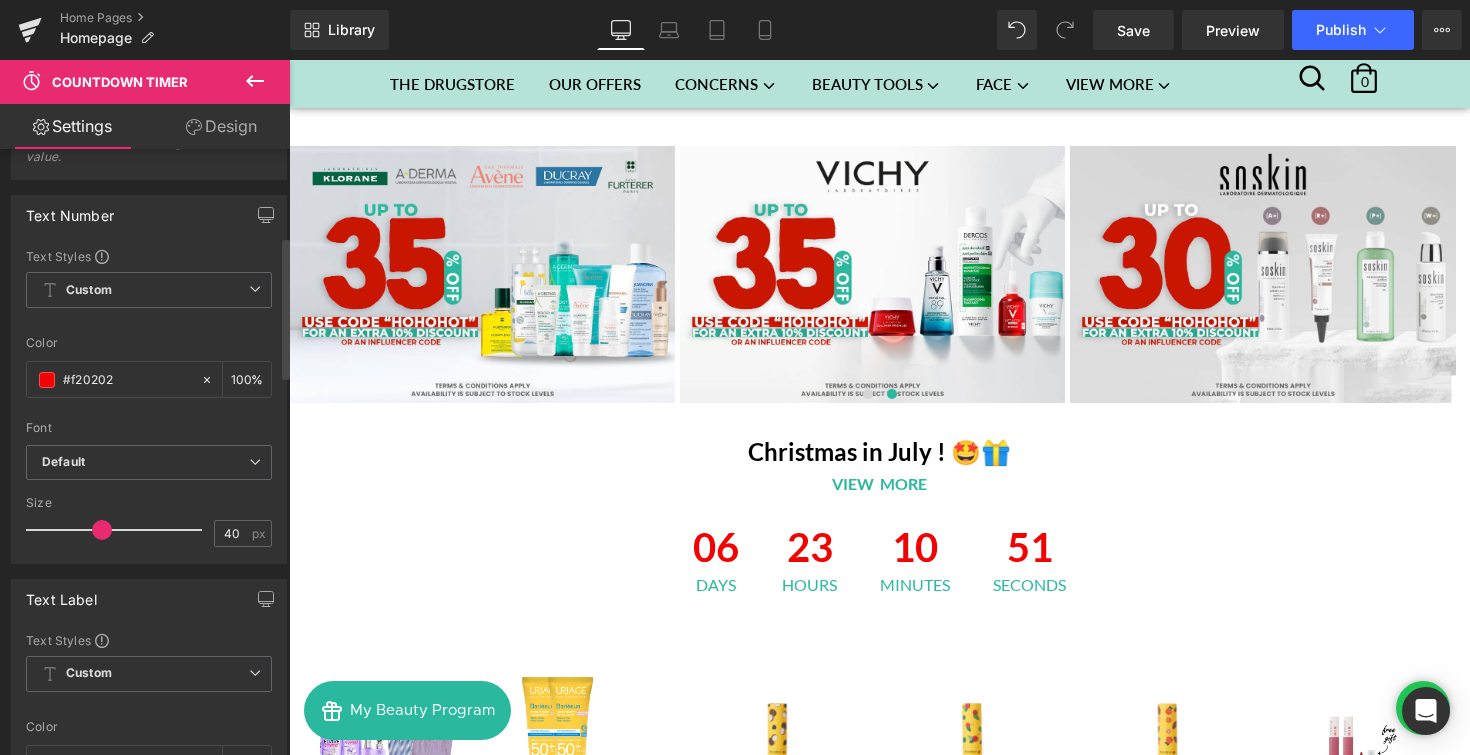 click on "My Beauty Program
Sohati Care
Skip to content
AUTHENTIC PRODUCTS | FREE DELIVERY FOR ORDERS ABOVE 30$ | FREE CONSULTATION
Search
Search our store
Close search" at bounding box center [879, 4368] 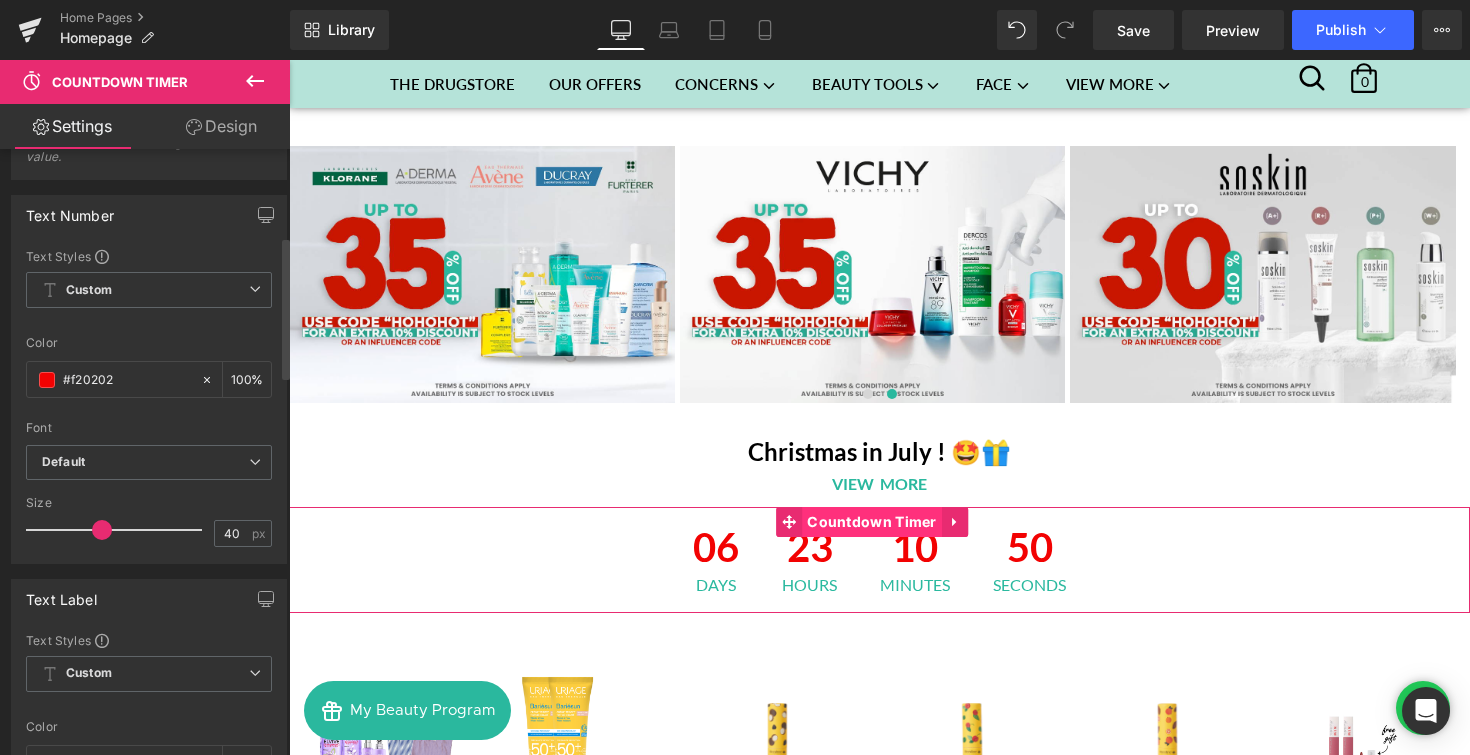 click on "Countdown Timer" at bounding box center (872, 522) 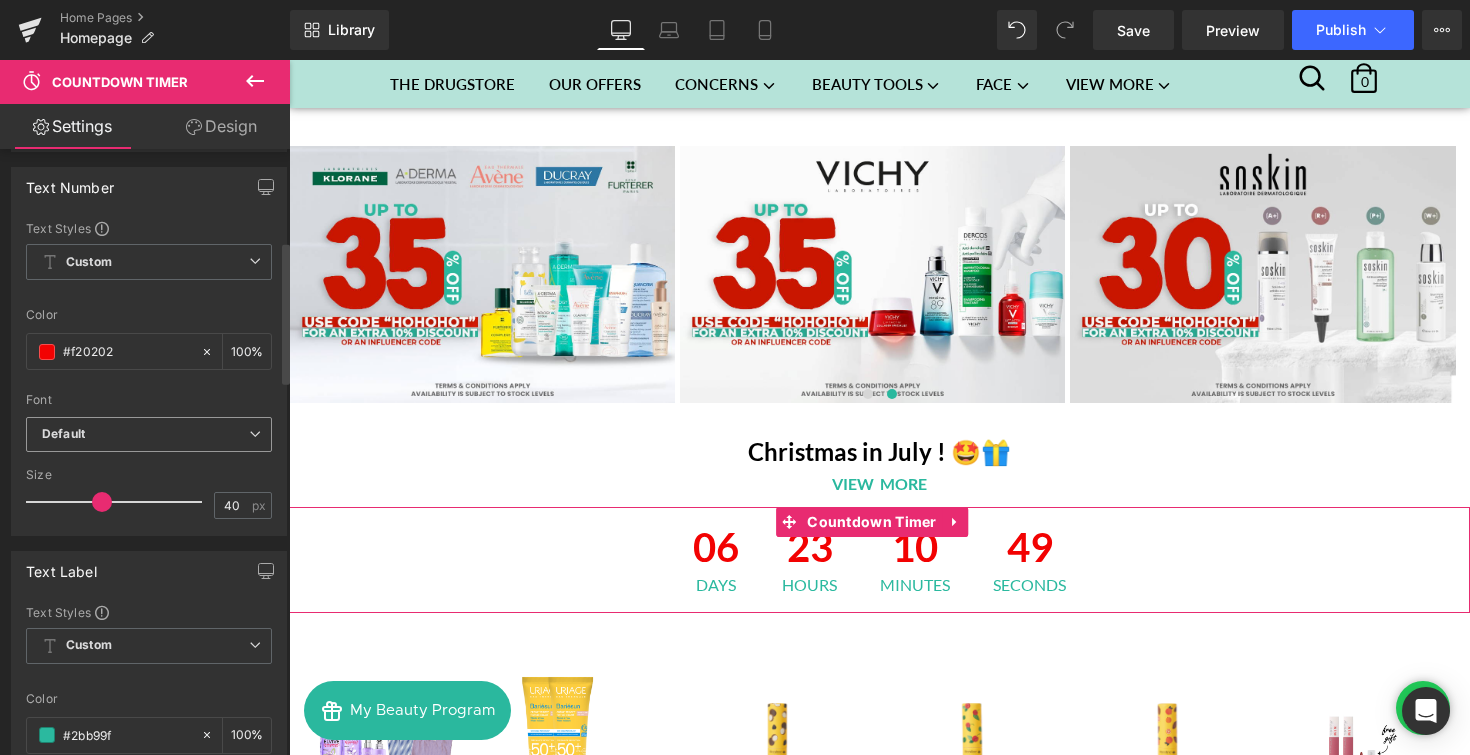 scroll, scrollTop: 403, scrollLeft: 0, axis: vertical 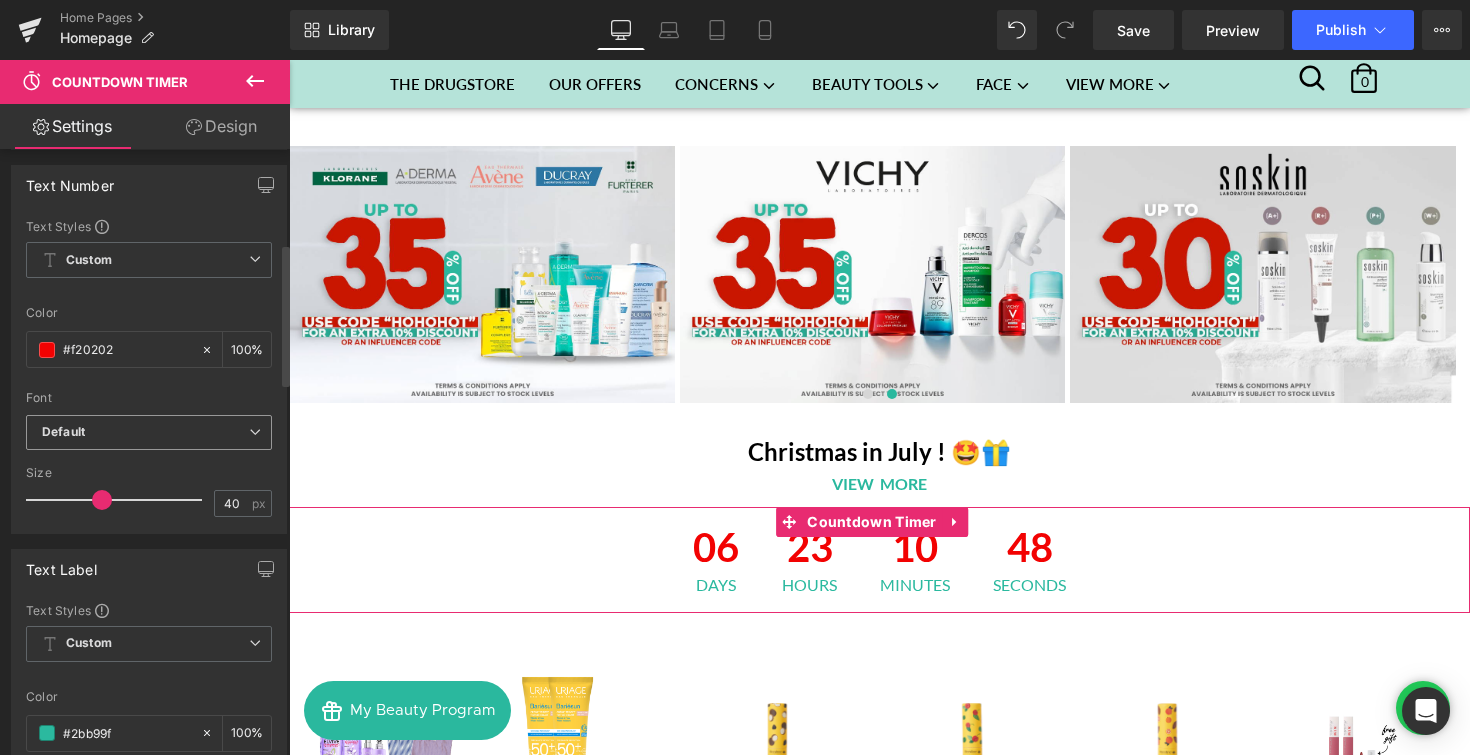click on "Default" at bounding box center (145, 432) 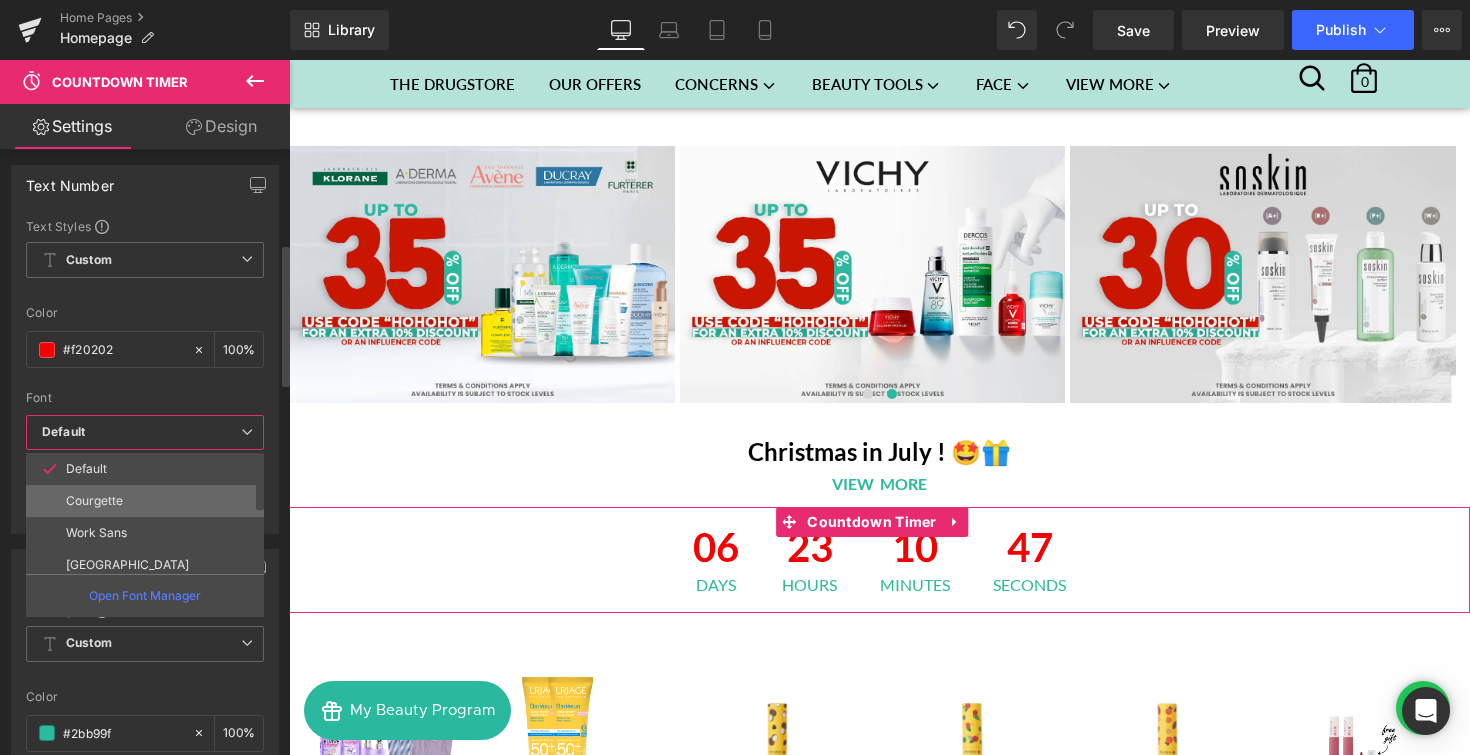 click on "Courgette" at bounding box center [149, 501] 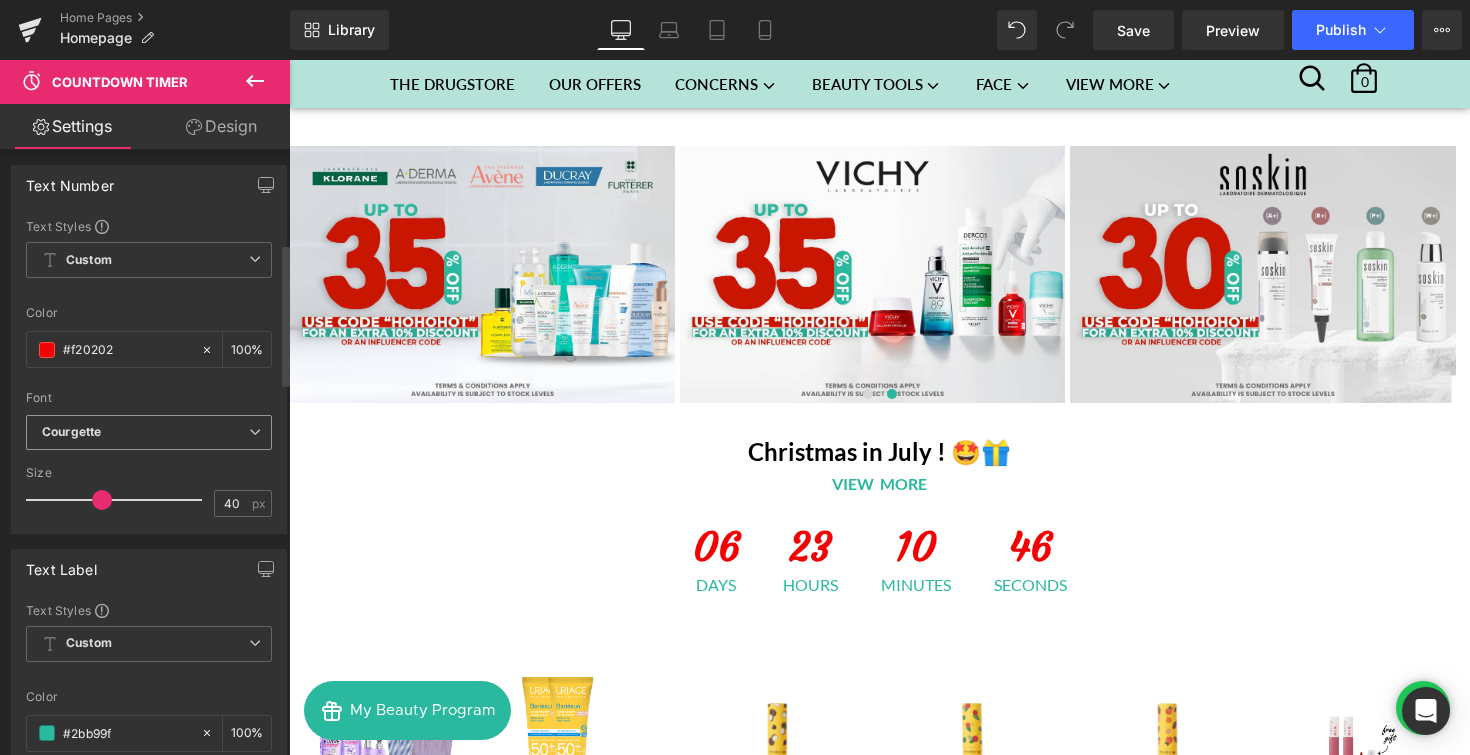 click on "Courgette" at bounding box center [145, 432] 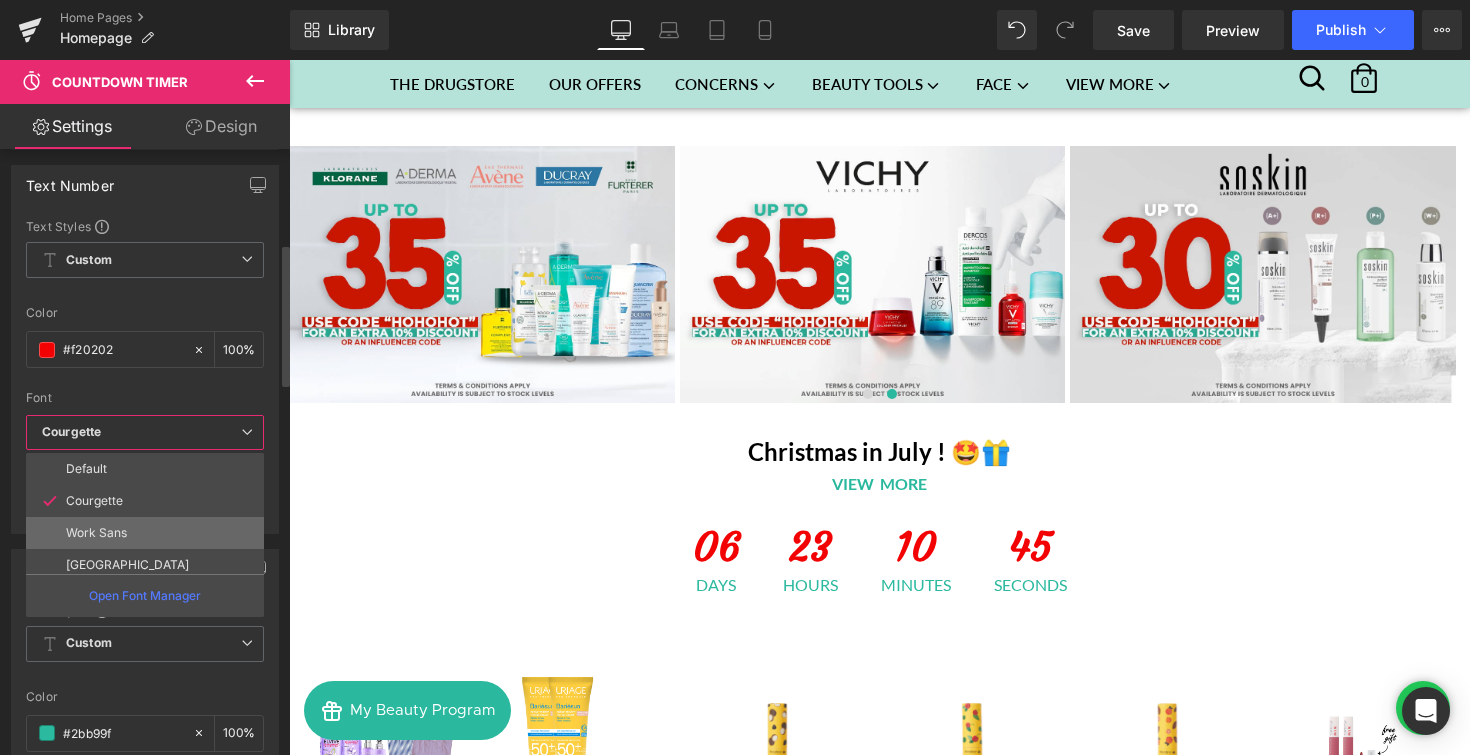 click on "Work Sans" at bounding box center [149, 533] 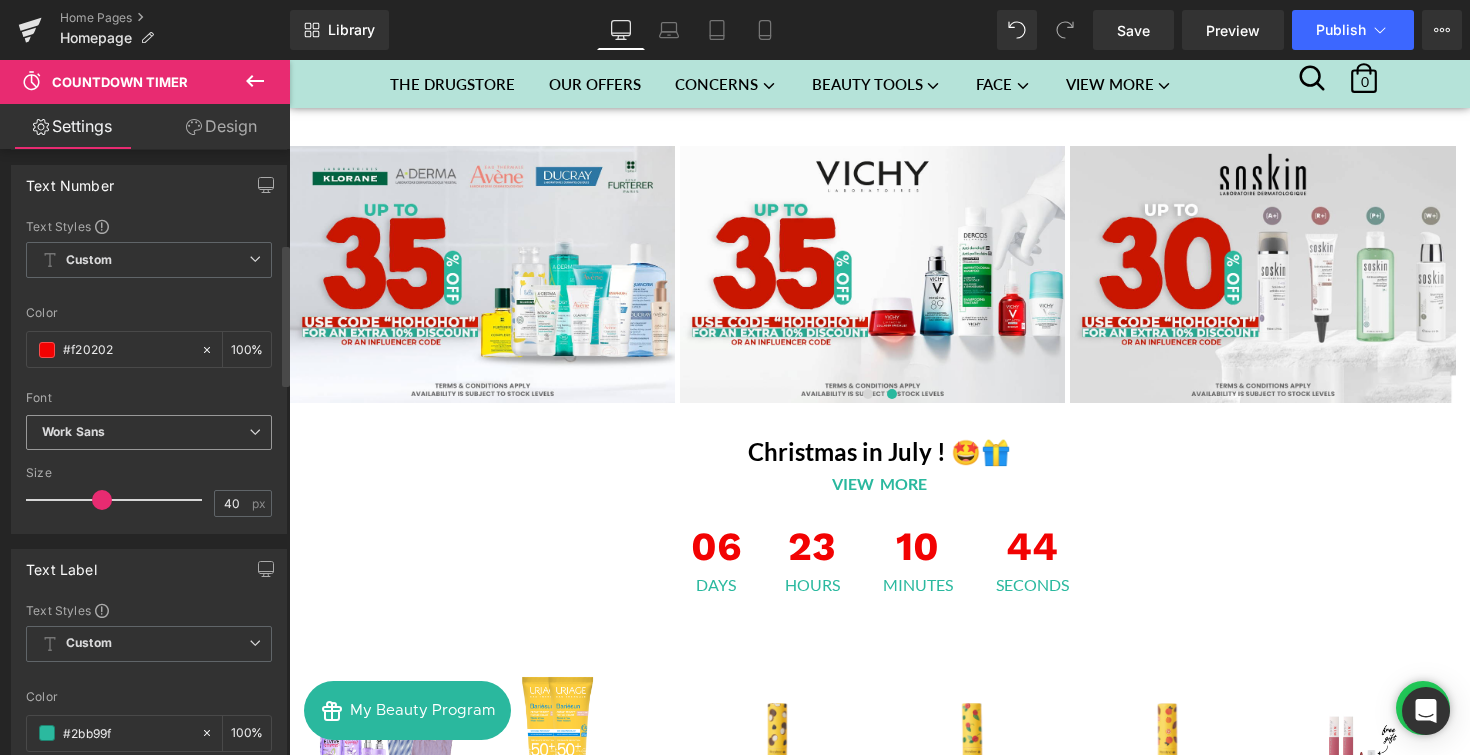 click on "Work Sans" at bounding box center (145, 432) 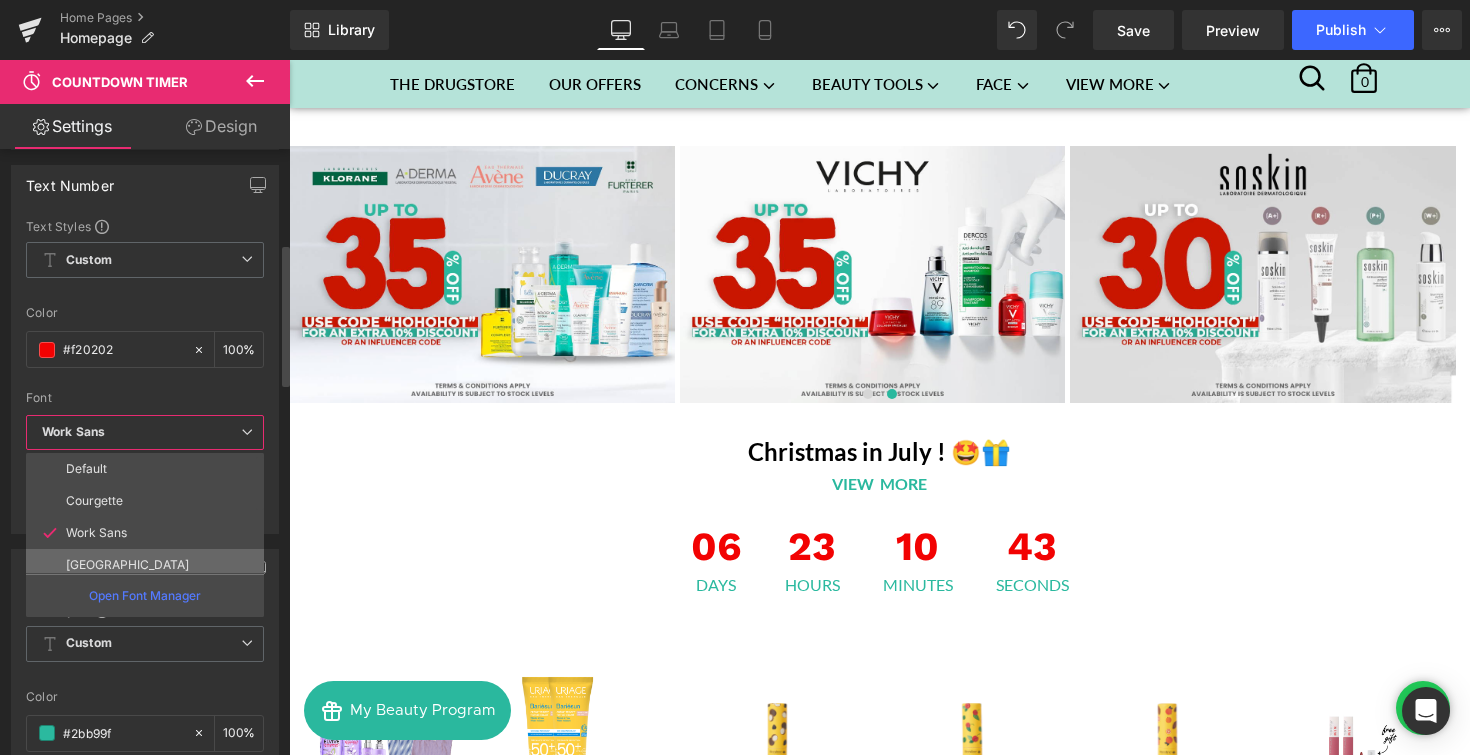 click on "[GEOGRAPHIC_DATA]" at bounding box center (149, 565) 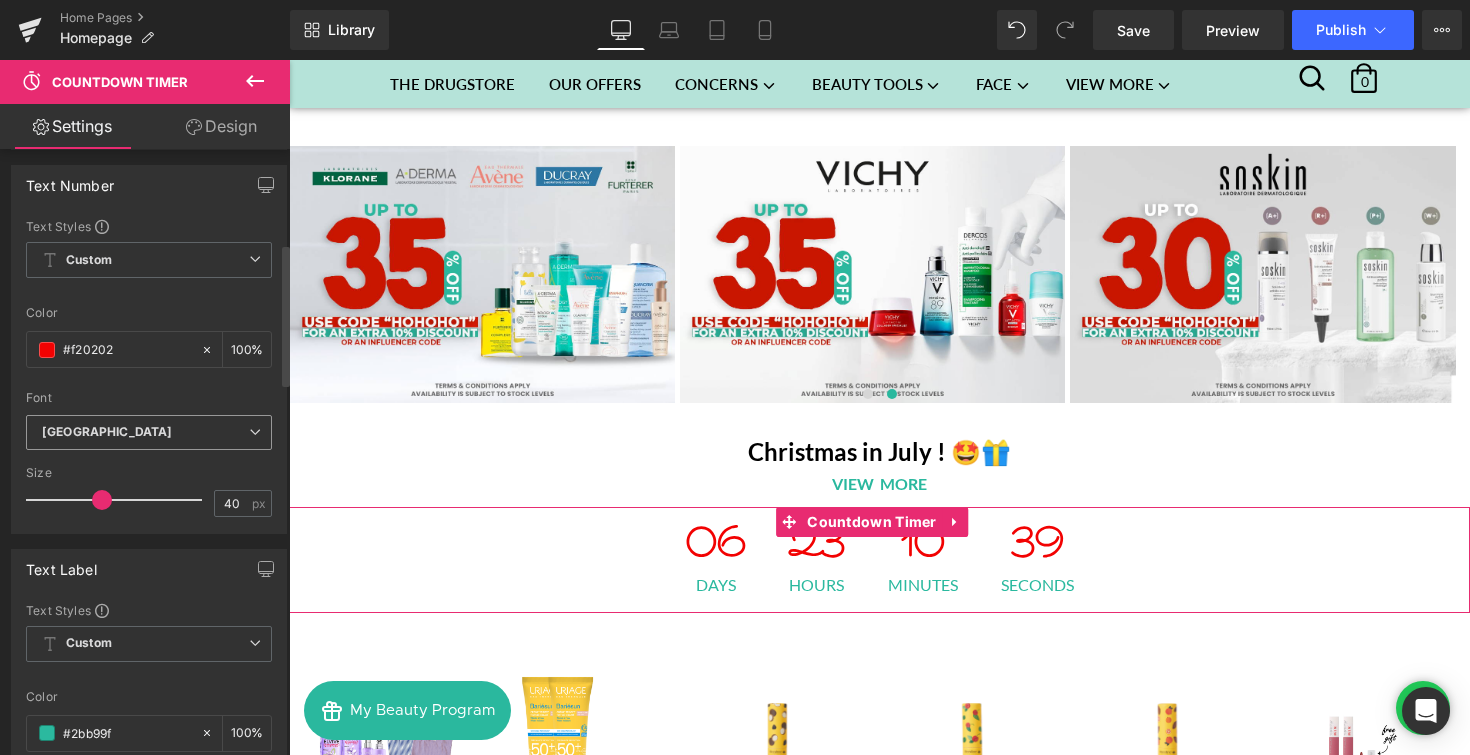 click at bounding box center (255, 432) 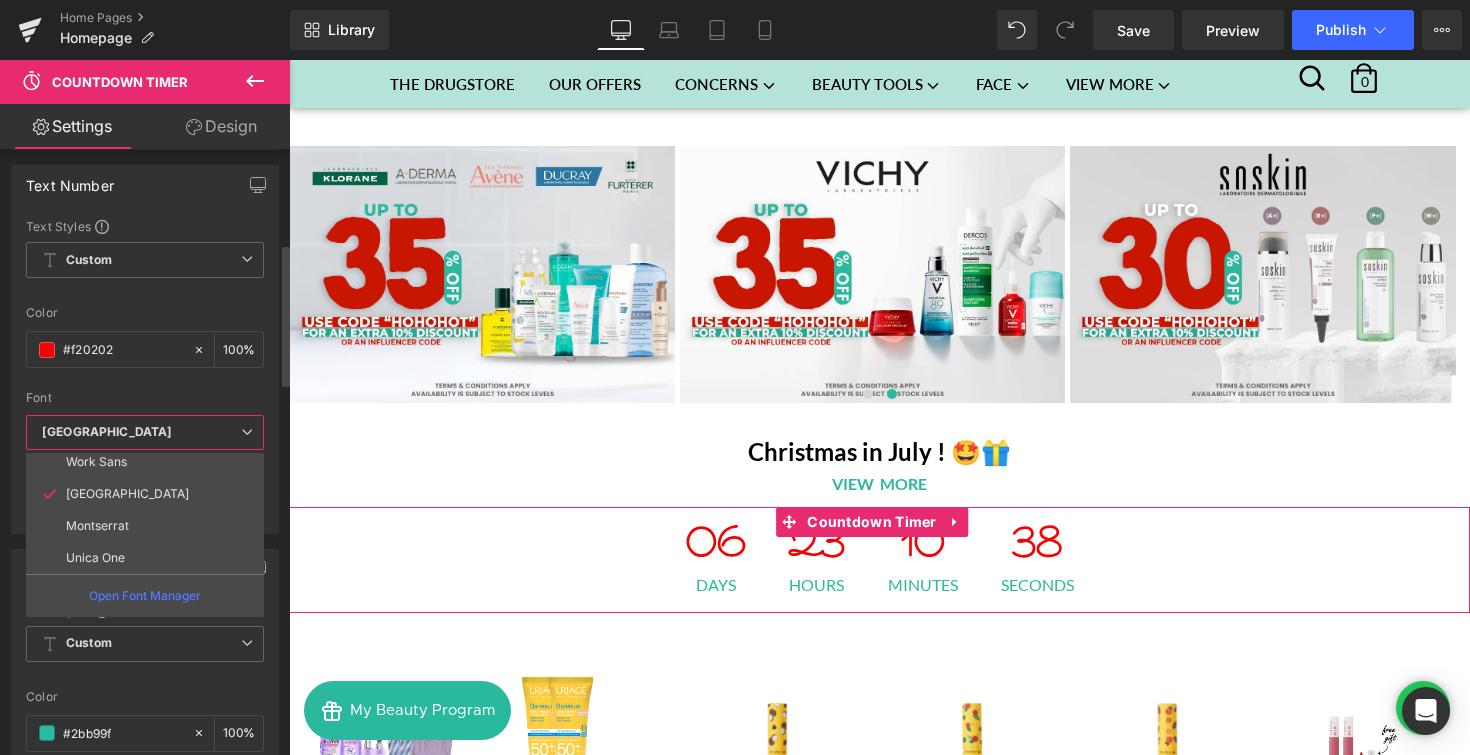 scroll, scrollTop: 151, scrollLeft: 0, axis: vertical 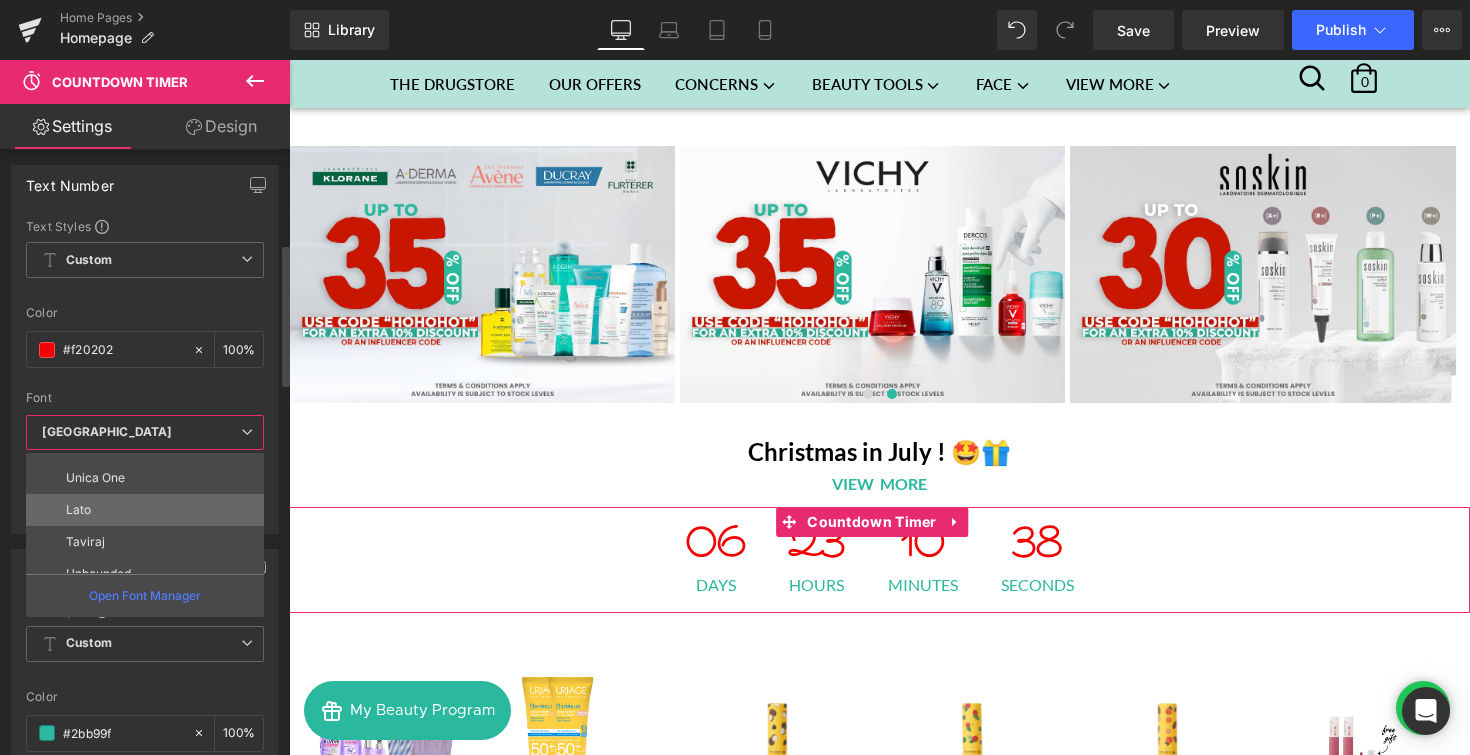 click on "Lato" at bounding box center [149, 510] 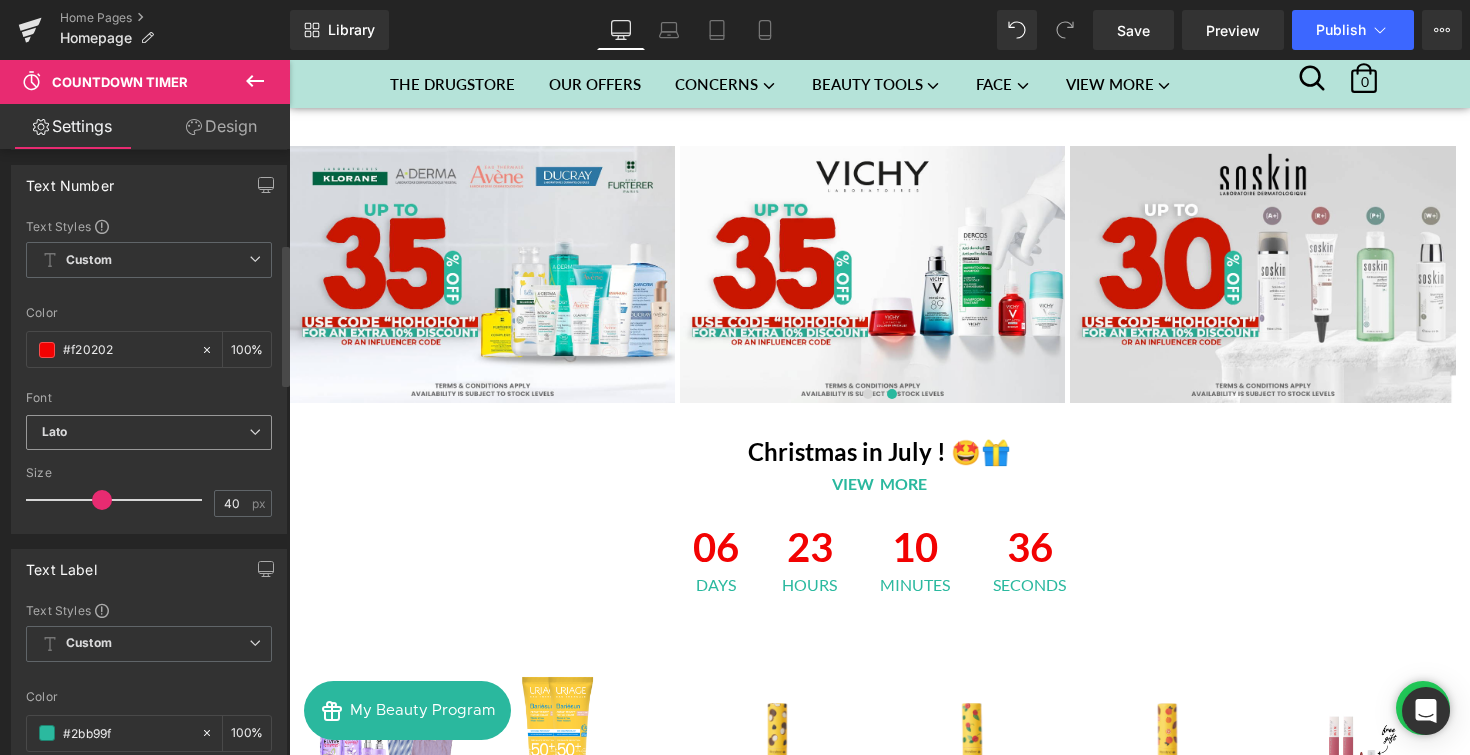 click at bounding box center (255, 432) 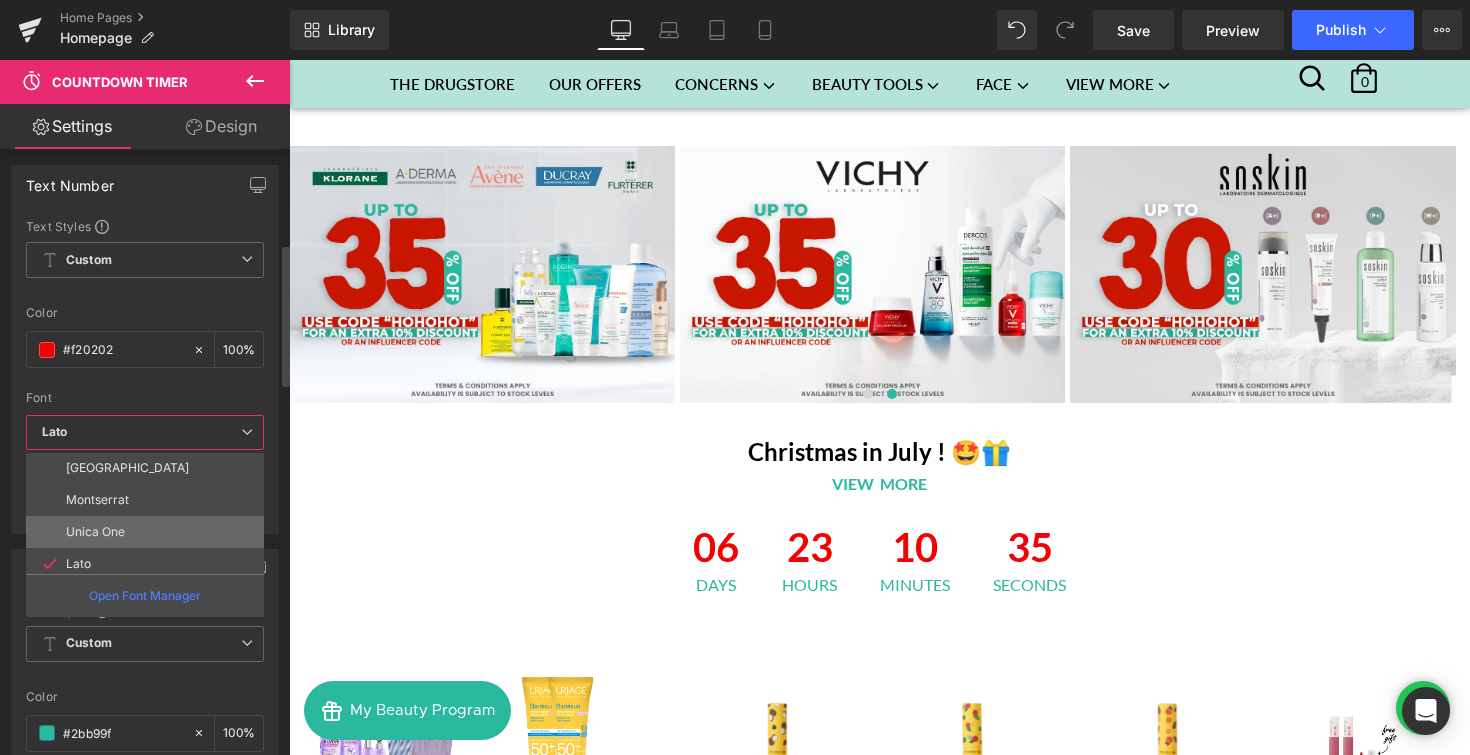 scroll, scrollTop: 0, scrollLeft: 0, axis: both 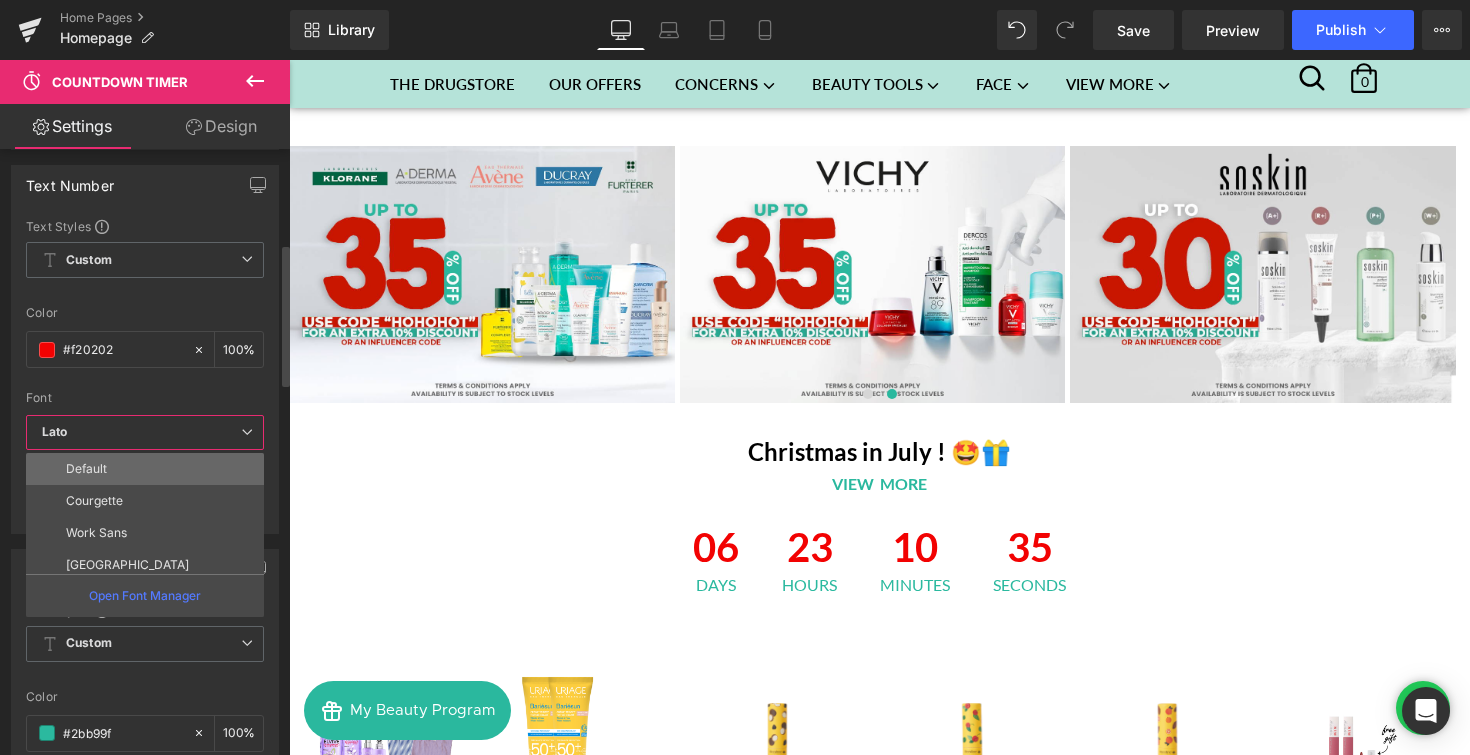 click on "Default" at bounding box center [149, 469] 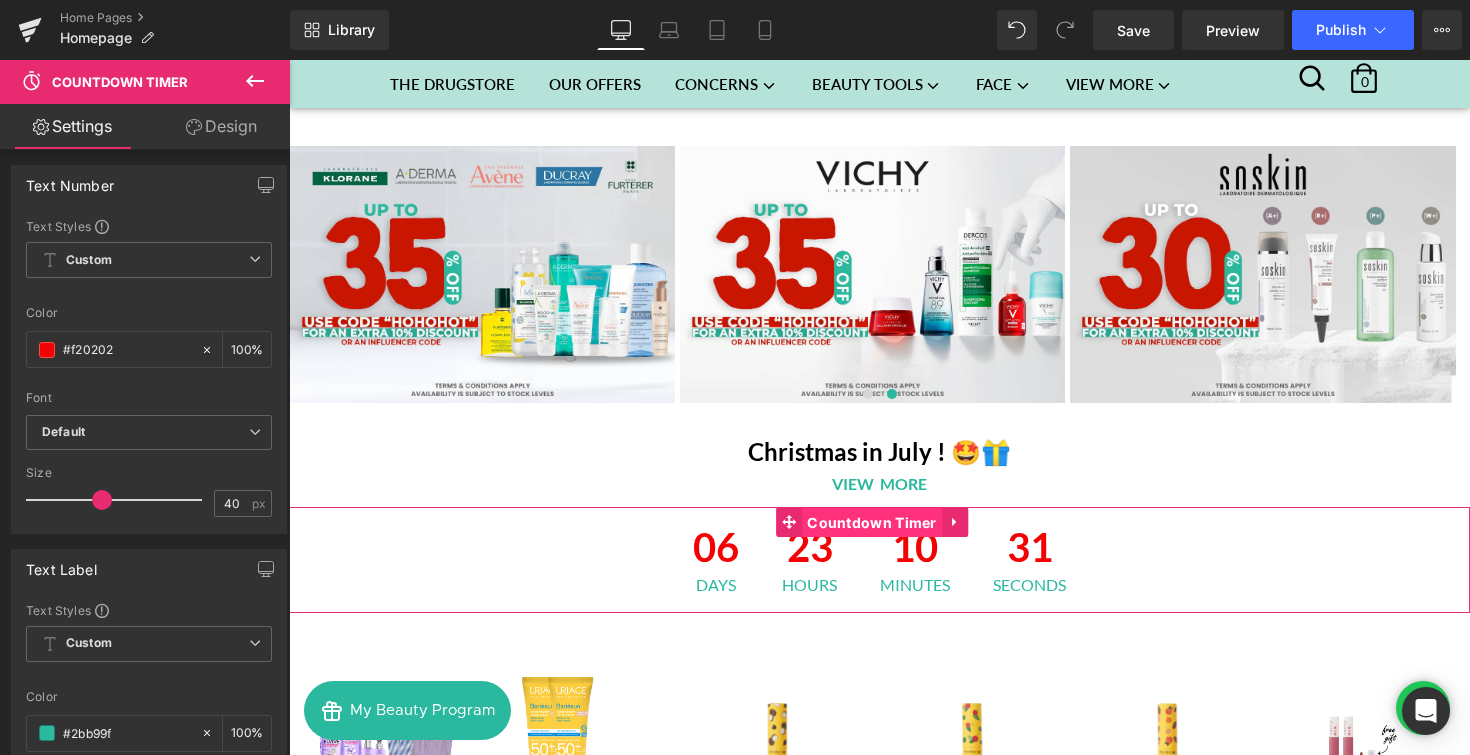 click on "Countdown Timer" at bounding box center [872, 523] 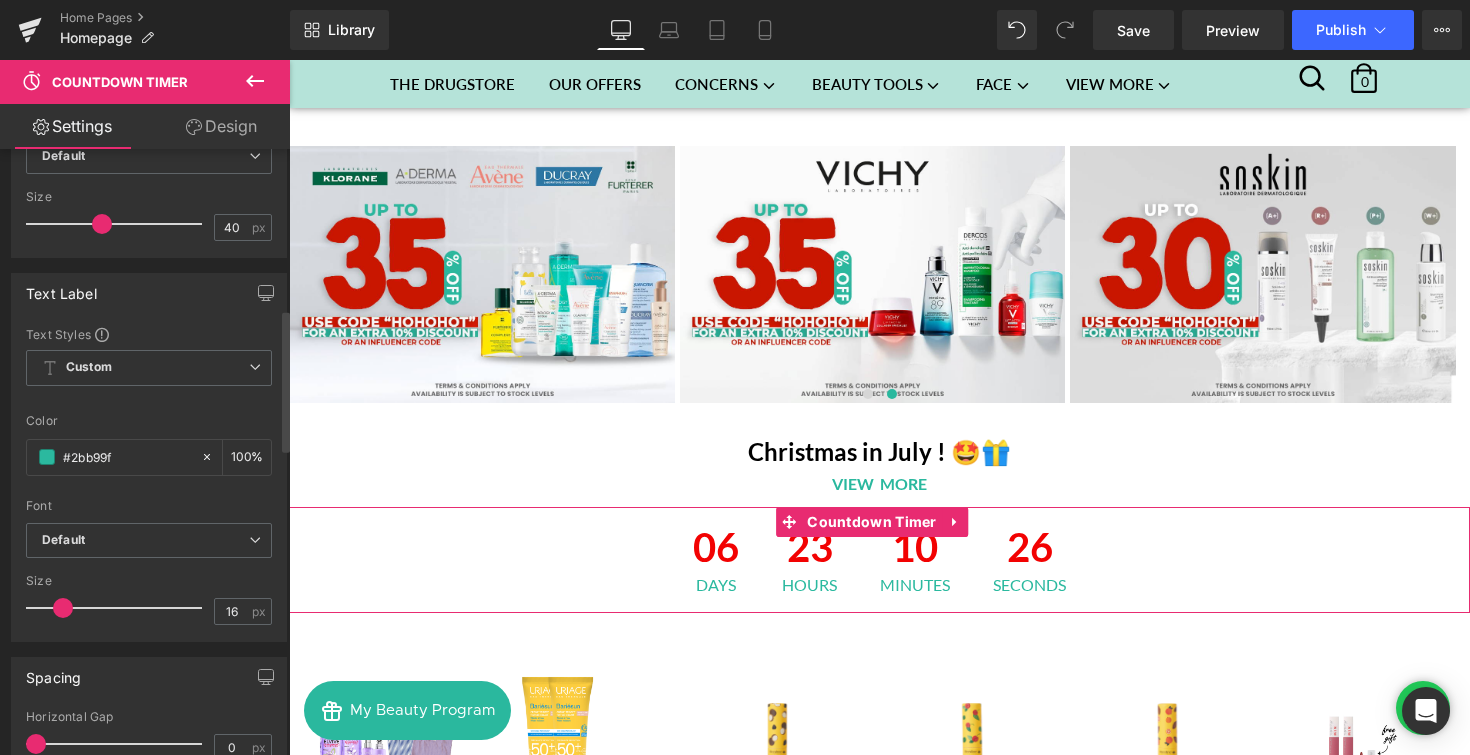 scroll, scrollTop: 684, scrollLeft: 0, axis: vertical 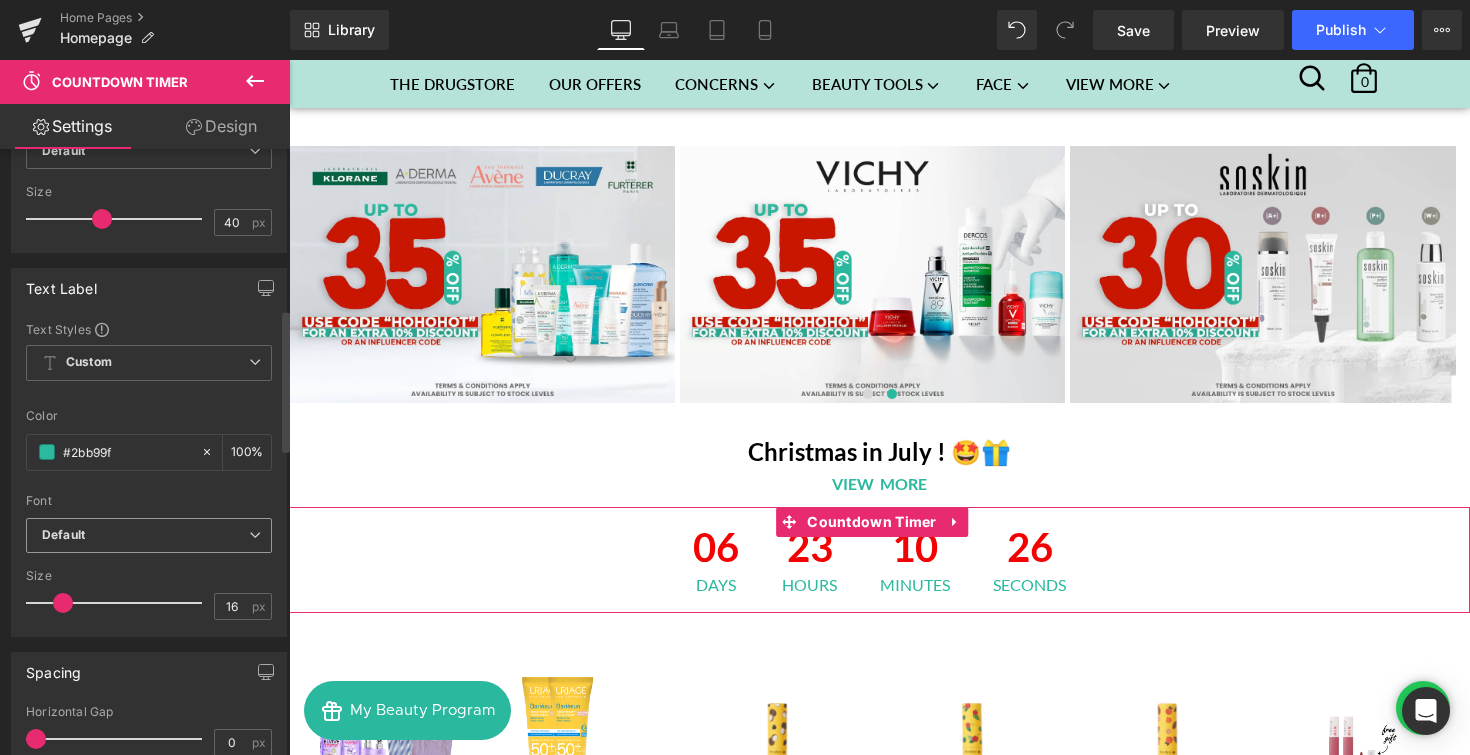 click on "Default" at bounding box center (149, 535) 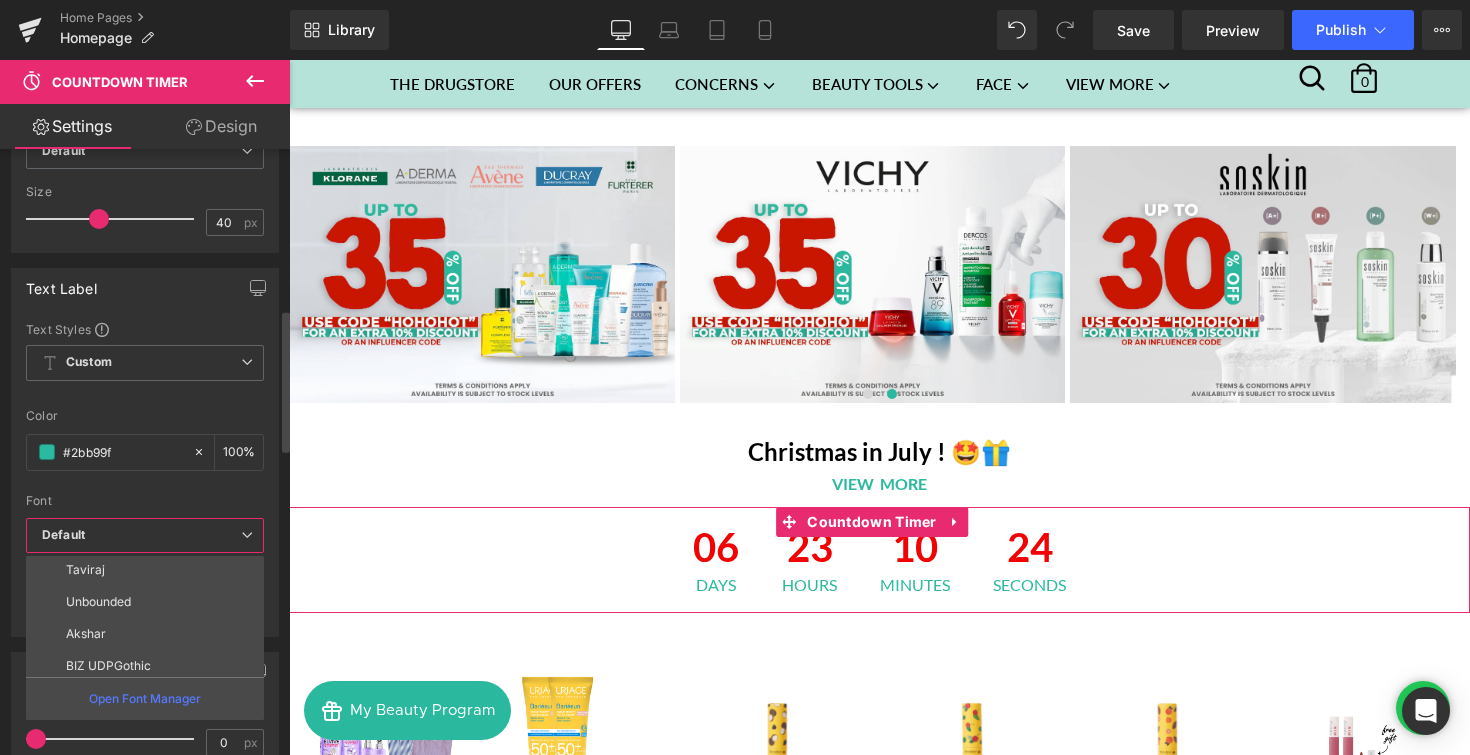 scroll, scrollTop: 232, scrollLeft: 0, axis: vertical 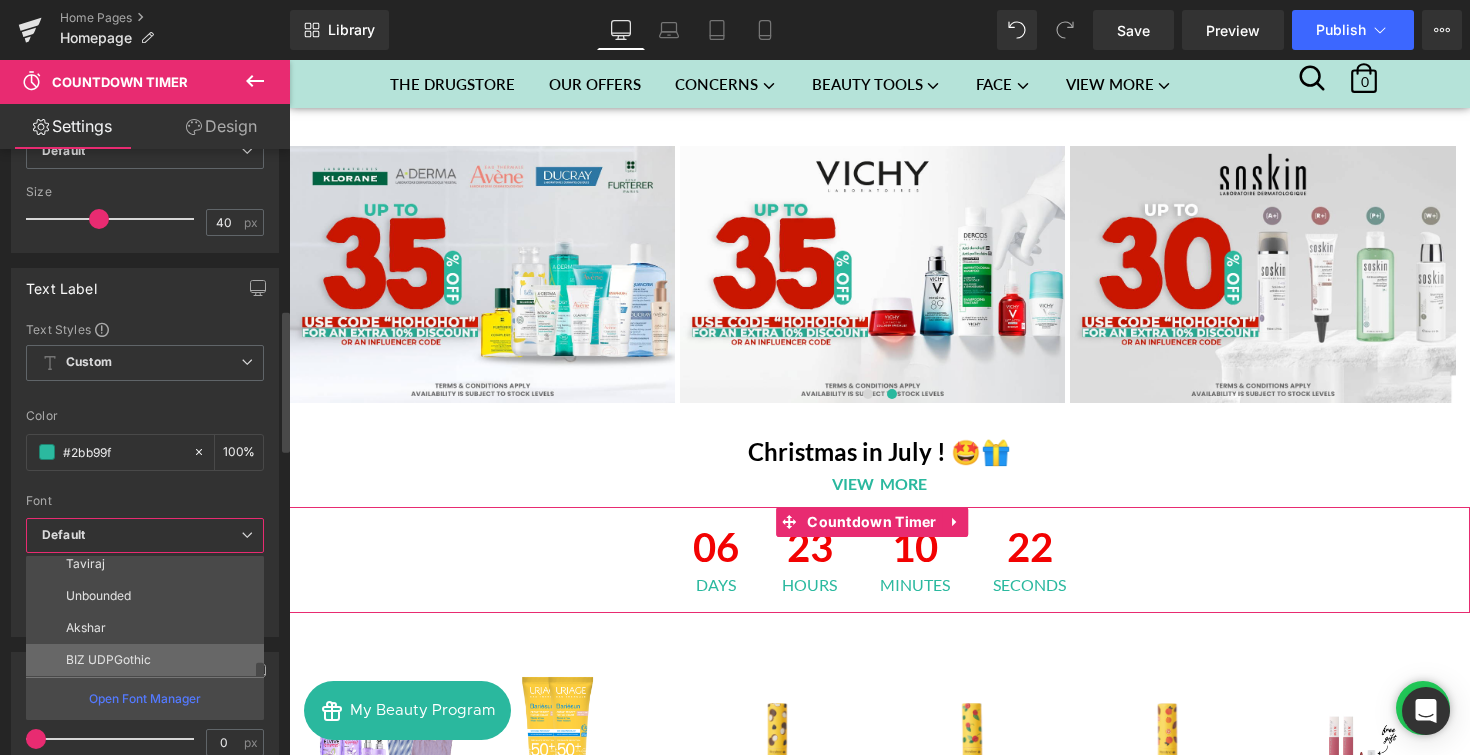 click on "BIZ UDPGothic" at bounding box center (149, 660) 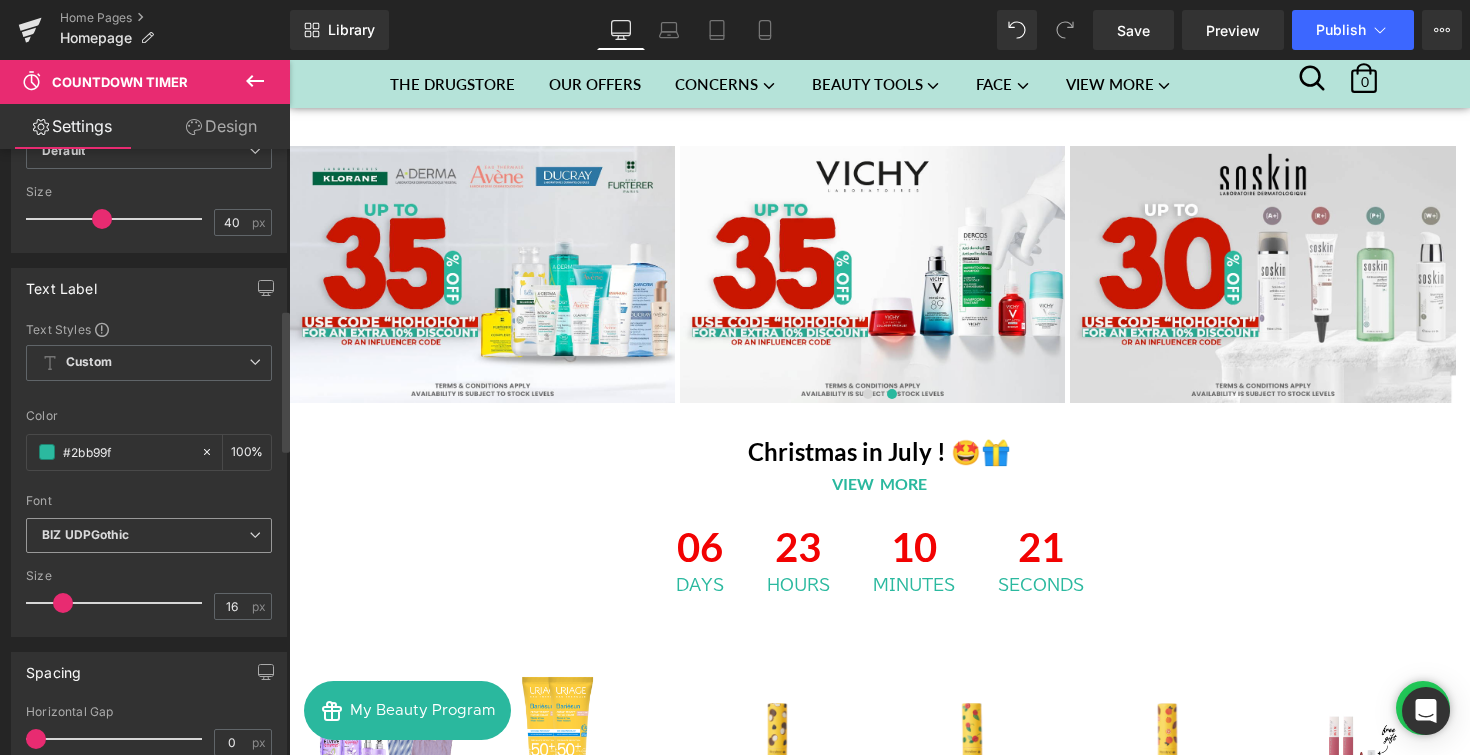 click on "BIZ UDPGothic" at bounding box center (85, 535) 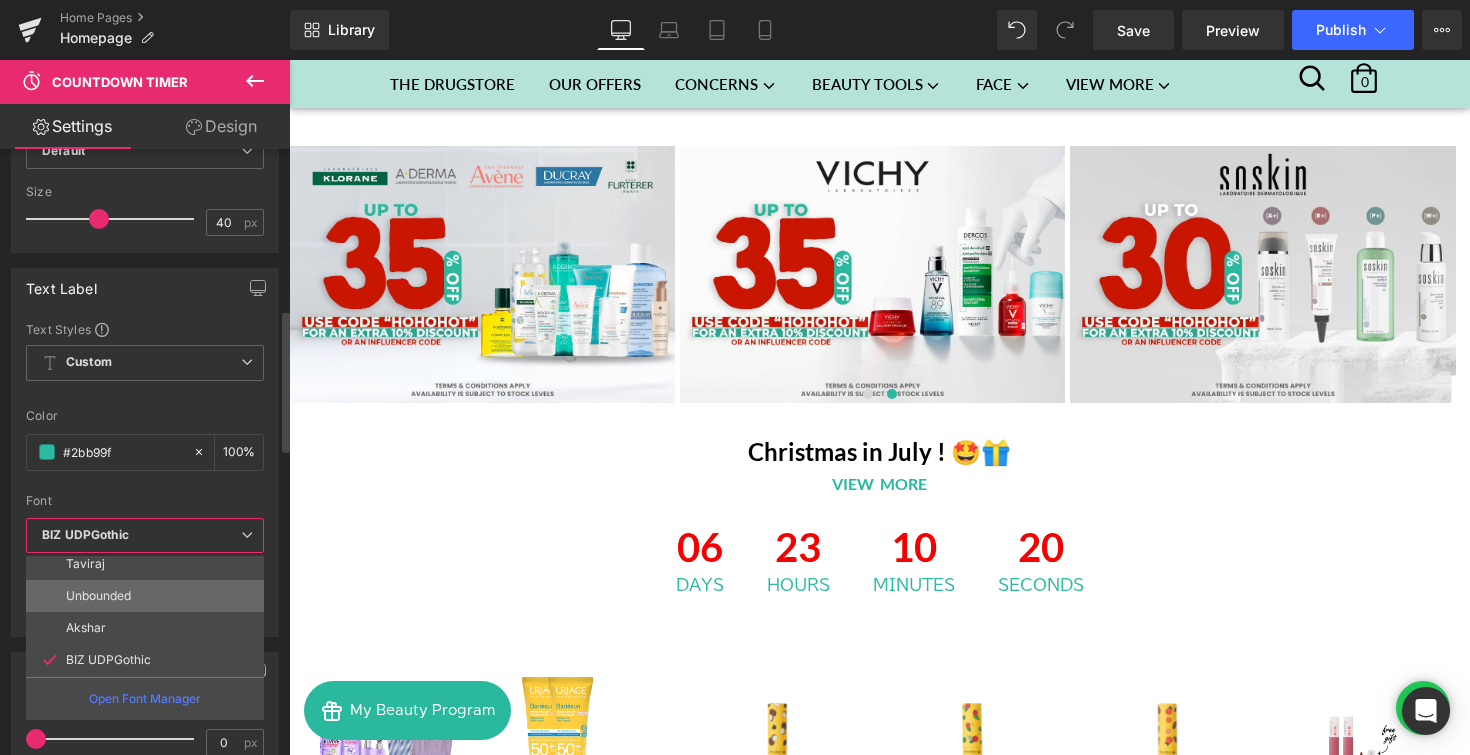 click on "Unbounded" at bounding box center (98, 596) 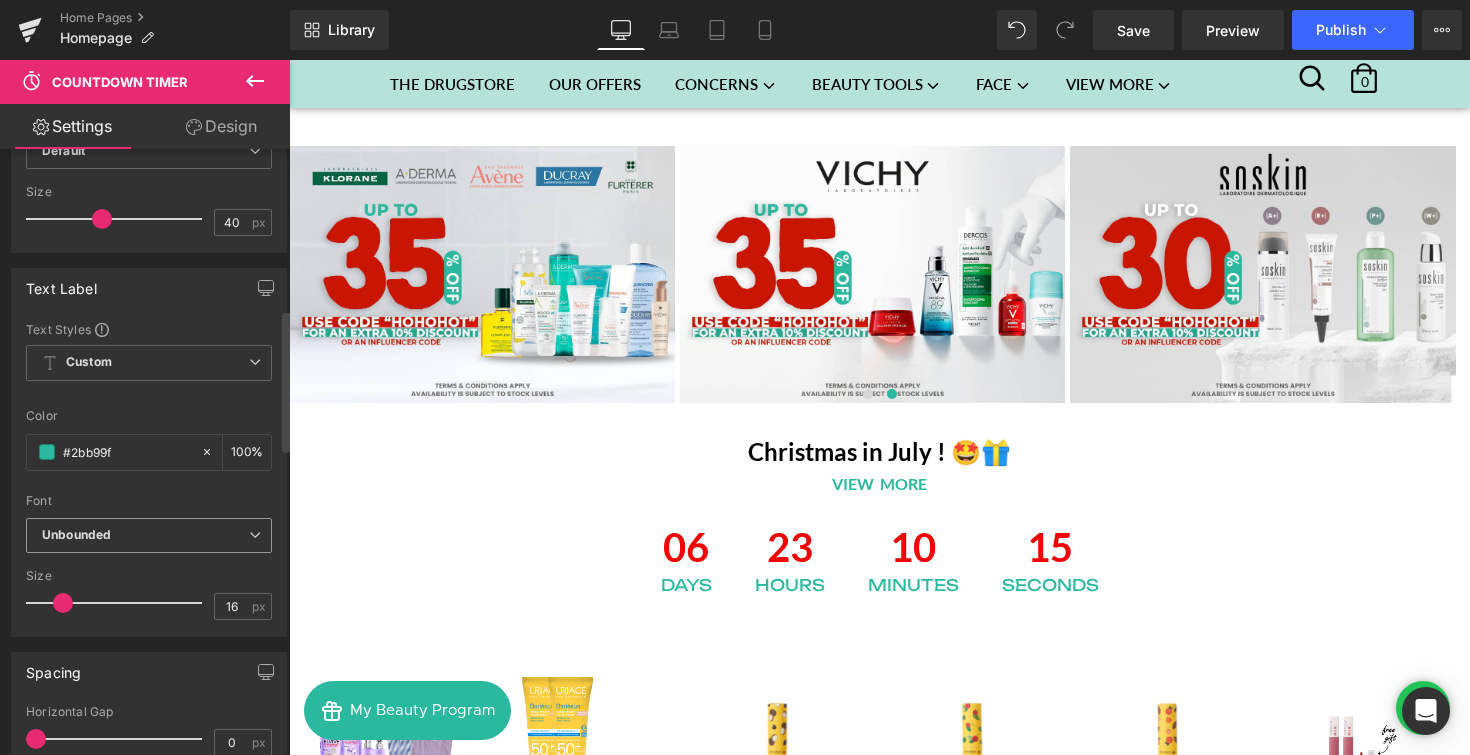 click on "Unbounded" at bounding box center (149, 535) 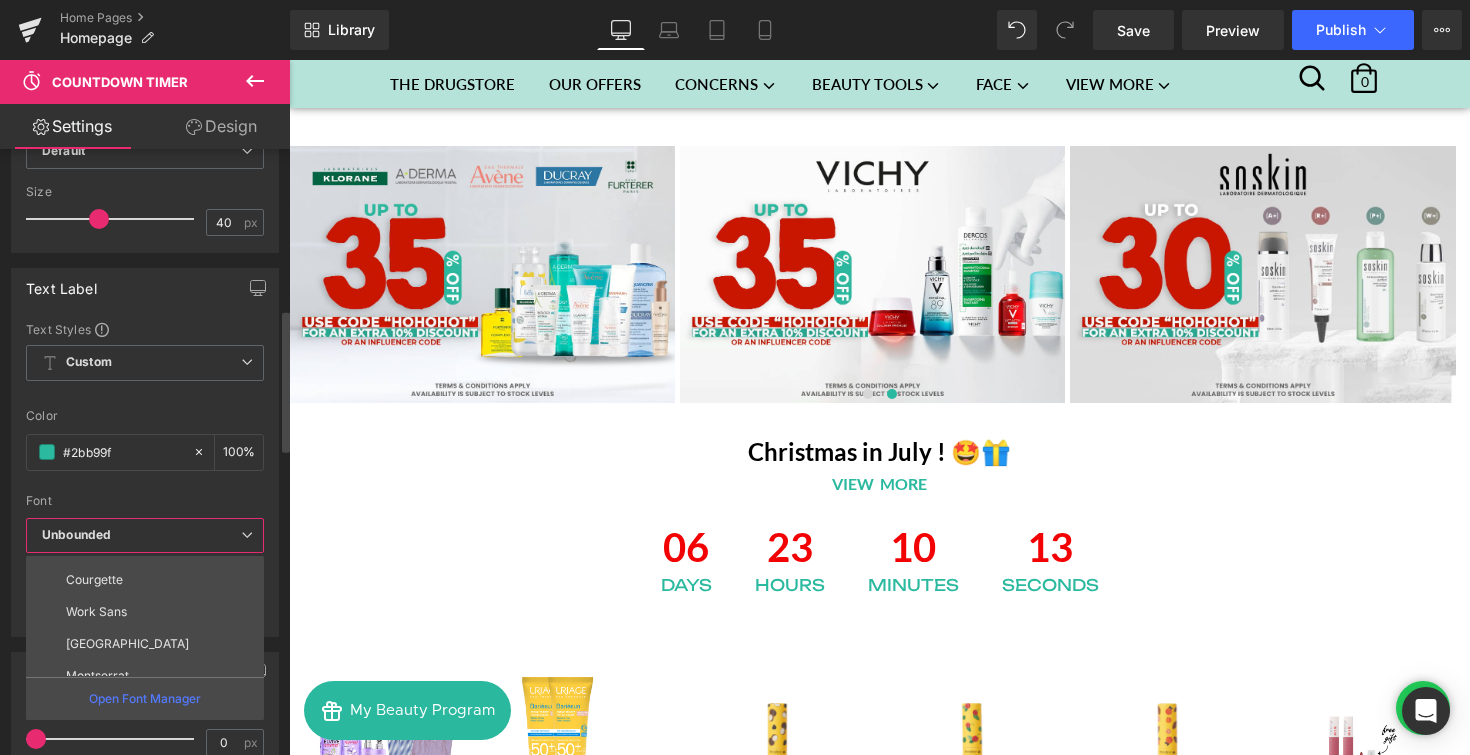scroll, scrollTop: 0, scrollLeft: 0, axis: both 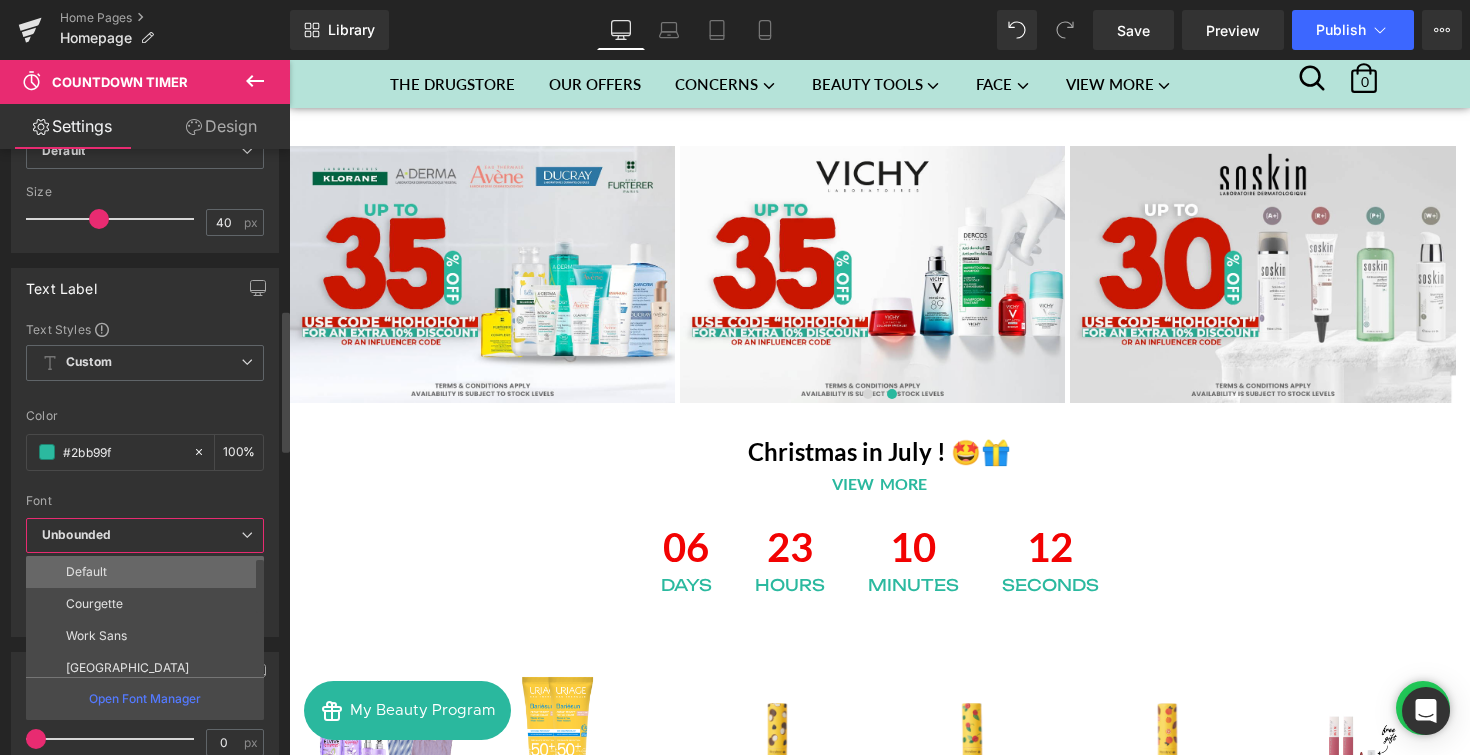 click on "Default" at bounding box center (149, 572) 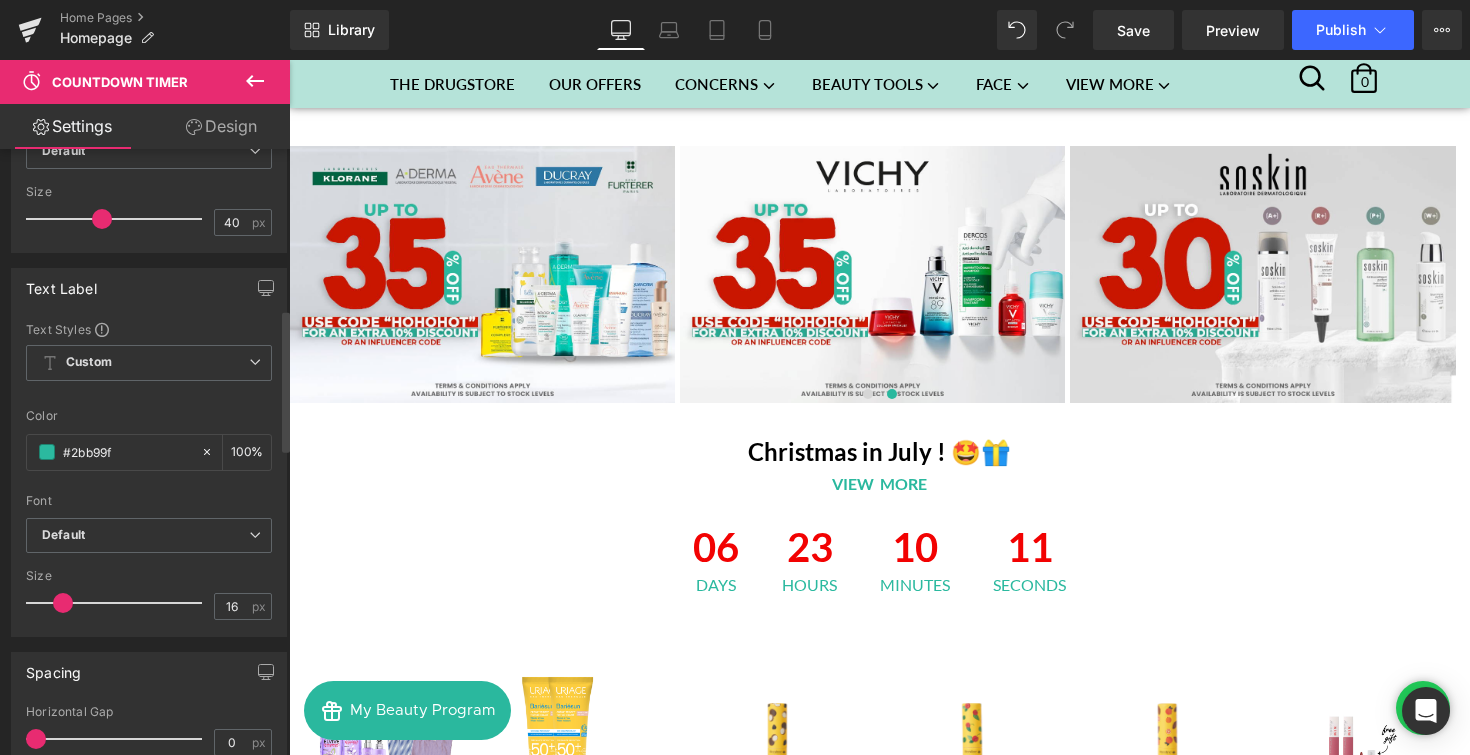 click on "Font" at bounding box center [149, 501] 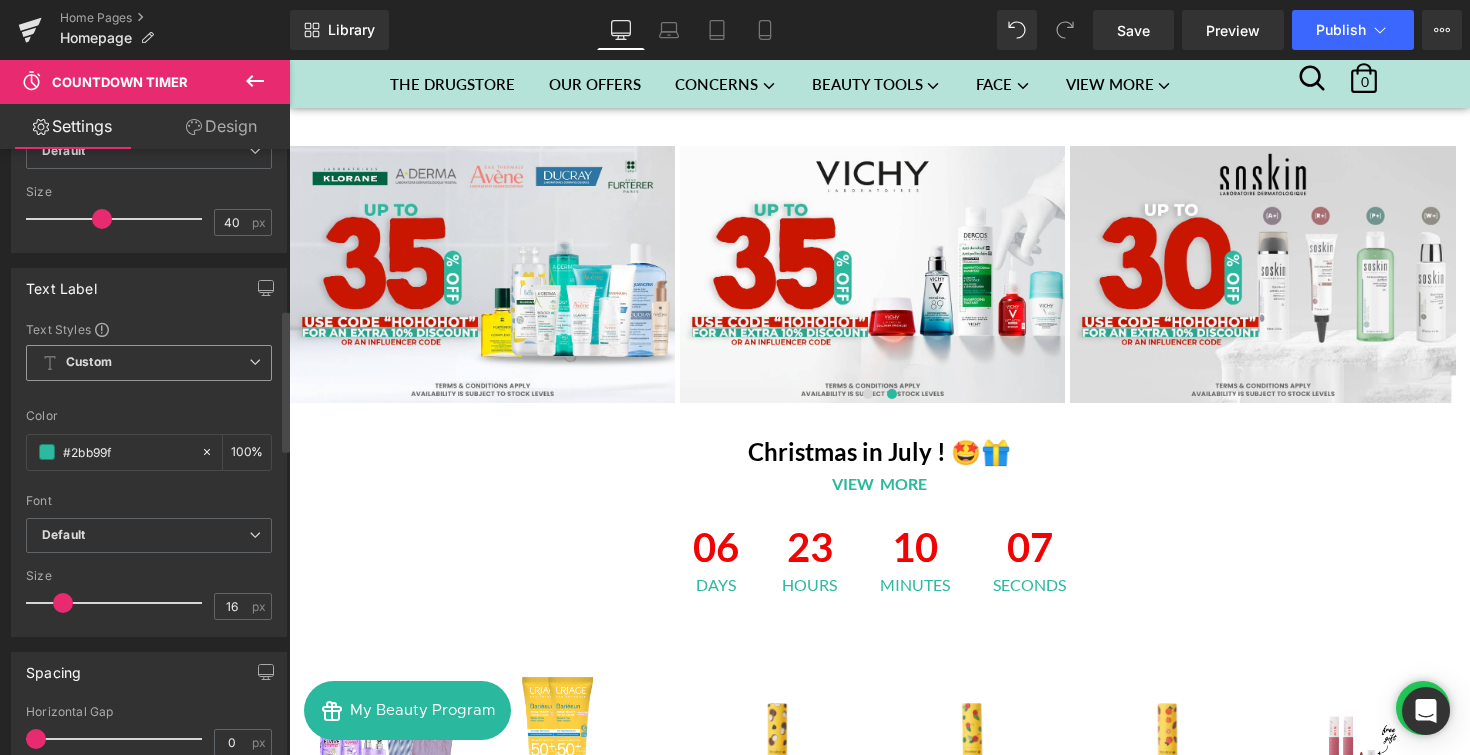 click on "Custom
Setup Global Style" at bounding box center [149, 363] 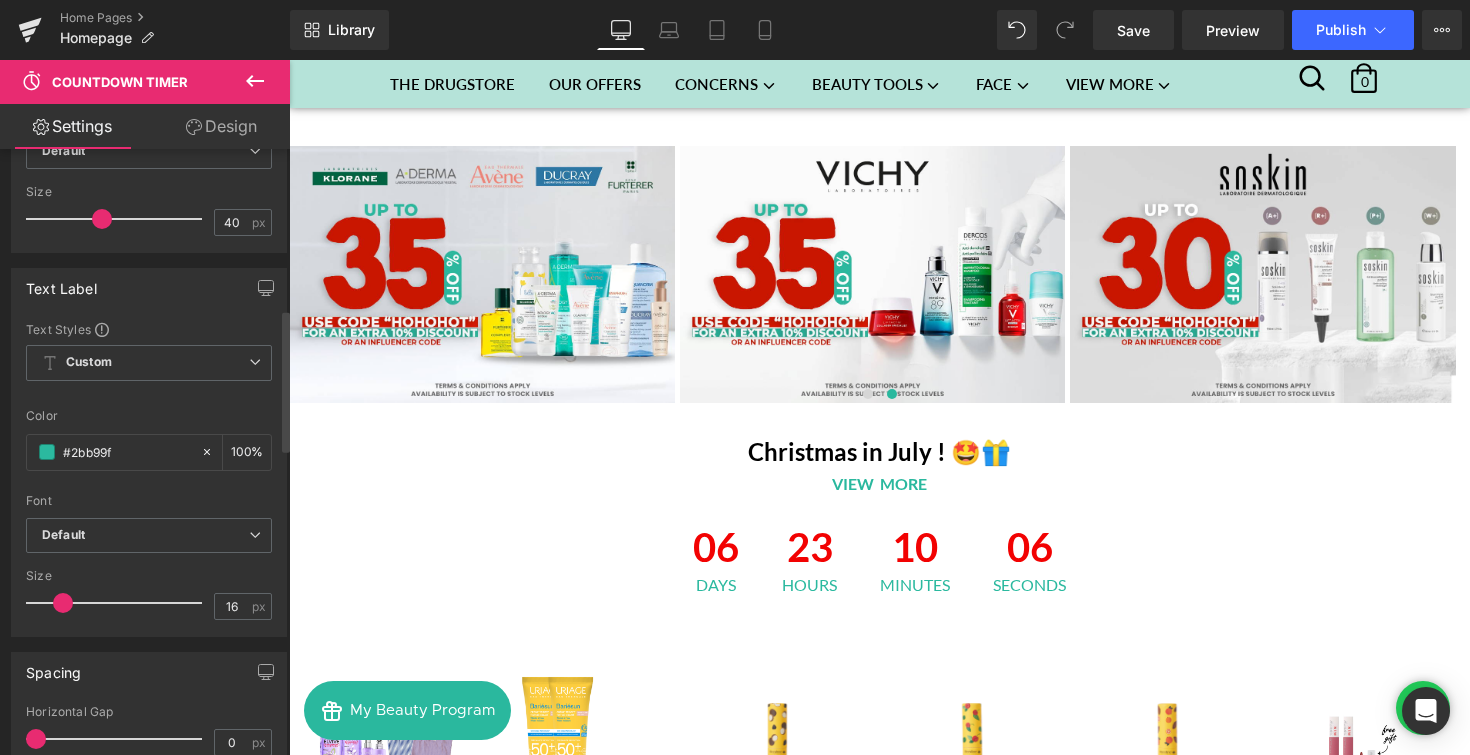 click at bounding box center [149, 487] 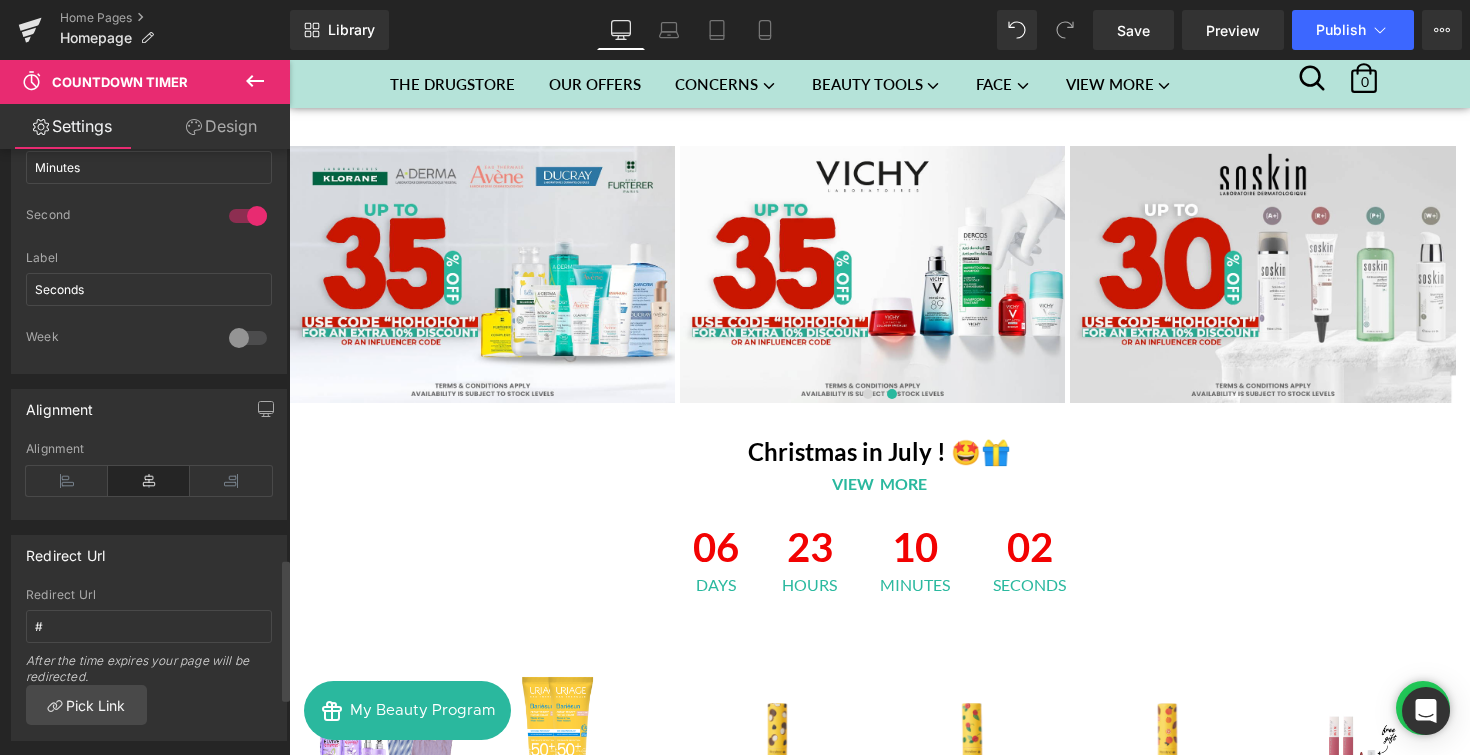 scroll, scrollTop: 1999, scrollLeft: 0, axis: vertical 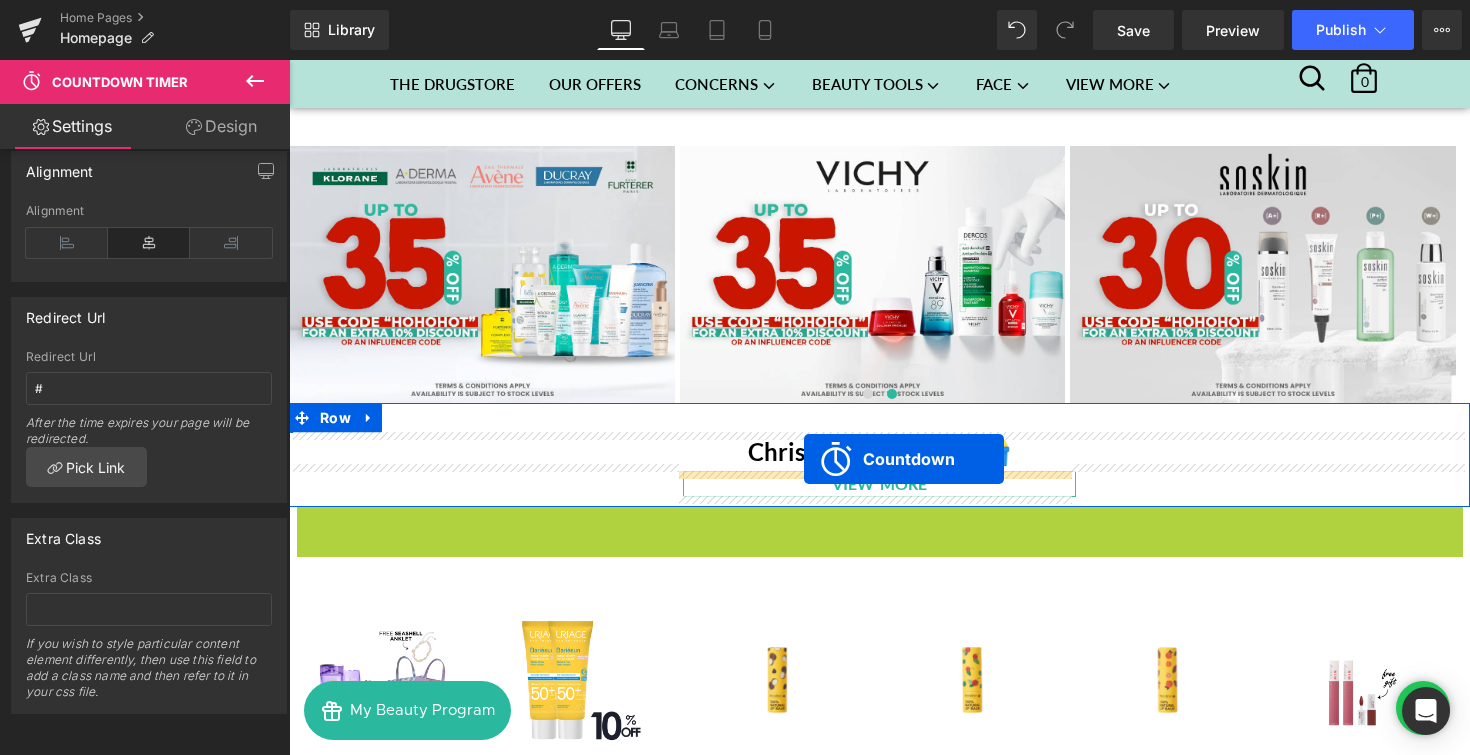 drag, startPoint x: 795, startPoint y: 522, endPoint x: 803, endPoint y: 459, distance: 63.505905 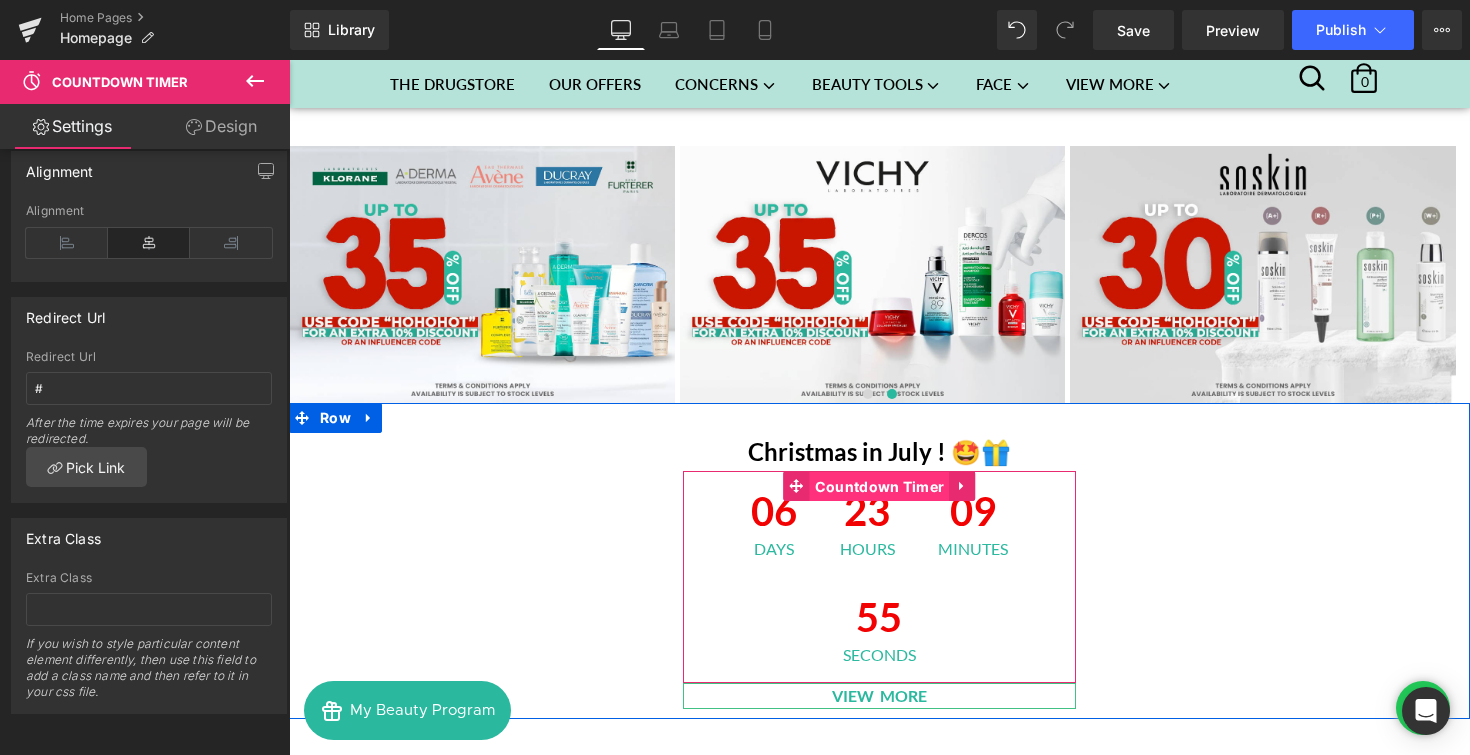 click on "Countdown Timer" at bounding box center [880, 487] 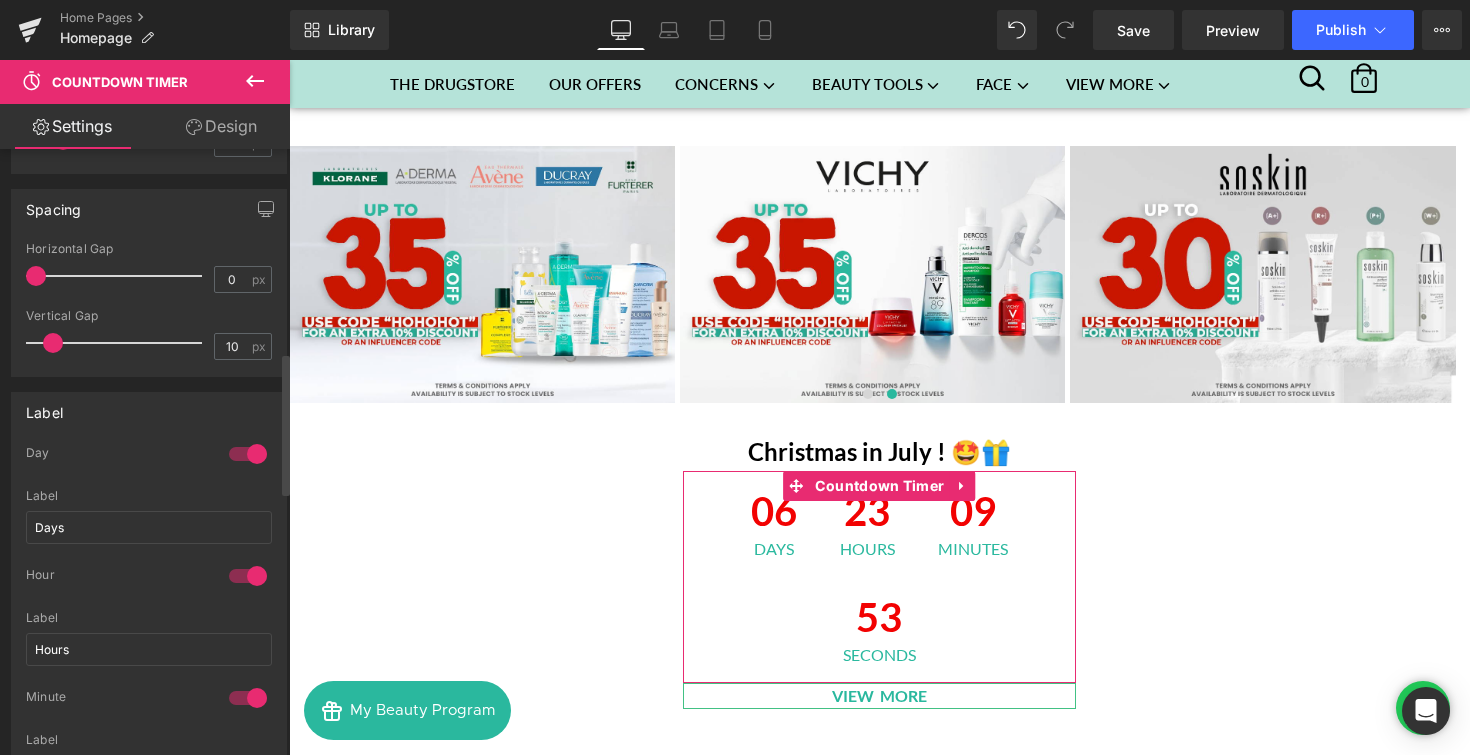 scroll, scrollTop: 867, scrollLeft: 0, axis: vertical 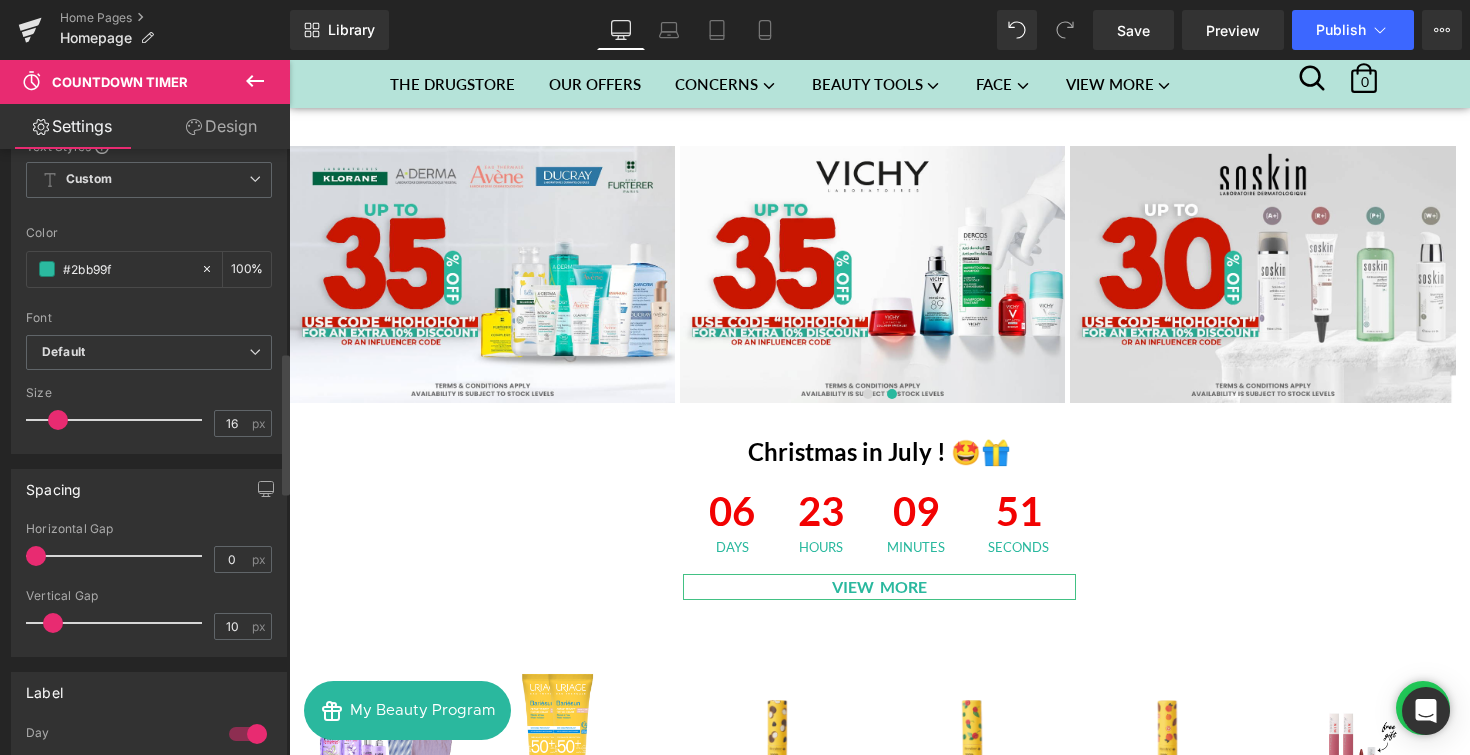 click at bounding box center [58, 420] 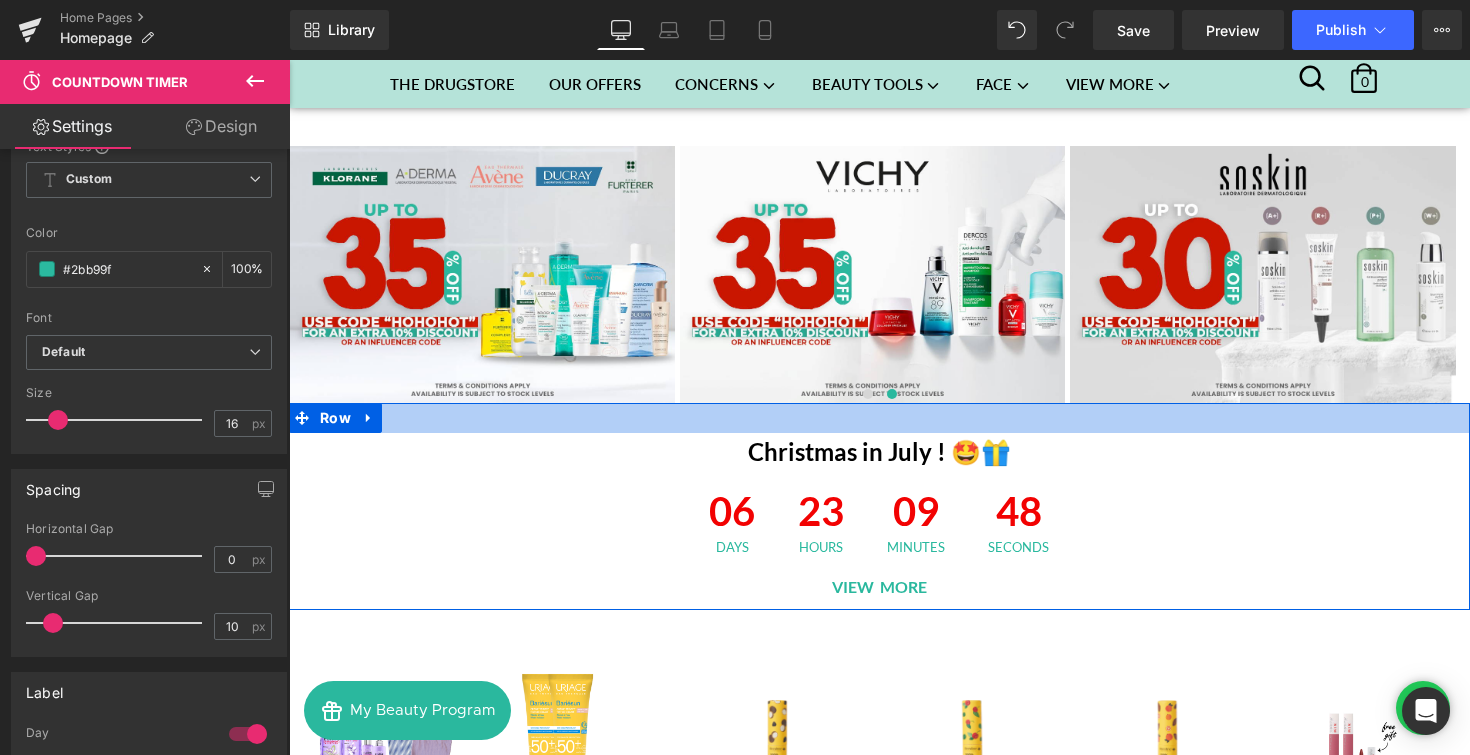 click at bounding box center [879, 418] 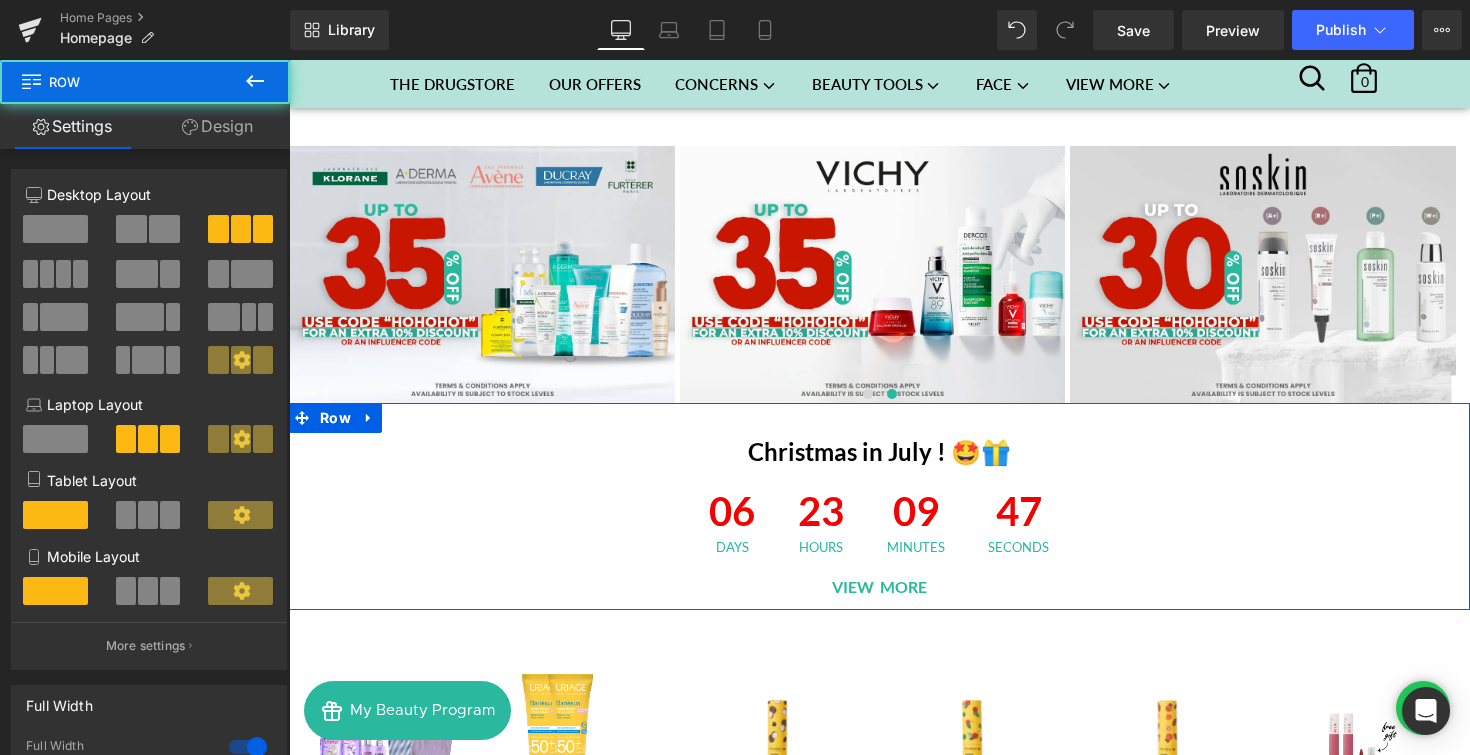 click on "Separator         Christmas in July ! 🤩🎁 Heading
06 Days
23 Hours
09 Minutes
47 Seconds
Countdown Timer         VIEW  MORE Text Block         Separator         Row" at bounding box center [879, 506] 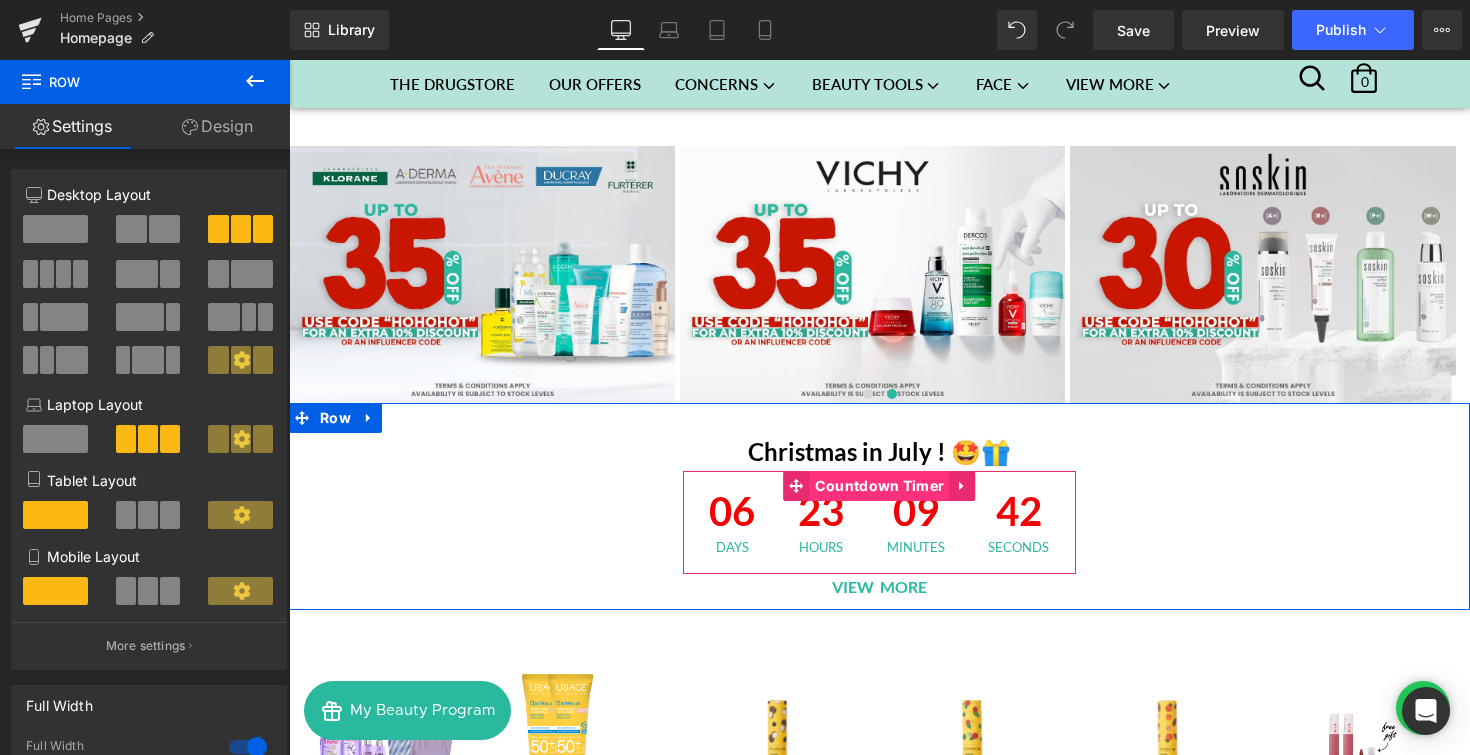 click on "Countdown Timer" at bounding box center [880, 486] 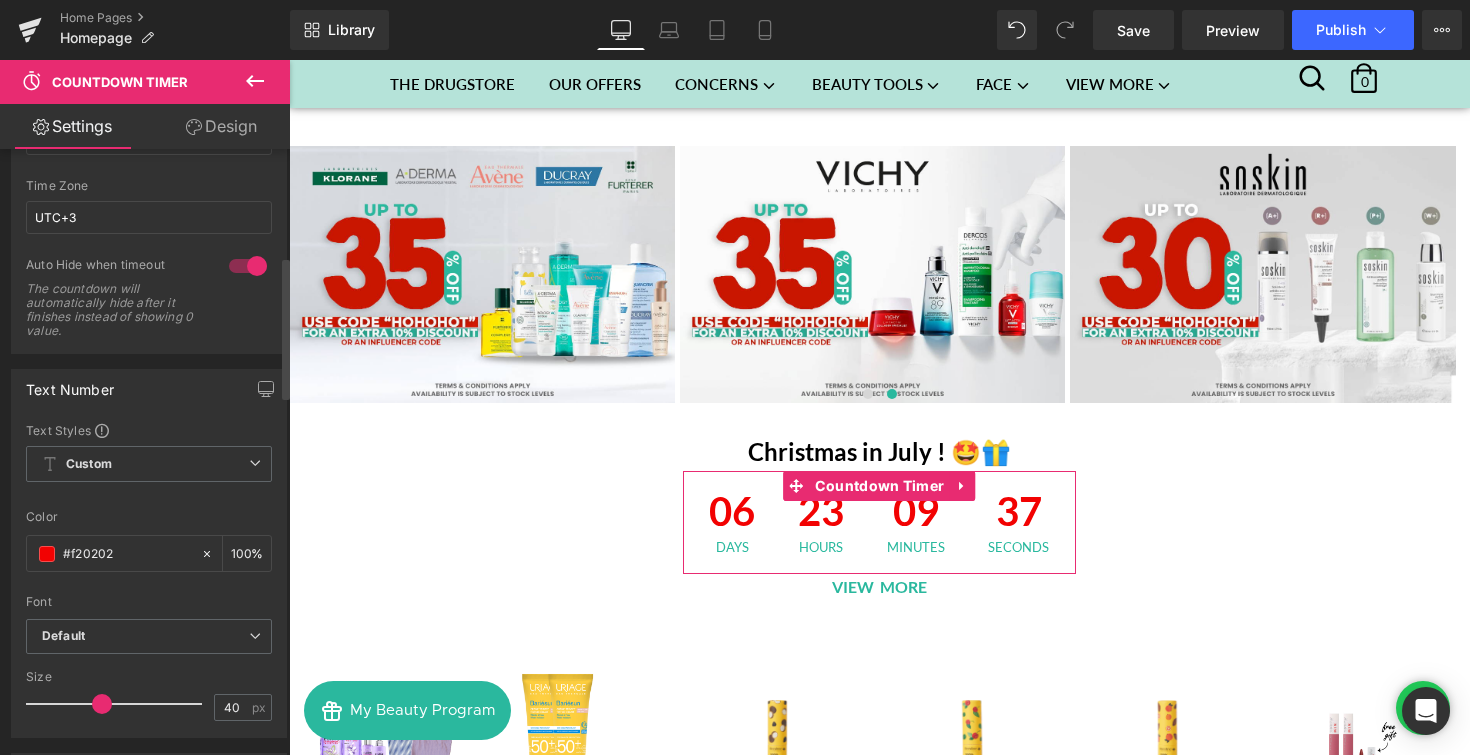 scroll, scrollTop: 0, scrollLeft: 0, axis: both 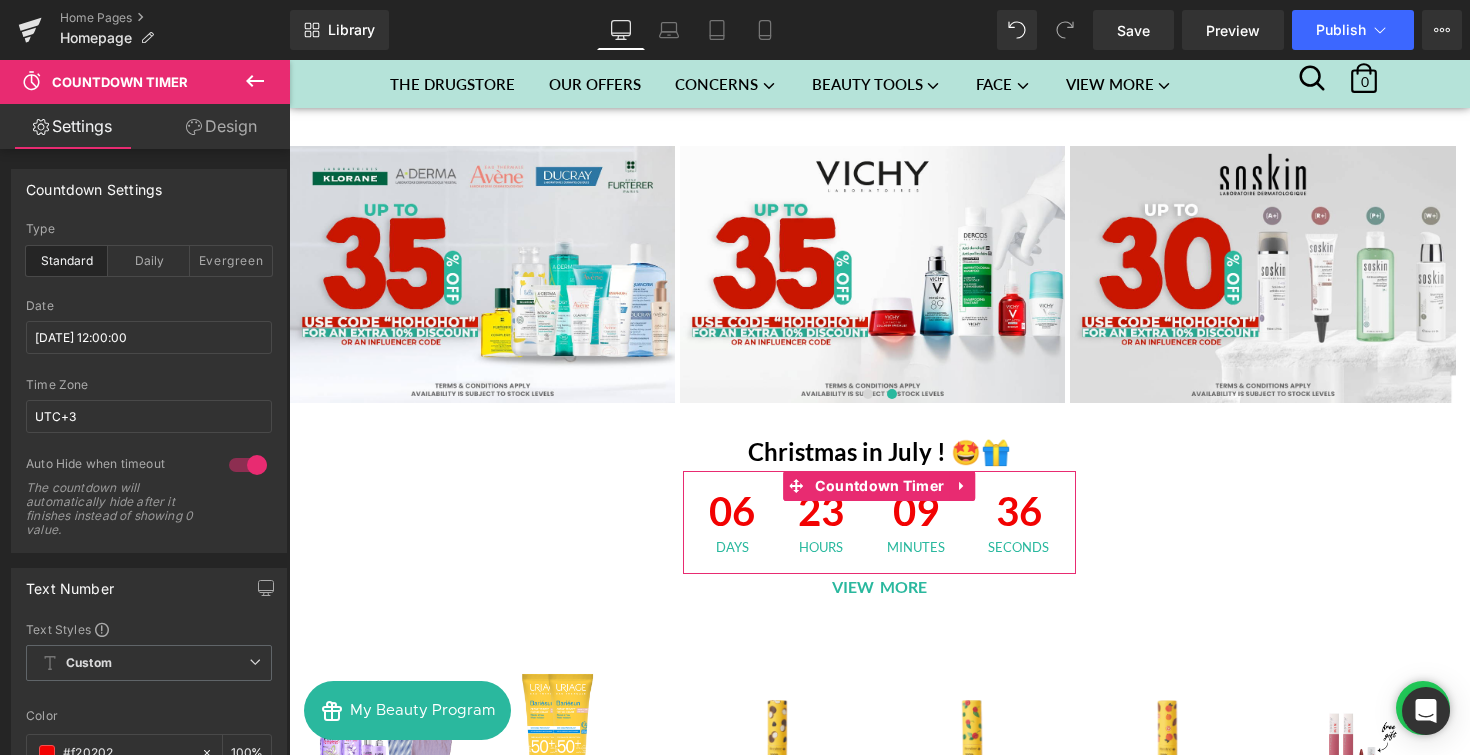 click on "Design" at bounding box center (221, 126) 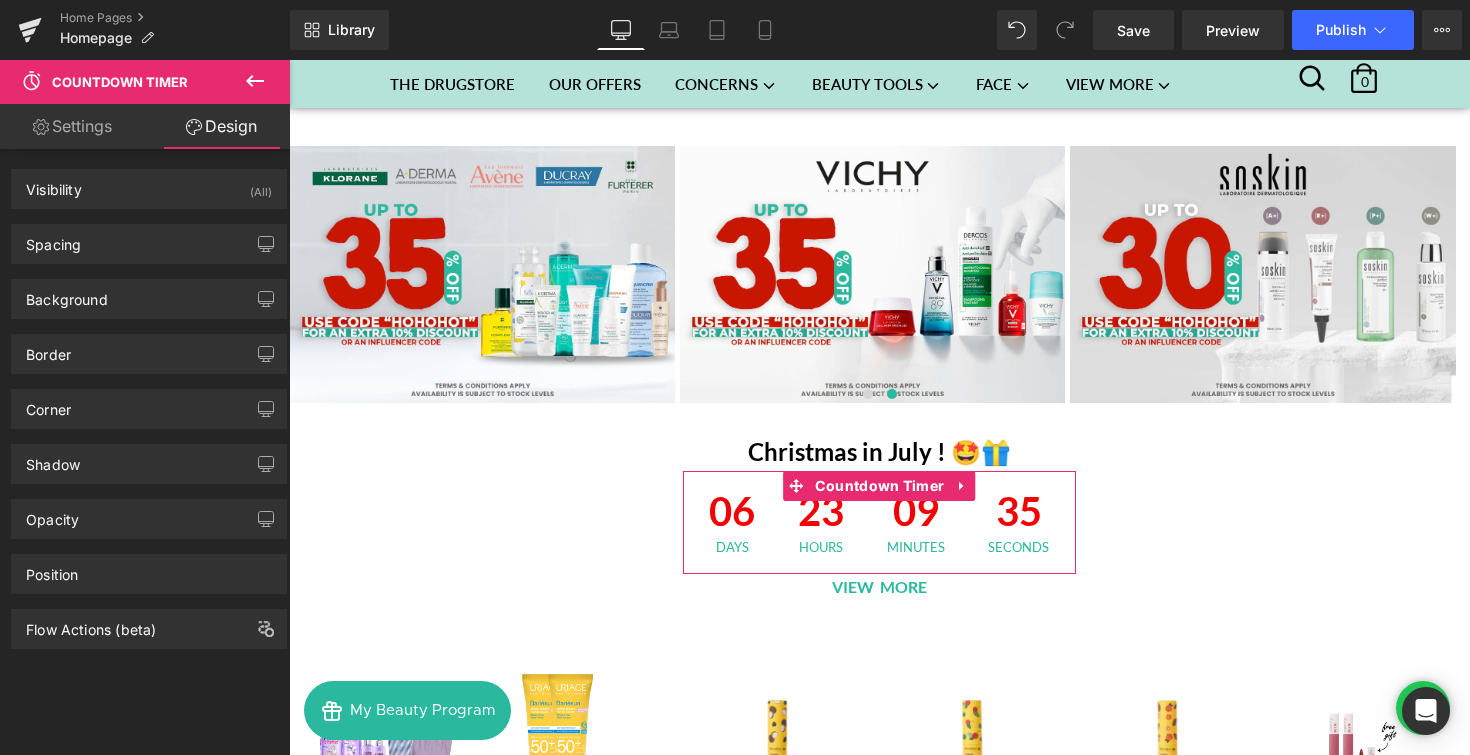 click on "Settings" at bounding box center [72, 126] 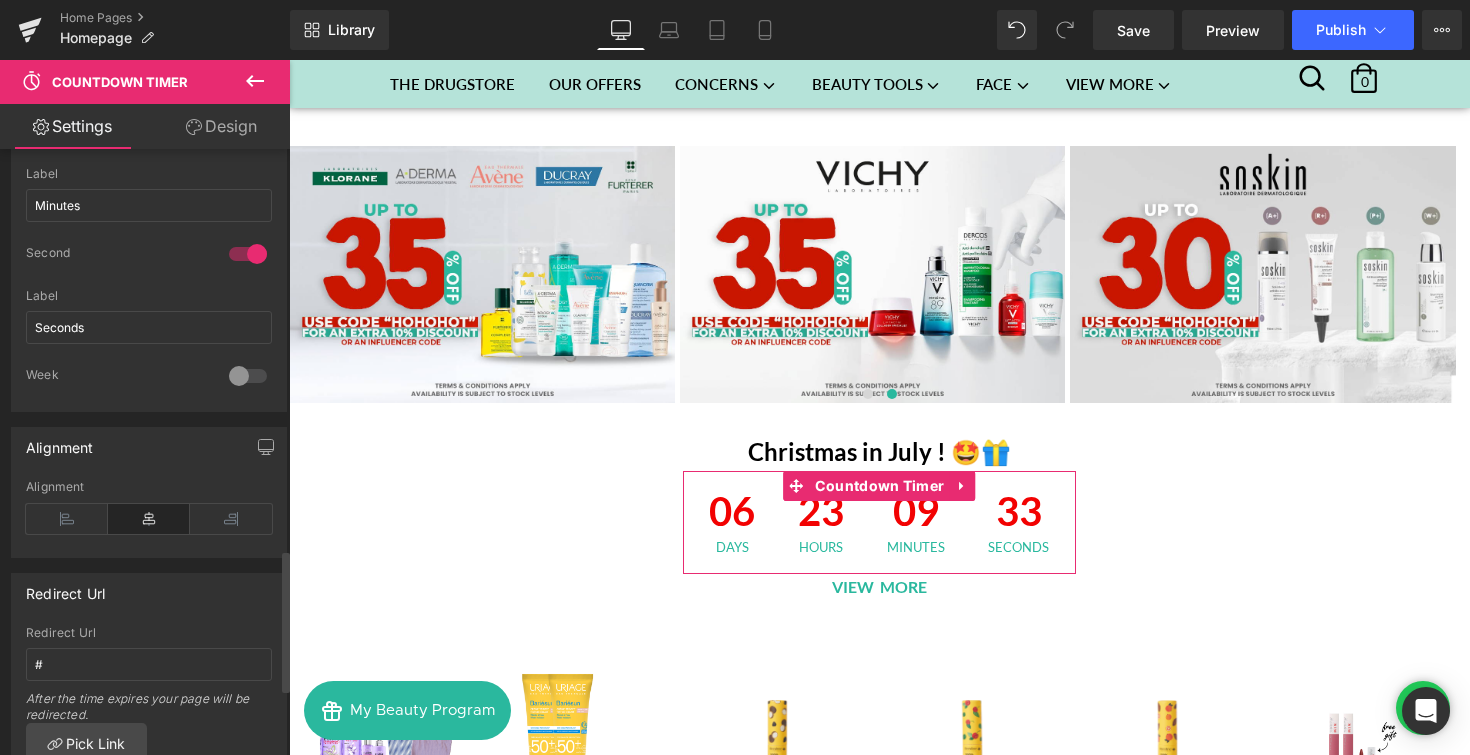scroll, scrollTop: 1999, scrollLeft: 0, axis: vertical 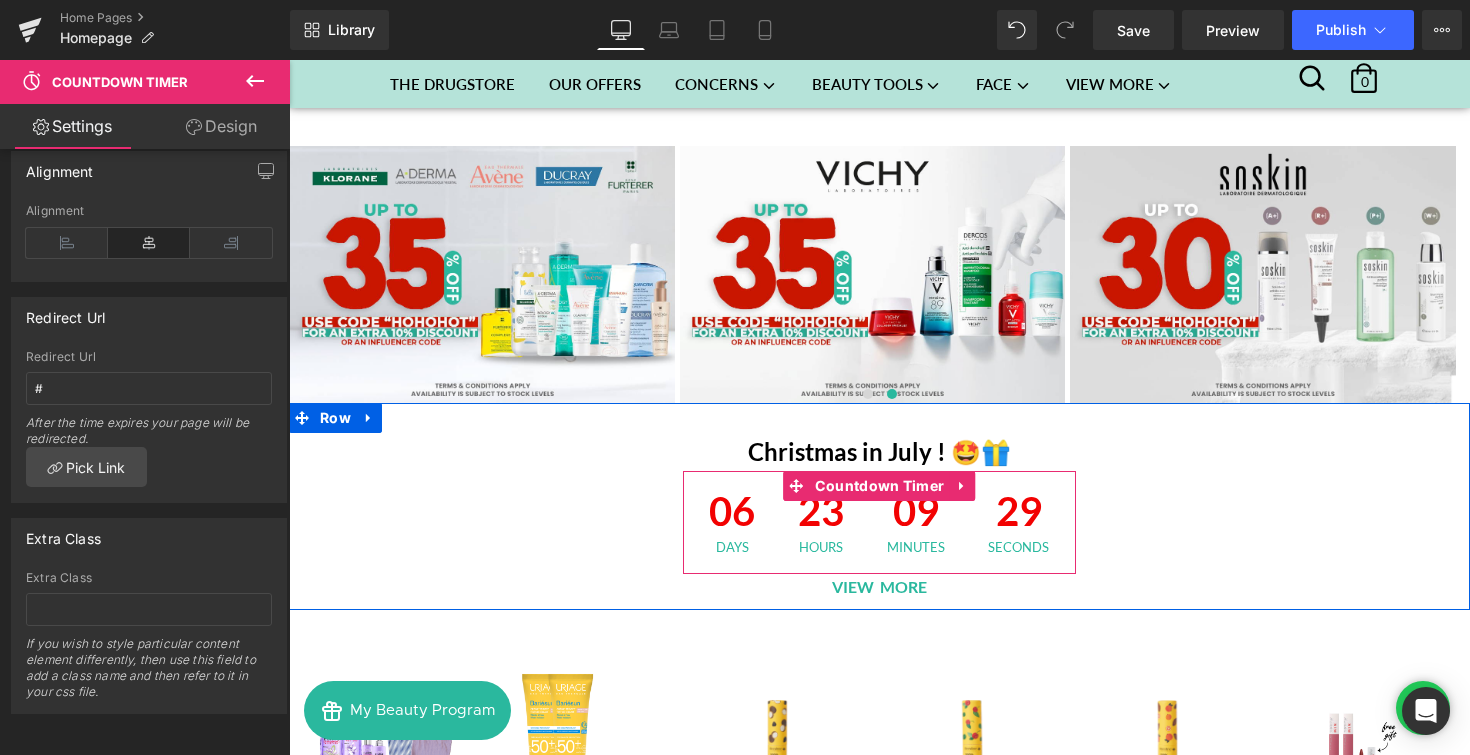click on "29 Seconds" at bounding box center [1018, 522] 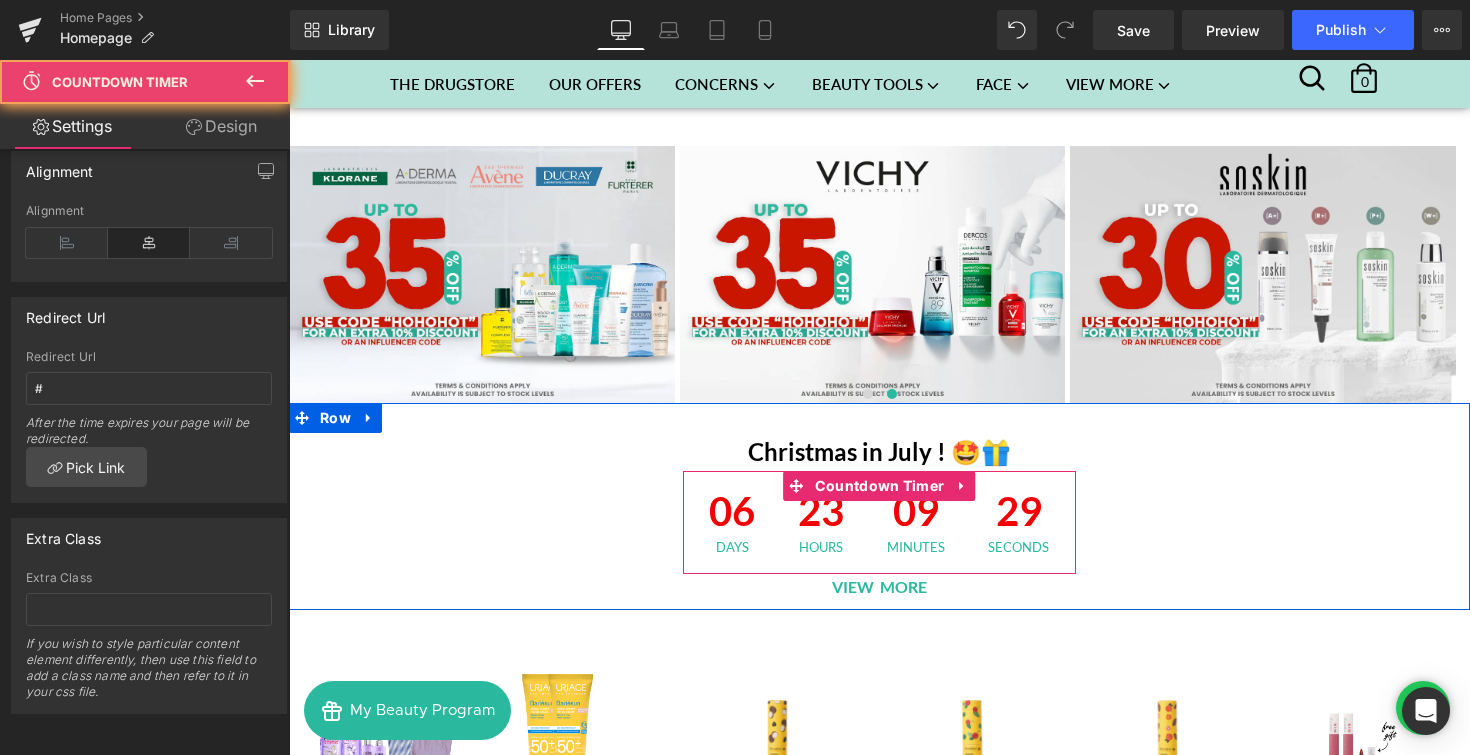 click on "29 Seconds" at bounding box center (1018, 522) 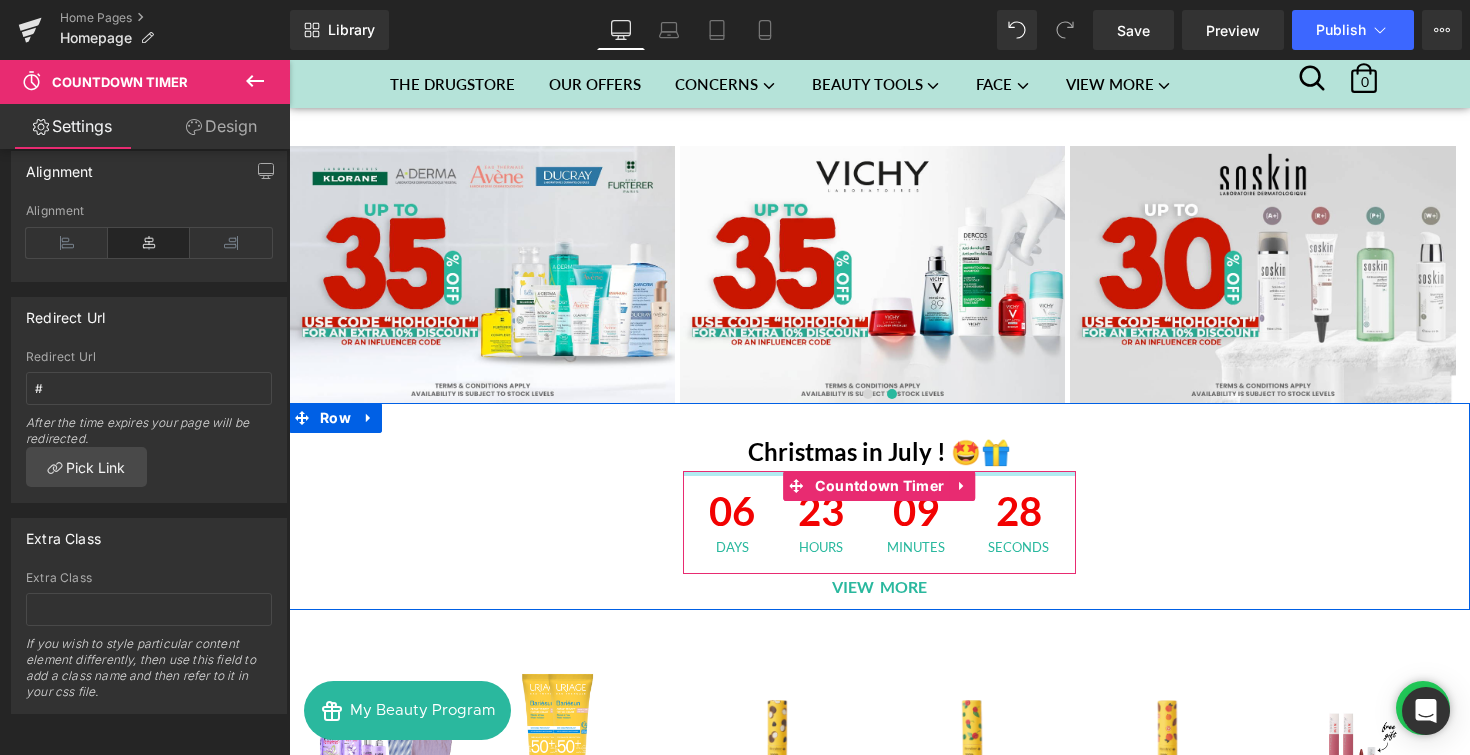 click at bounding box center (880, 473) 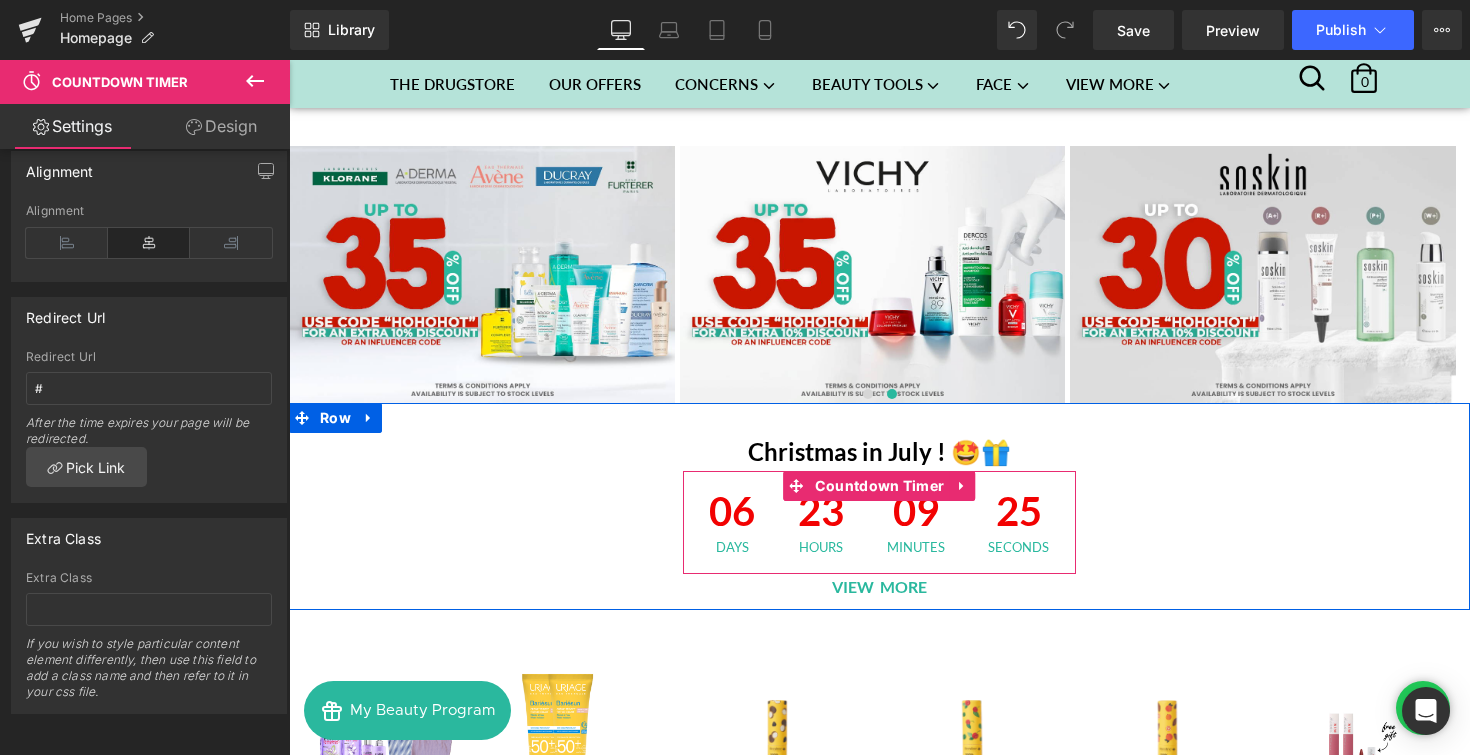 click on "06" at bounding box center [732, 516] 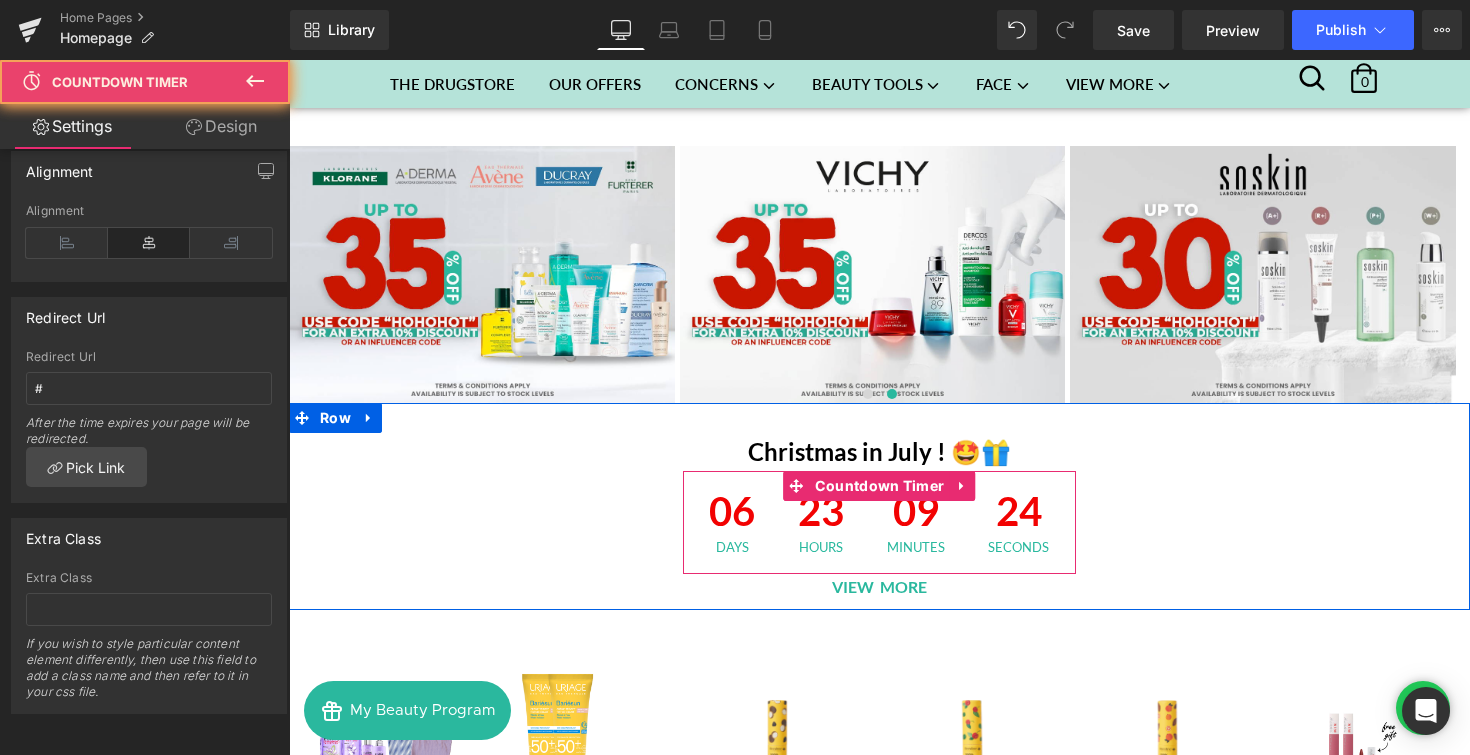 click on "06 Days" at bounding box center (732, 522) 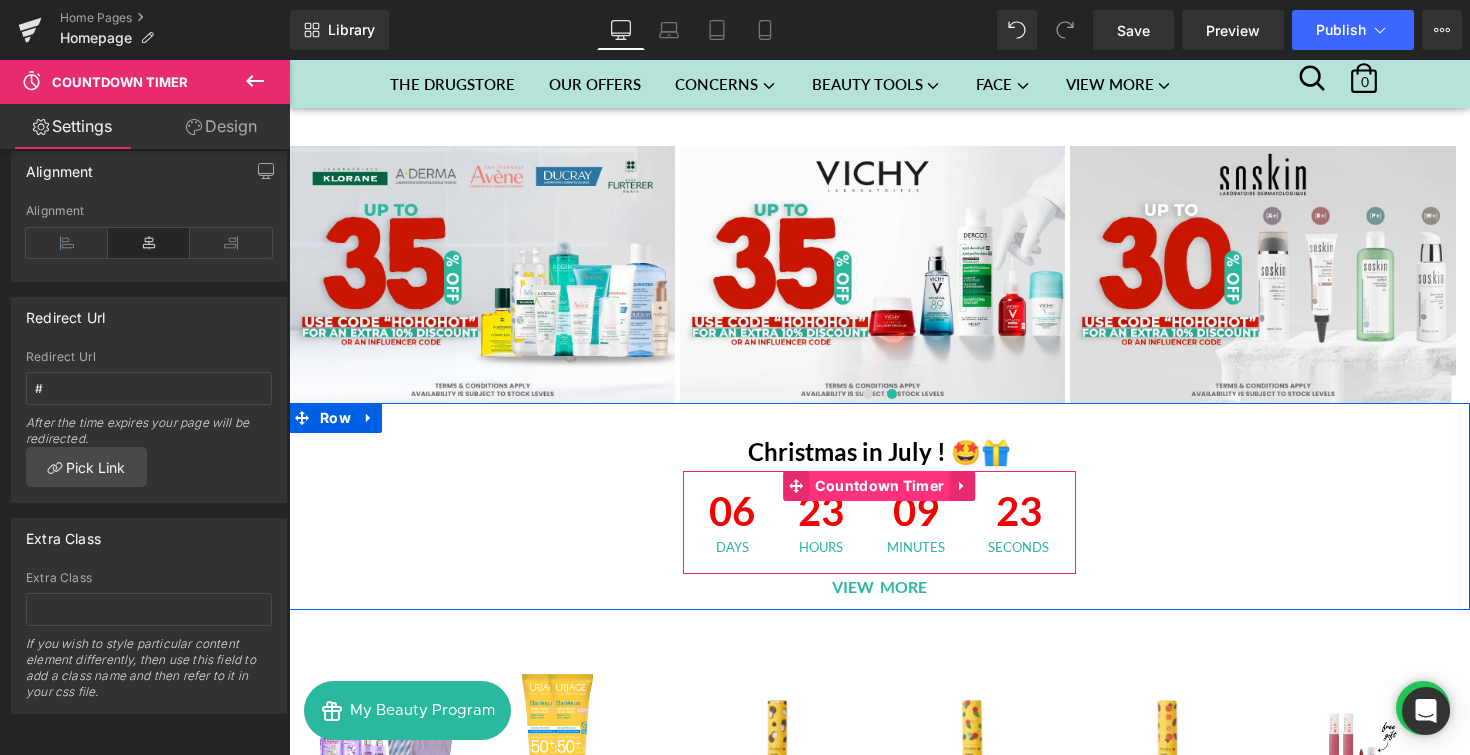 click on "Countdown Timer" at bounding box center [880, 486] 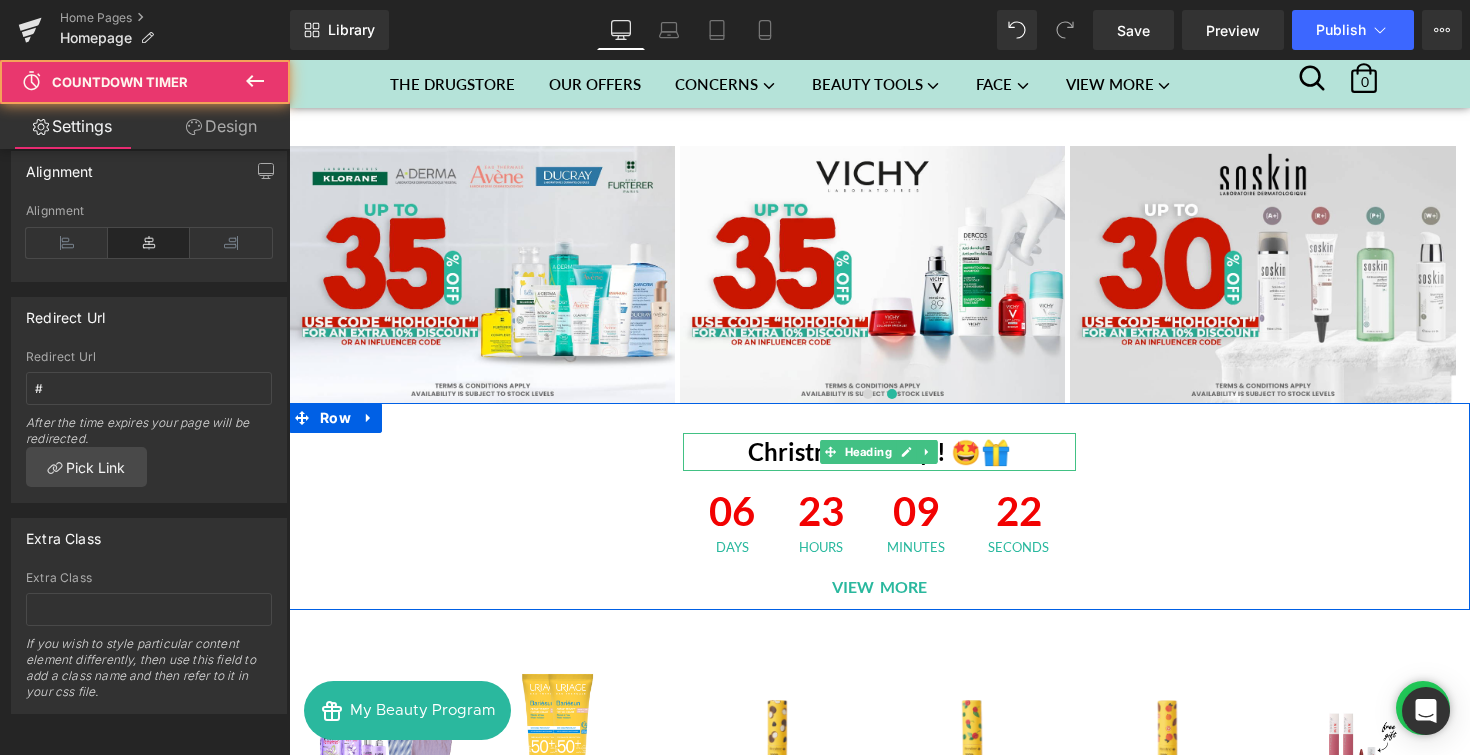 click on "Christmas in July ! 🤩🎁" at bounding box center (880, 452) 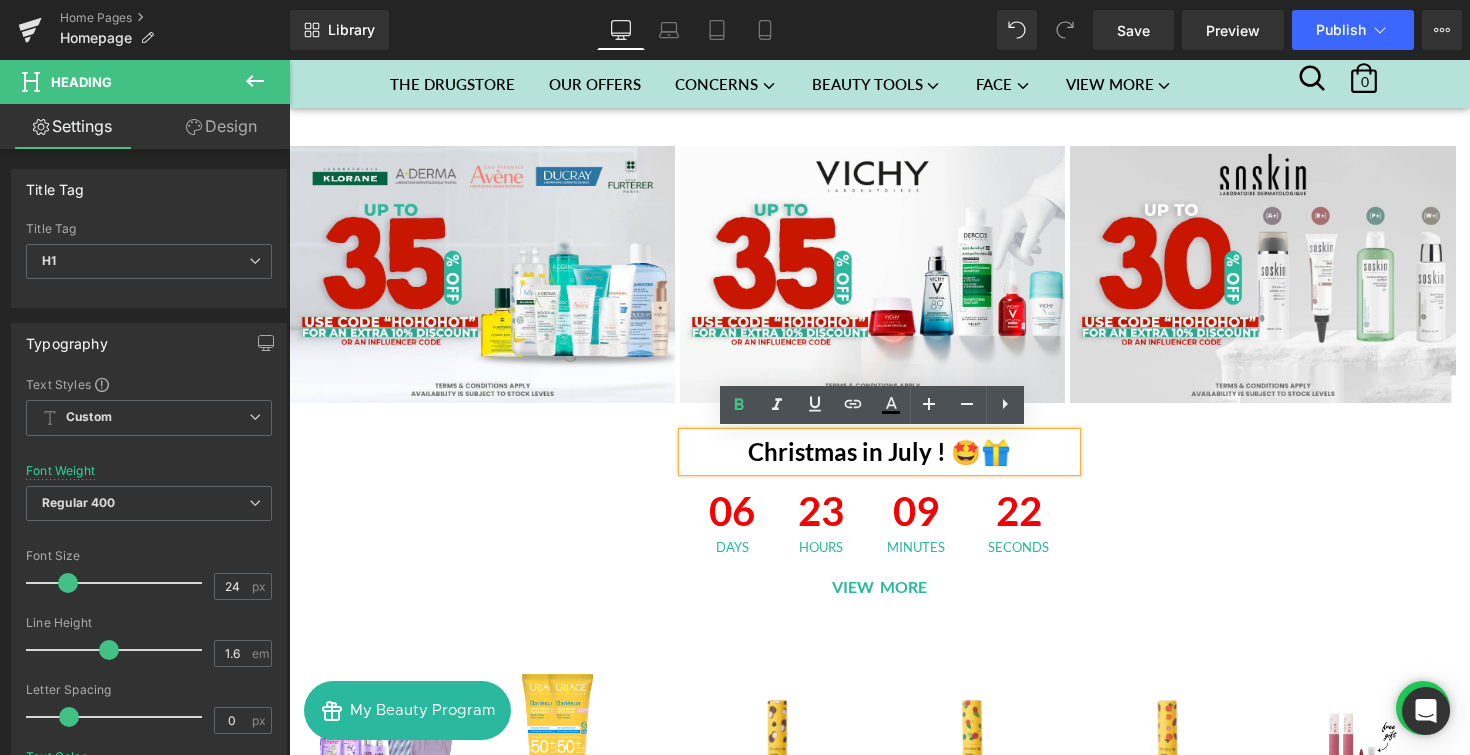 click on "Christmas in July ! 🤩🎁" at bounding box center (880, 452) 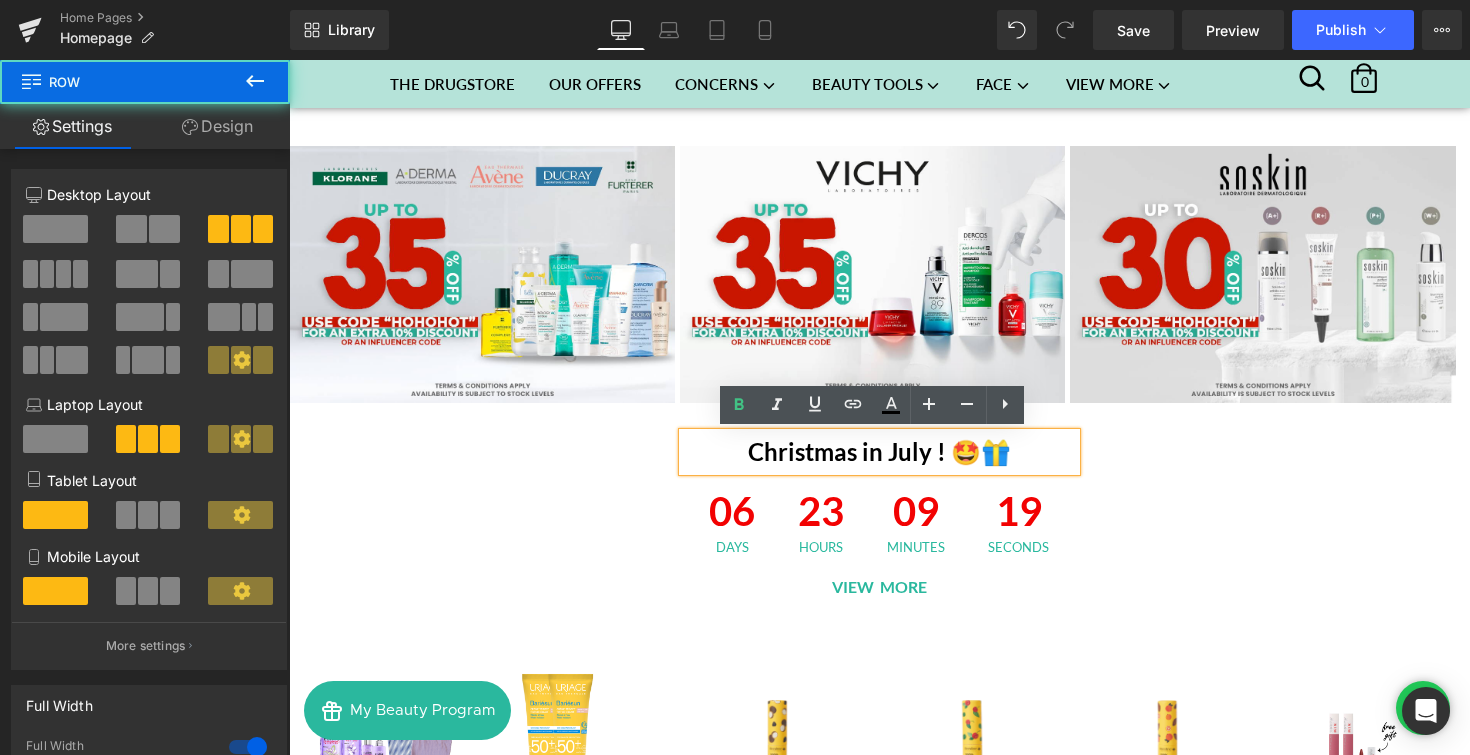 click on "Separator         Christmas in July ! 🤩🎁 Heading
06 Days
23 Hours
09 Minutes
19 Seconds
Countdown Timer         VIEW  MORE Text Block         Separator         Row" at bounding box center (879, 506) 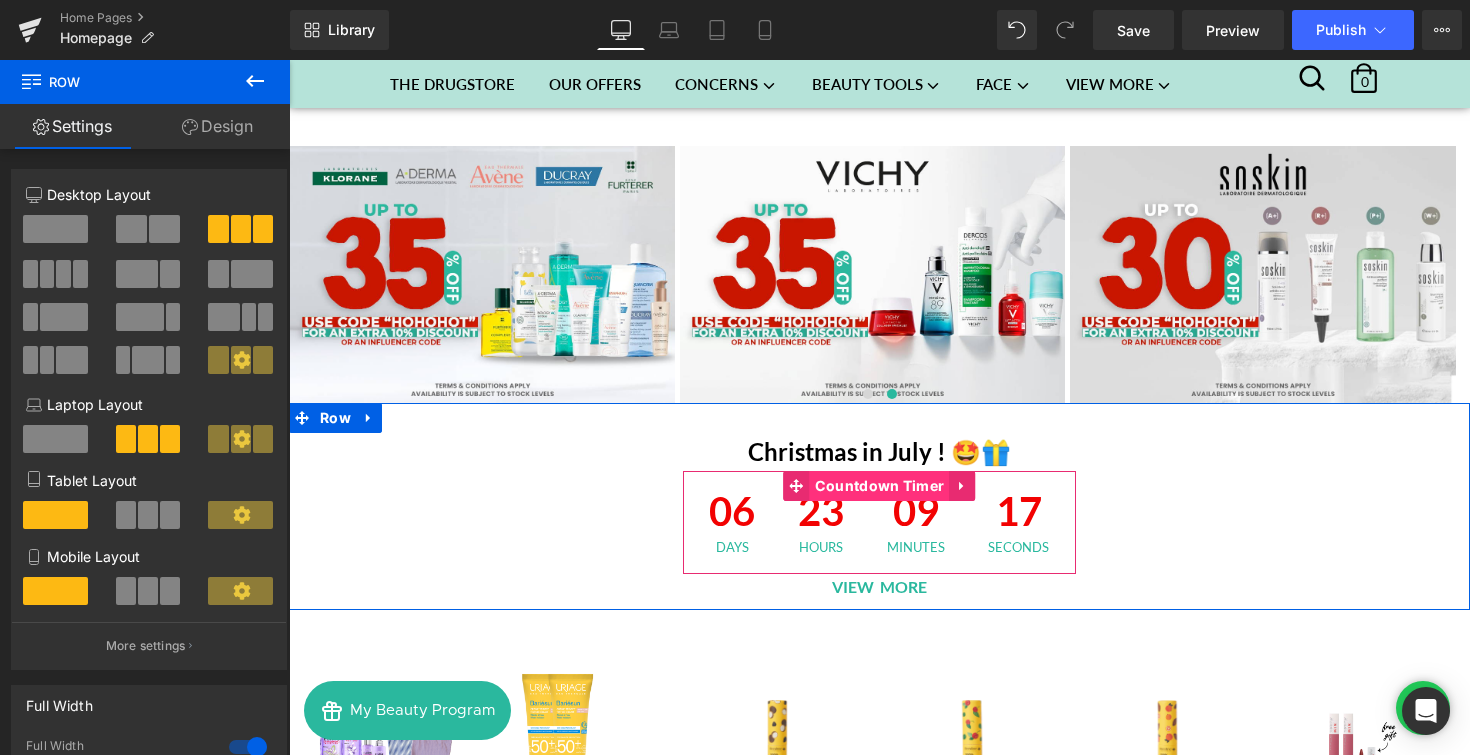click on "Countdown Timer" at bounding box center [880, 486] 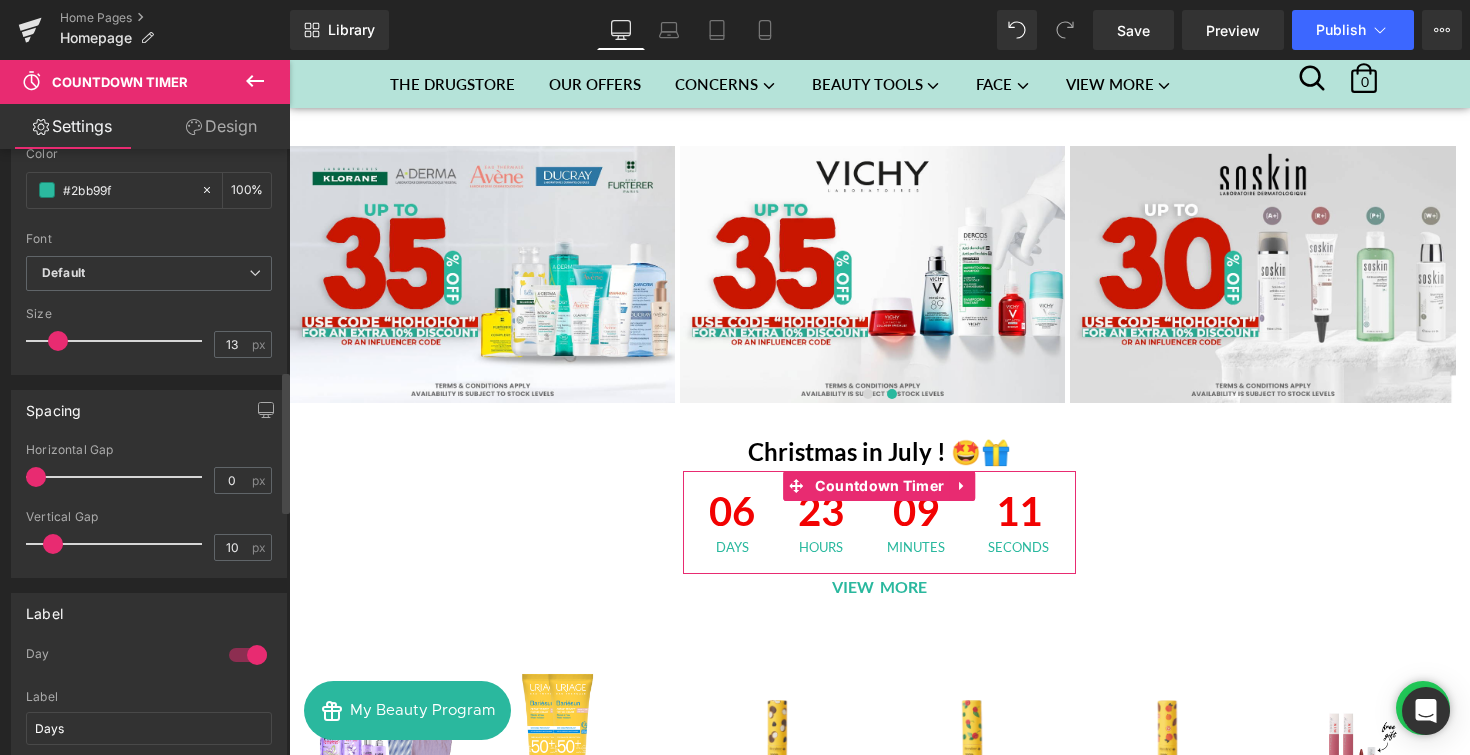 scroll, scrollTop: 946, scrollLeft: 0, axis: vertical 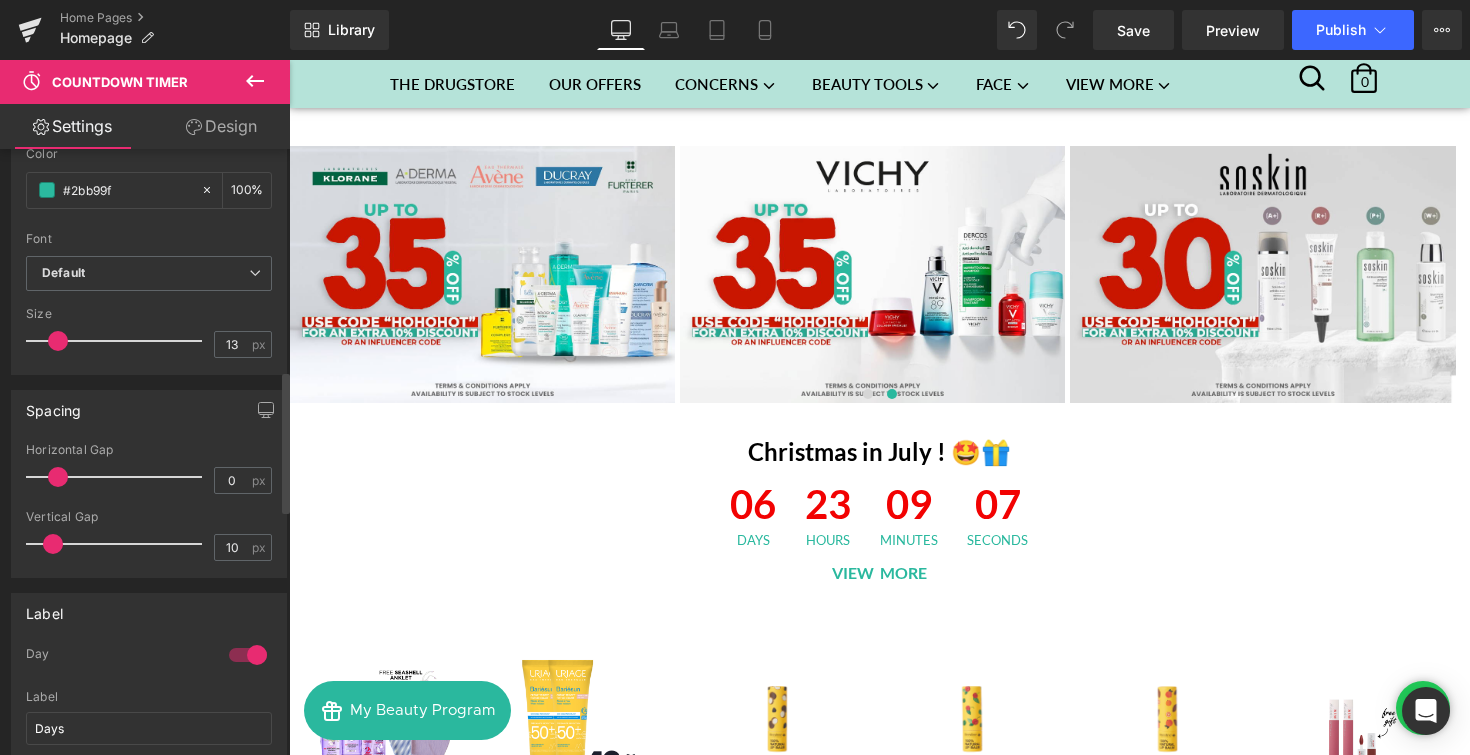 drag, startPoint x: 34, startPoint y: 471, endPoint x: 54, endPoint y: 463, distance: 21.540659 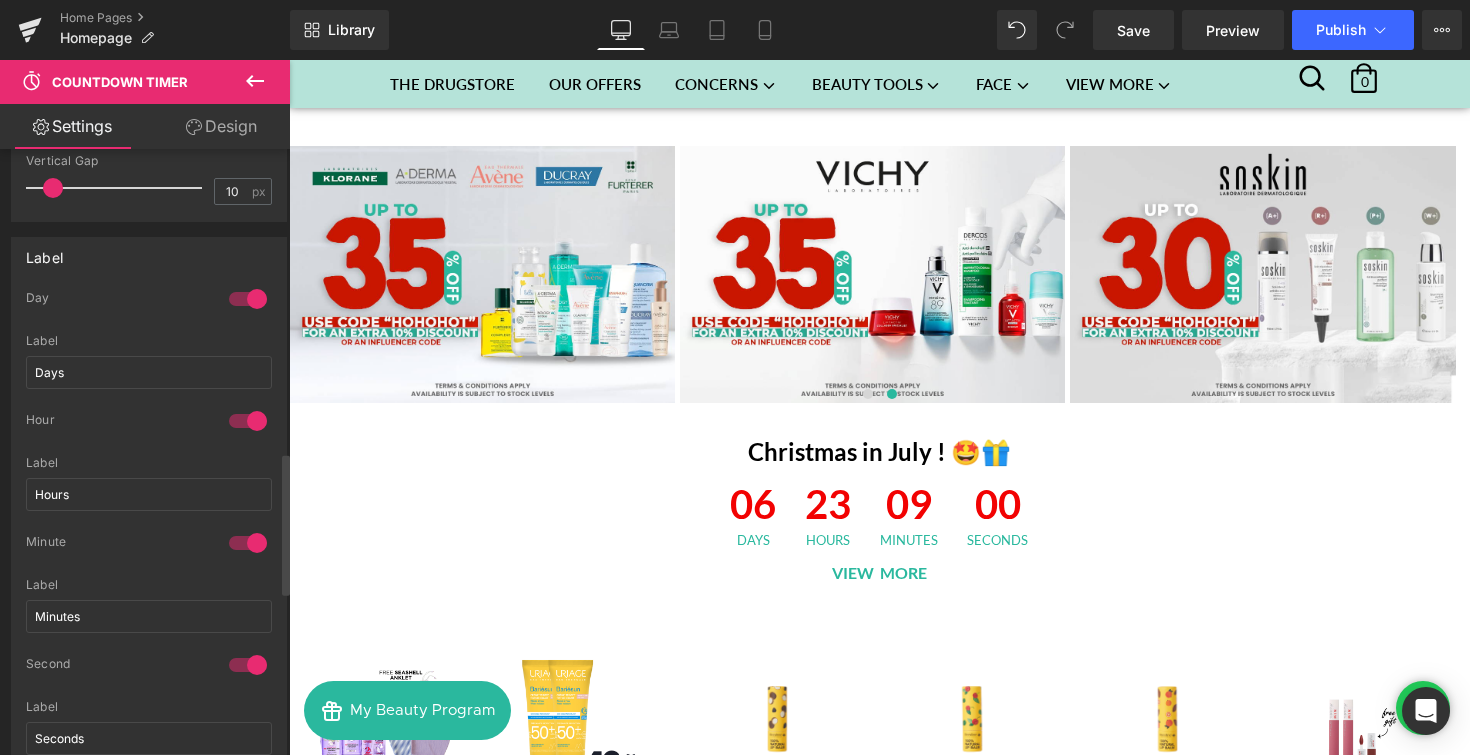 scroll, scrollTop: 1297, scrollLeft: 0, axis: vertical 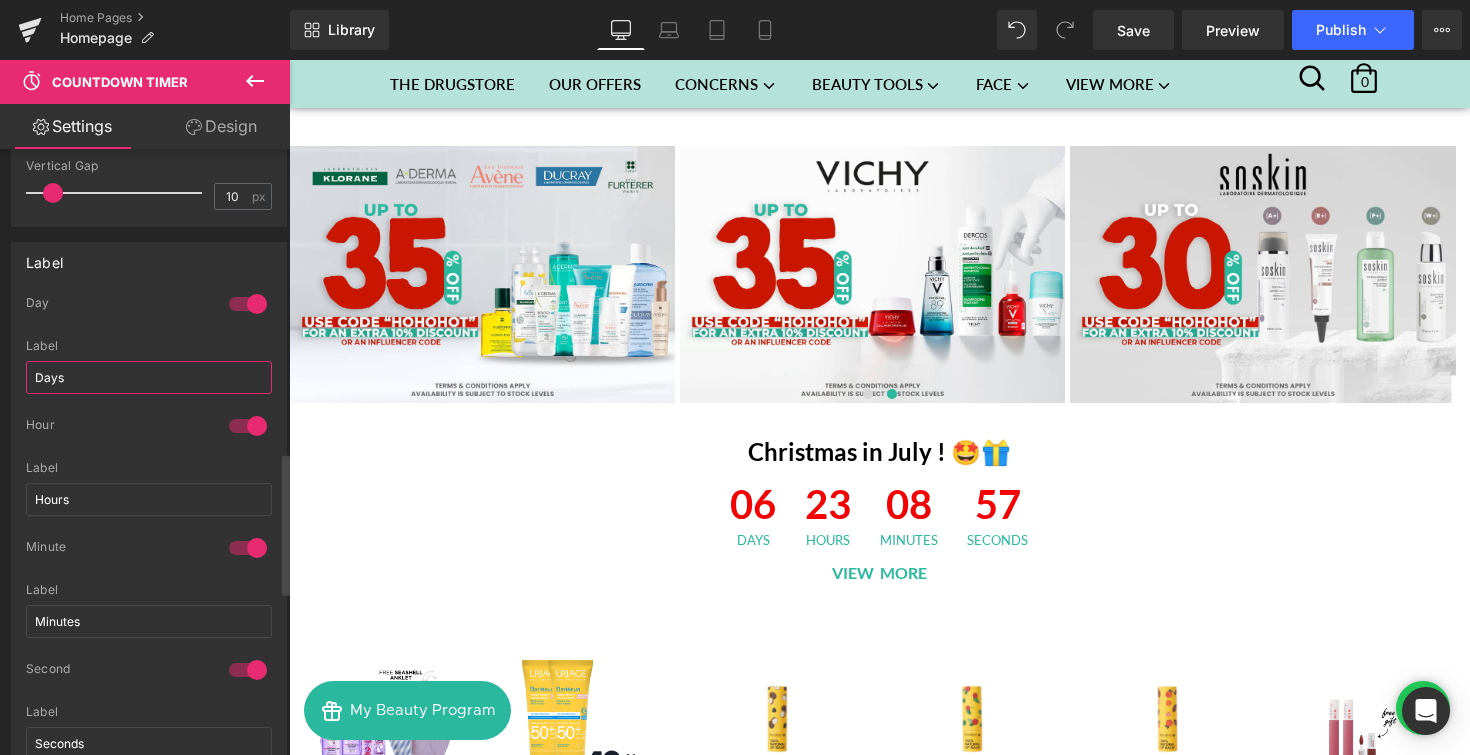 drag, startPoint x: 105, startPoint y: 369, endPoint x: 0, endPoint y: 376, distance: 105.23308 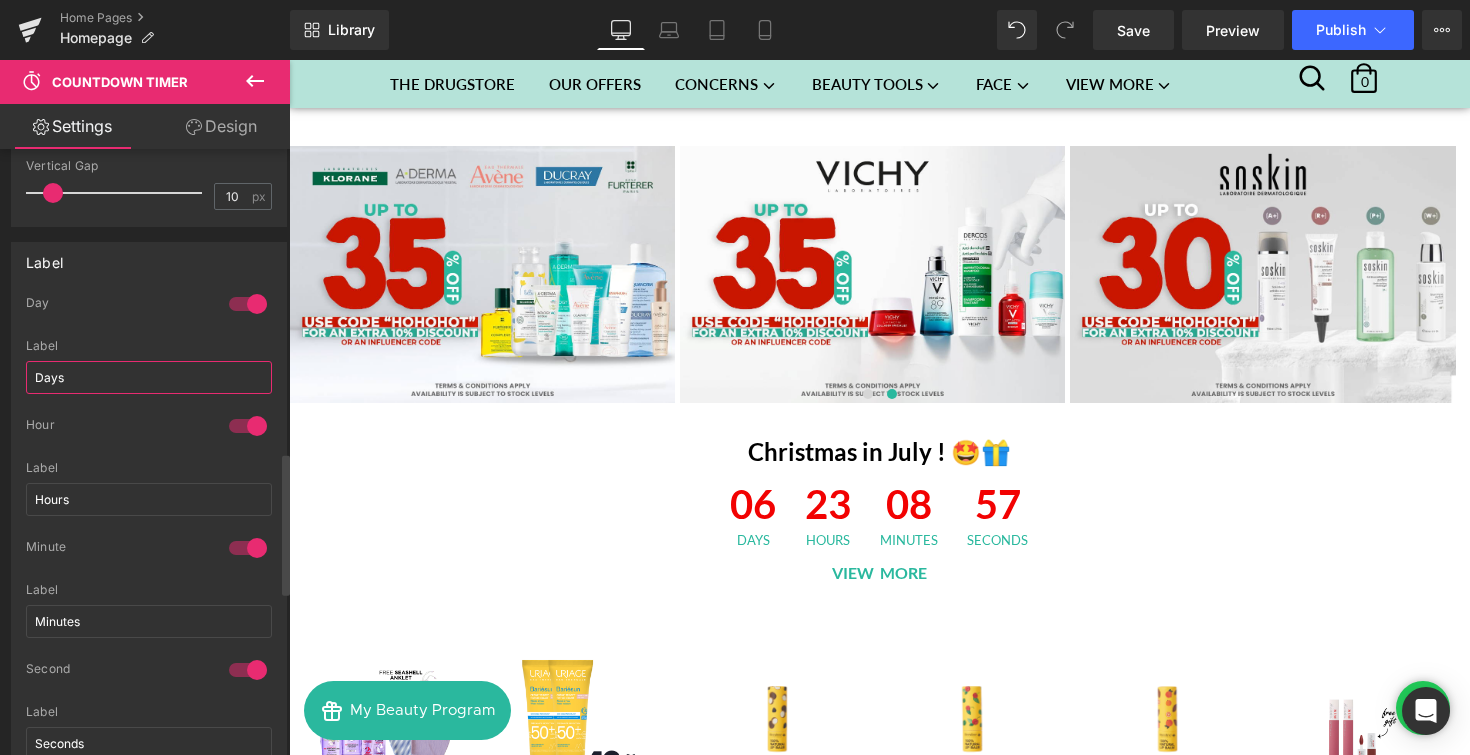 click on "Label 1 Day Days Label Days 1 Hour Hours Label Hours 1 Minute Minutes Label Minutes 1 Second Seconds Label Seconds 0 Week Weeks Label Weeks" at bounding box center [149, 527] 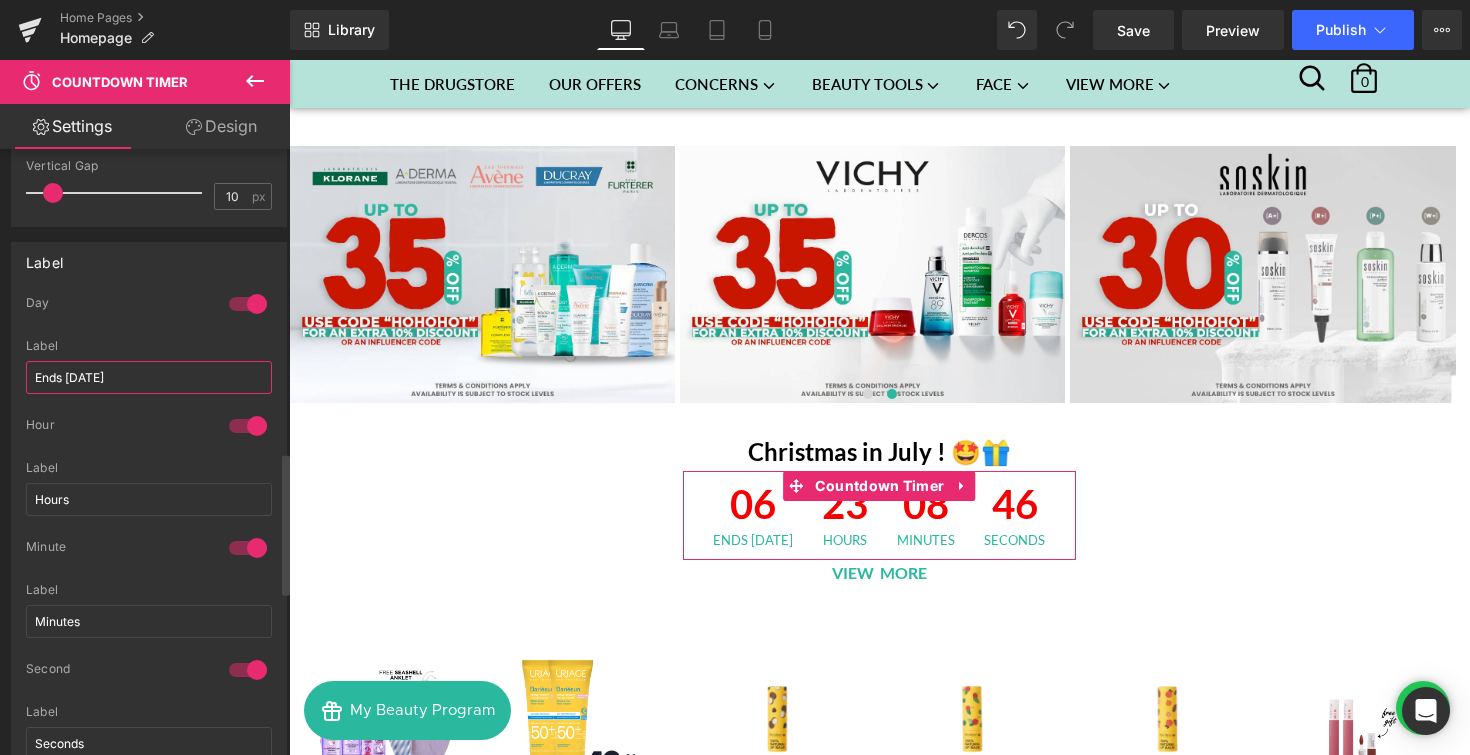 click on "Ends [DATE]" at bounding box center [149, 377] 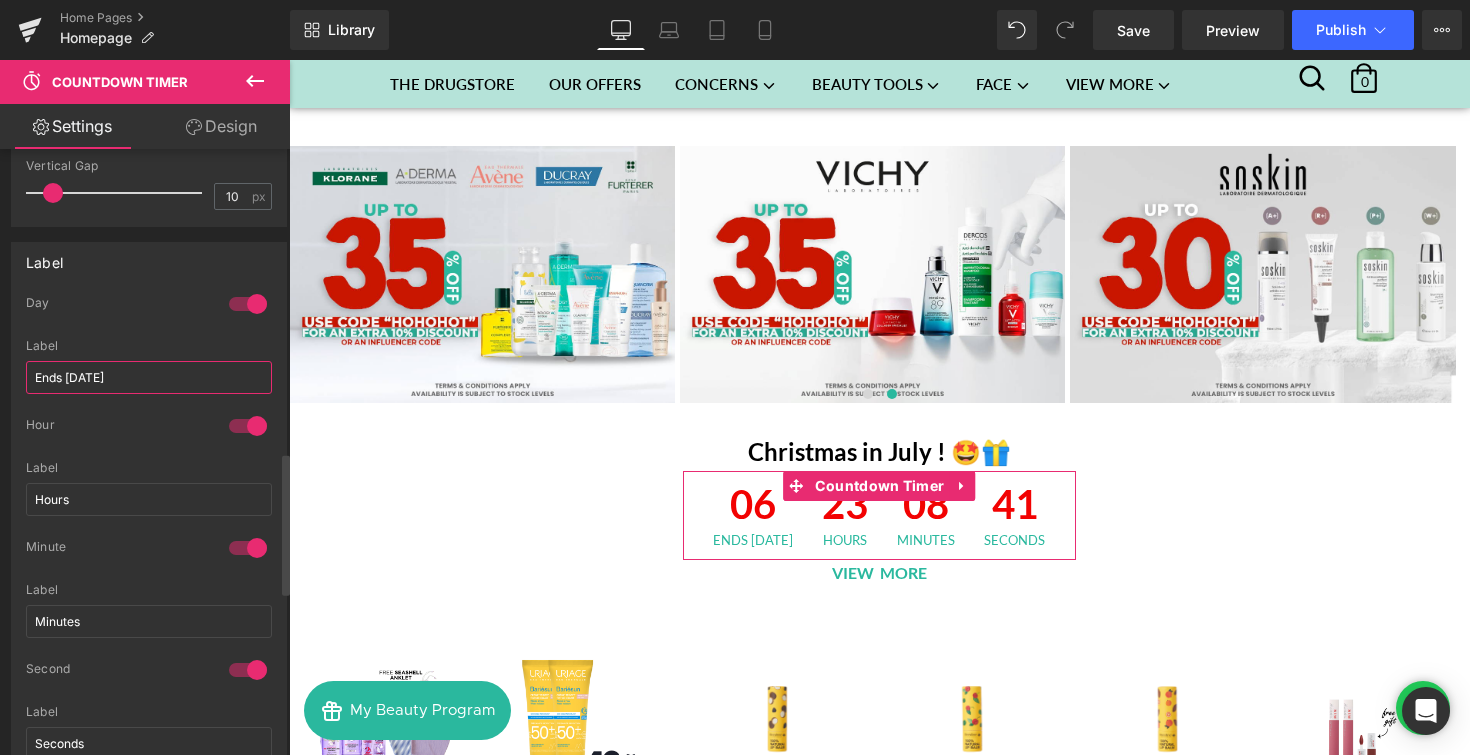 click on "Label 1 Day Days Label Ends [DATE] Hours Label Hours 1 Minute Minutes Label Minutes 1 Second Seconds Label Seconds 0 Week Weeks Label Weeks" at bounding box center [149, 527] 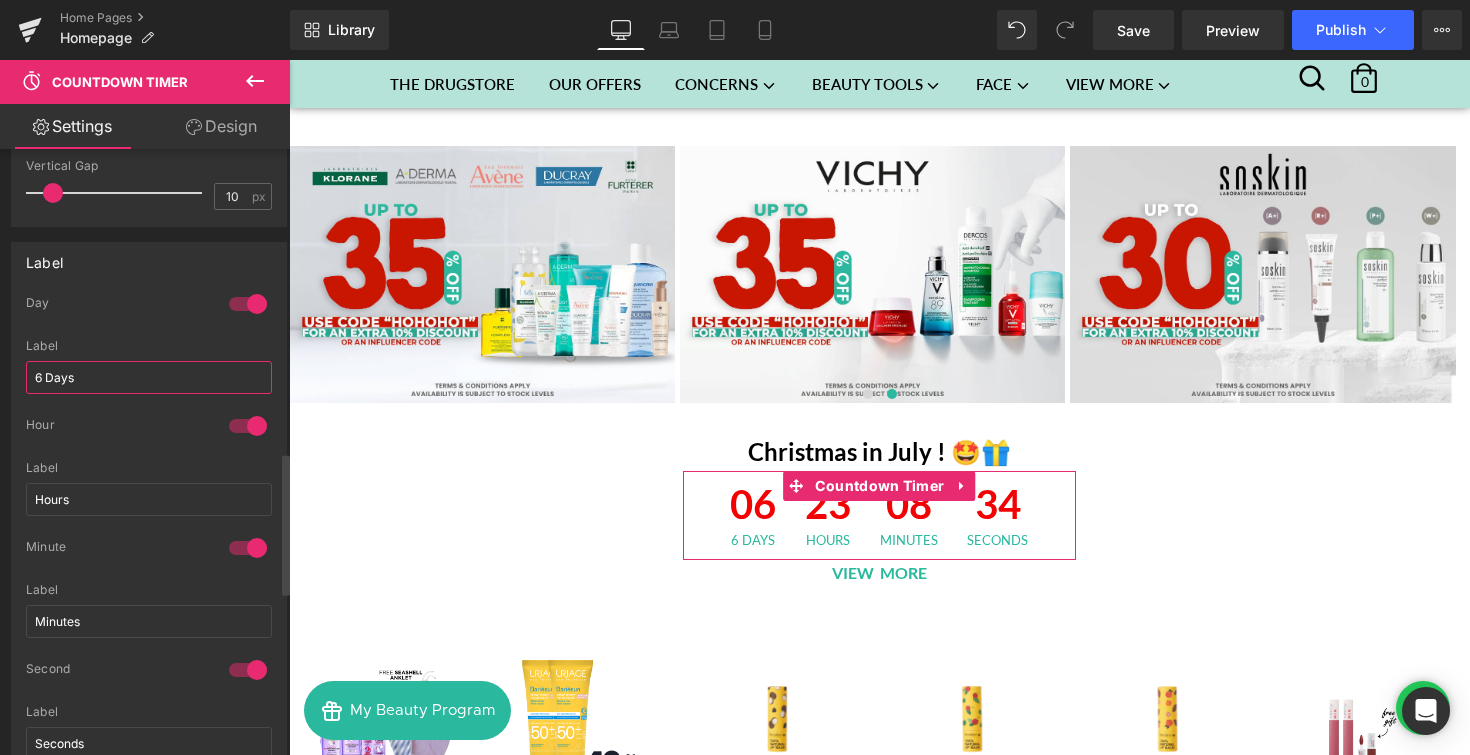 type on "6 Days" 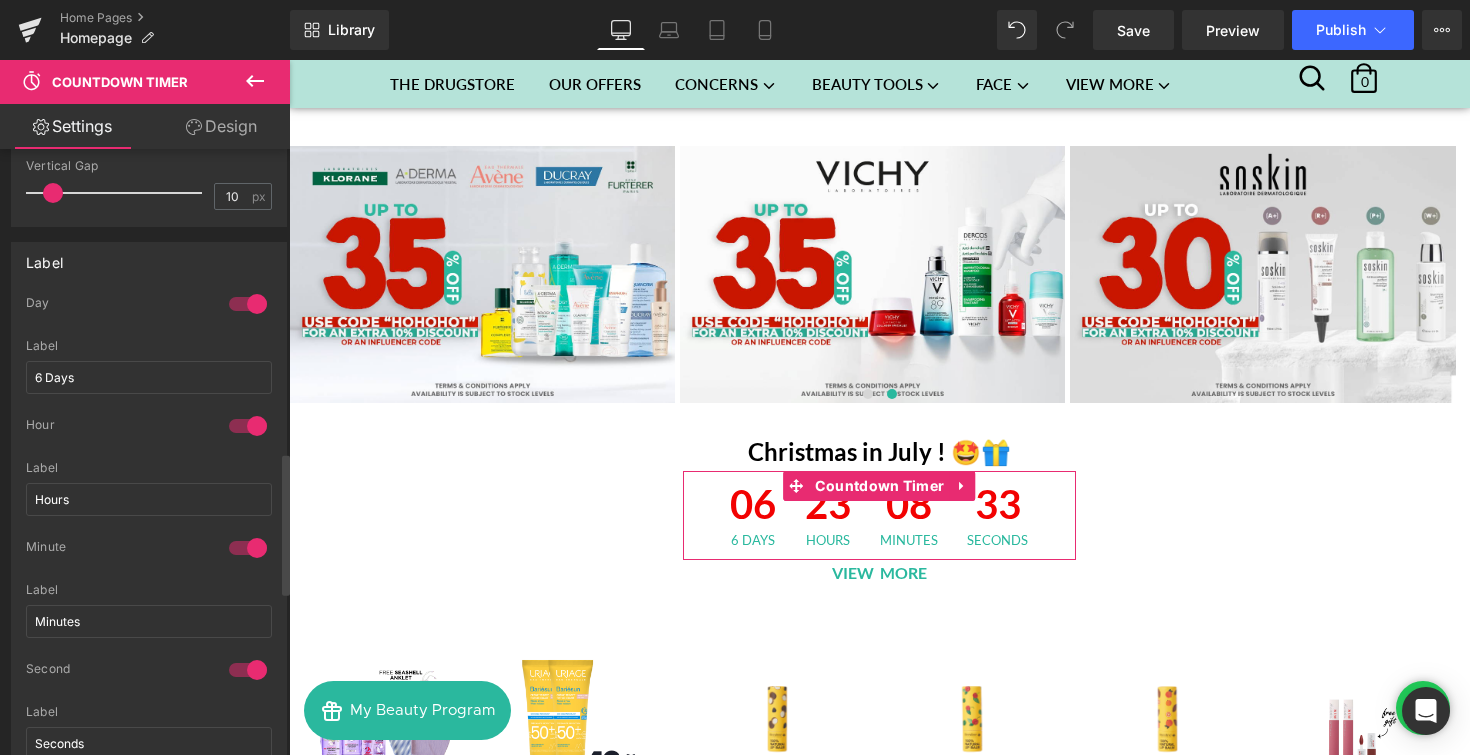 click on "Day" at bounding box center (117, 305) 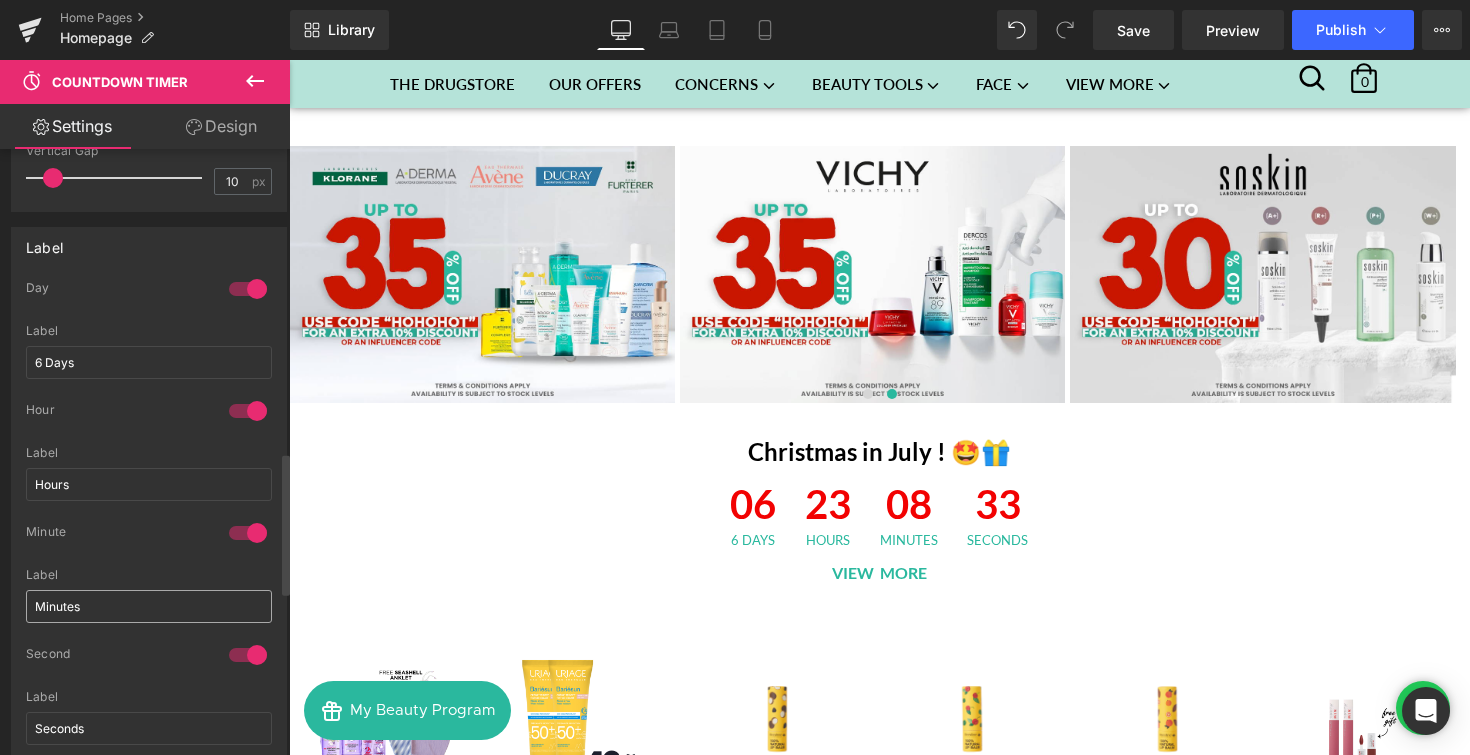 scroll, scrollTop: 1330, scrollLeft: 0, axis: vertical 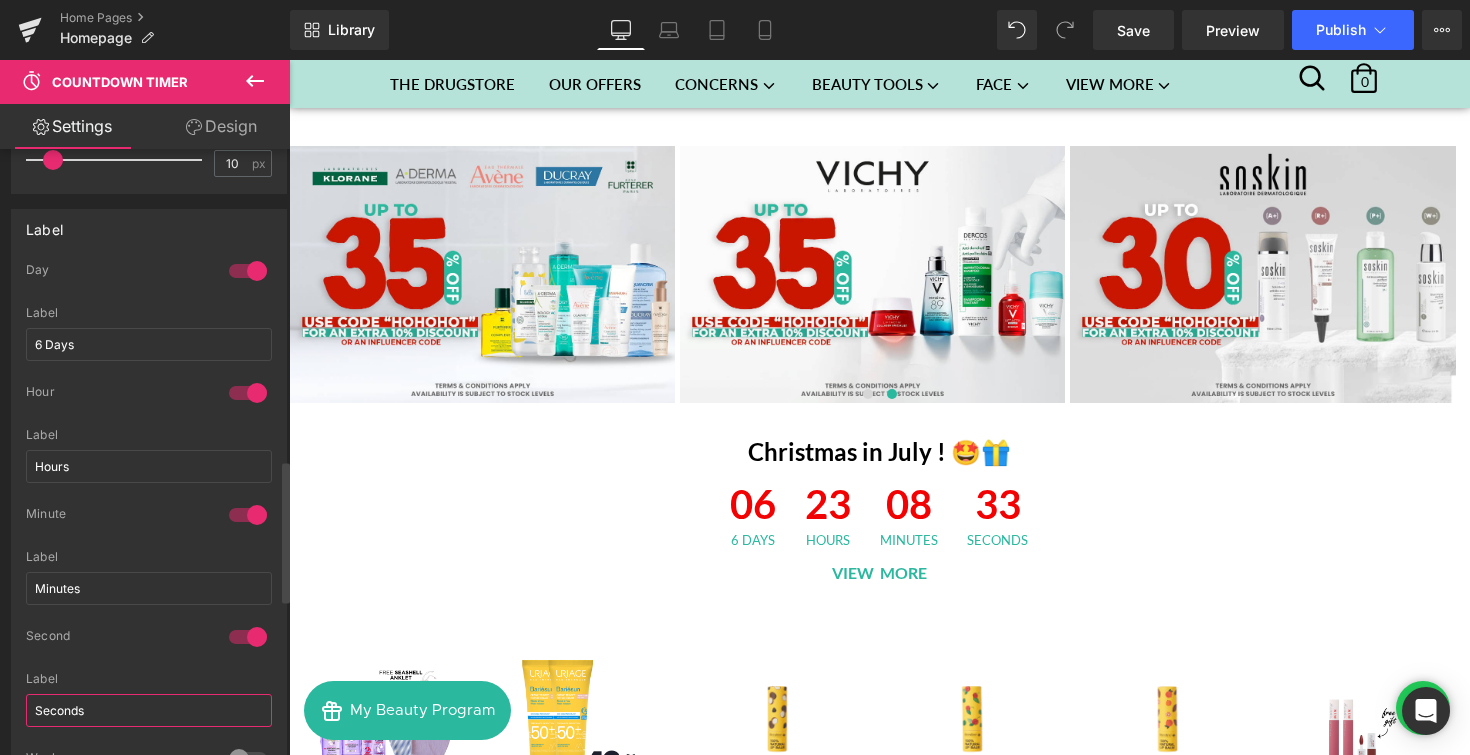 click on "Seconds" at bounding box center [149, 710] 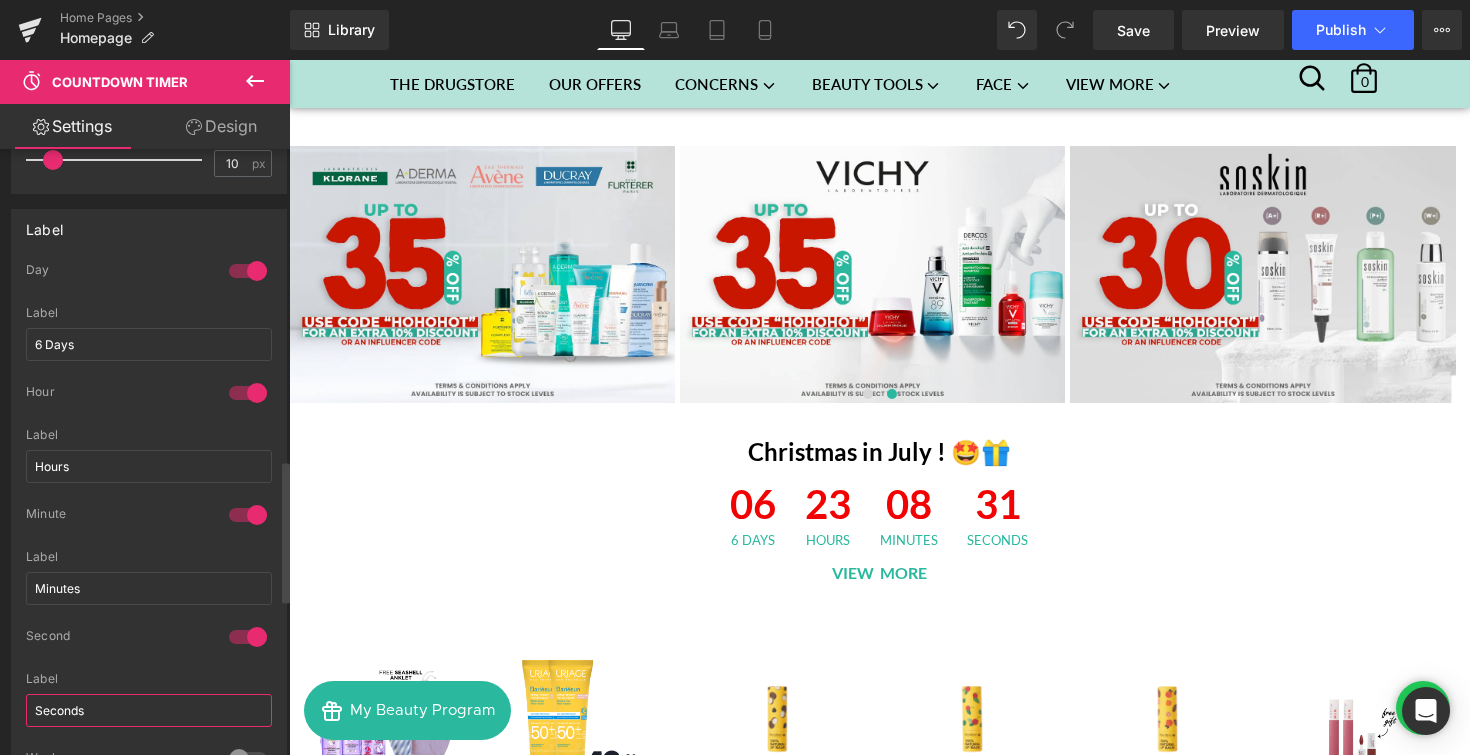 click on "Seconds" at bounding box center (149, 710) 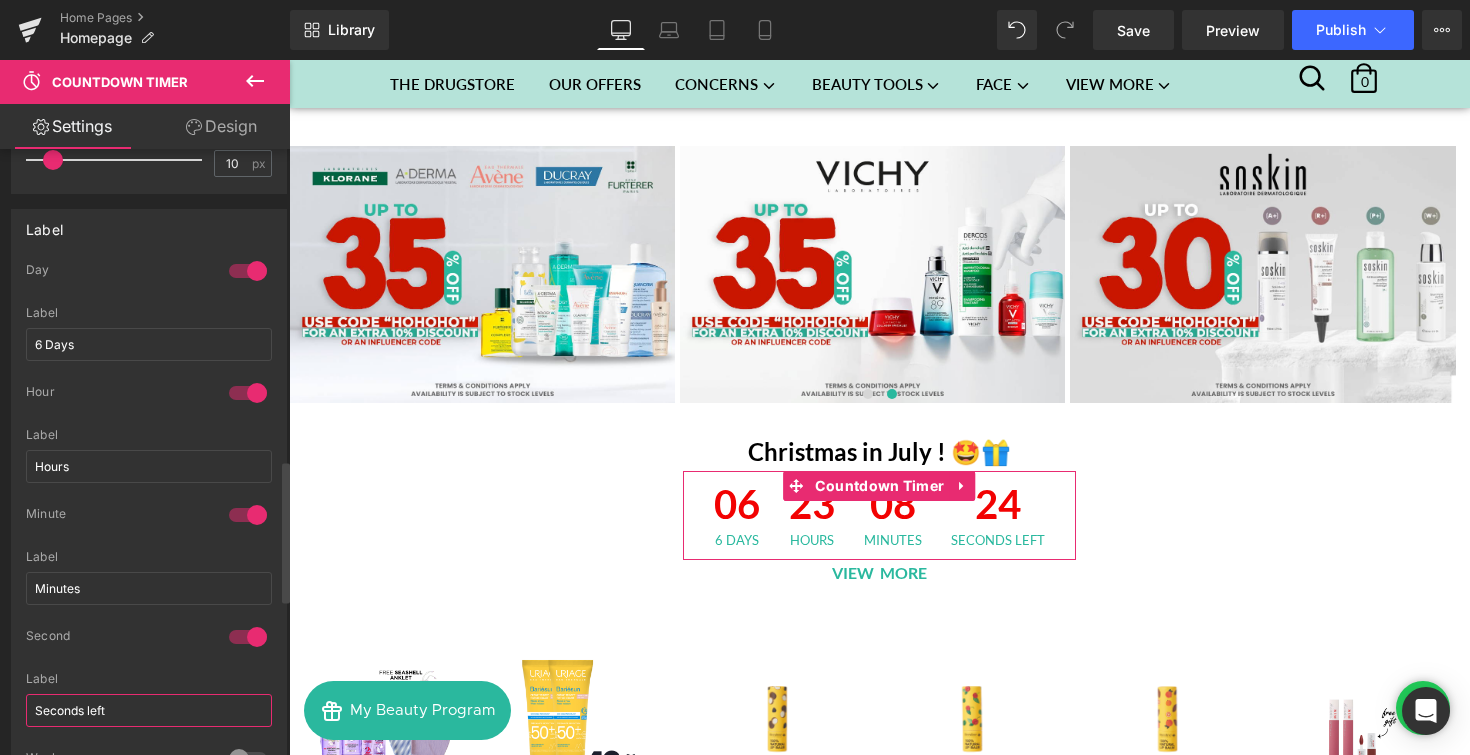 type on "Seconds left" 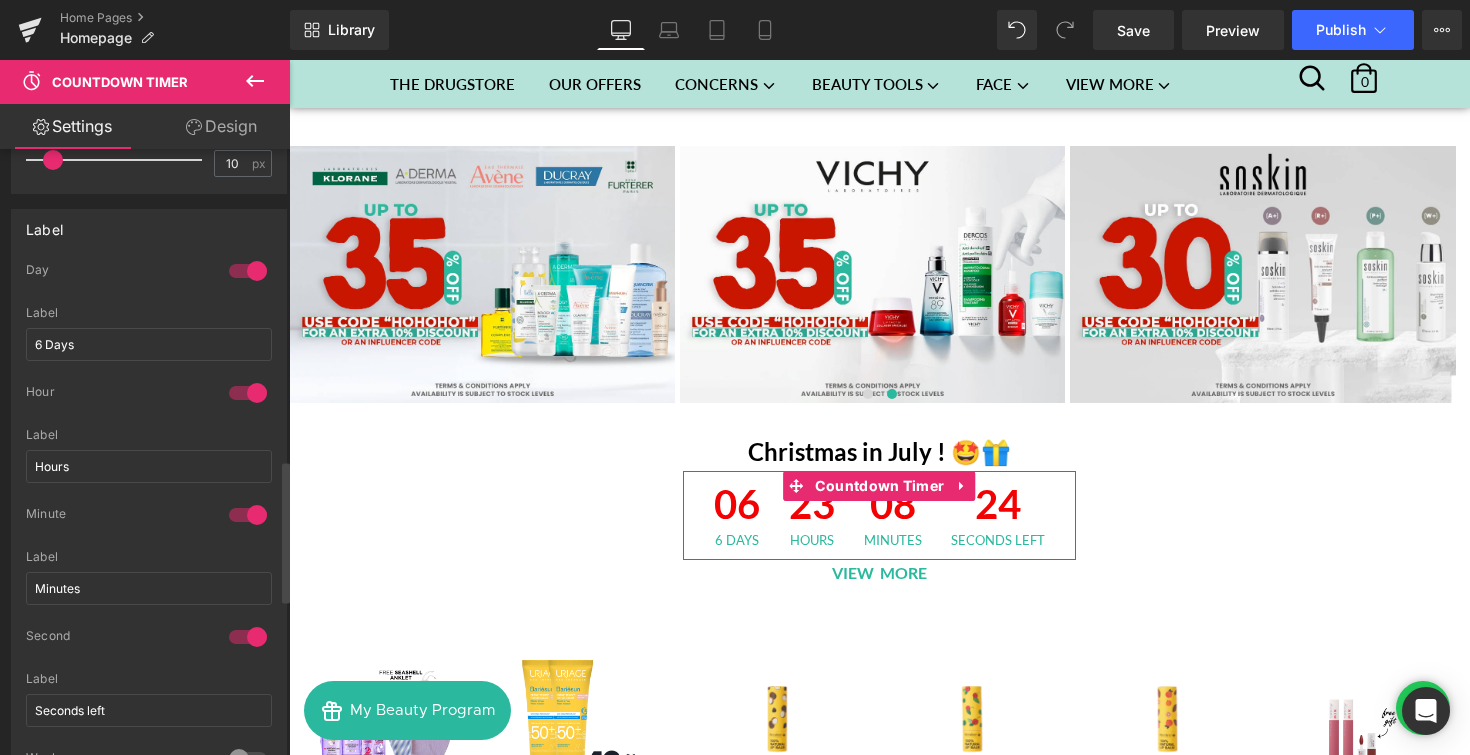 click on "Second" at bounding box center (149, 650) 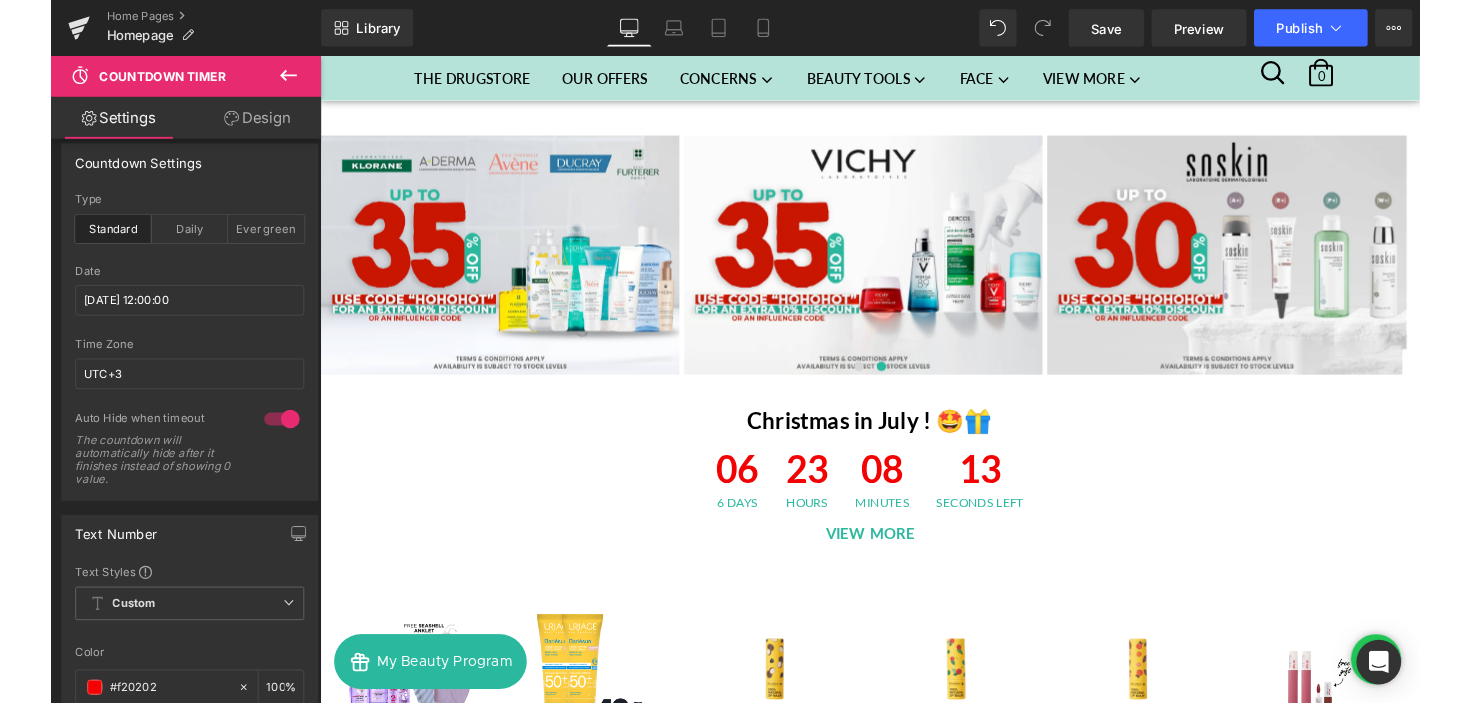scroll, scrollTop: 0, scrollLeft: 0, axis: both 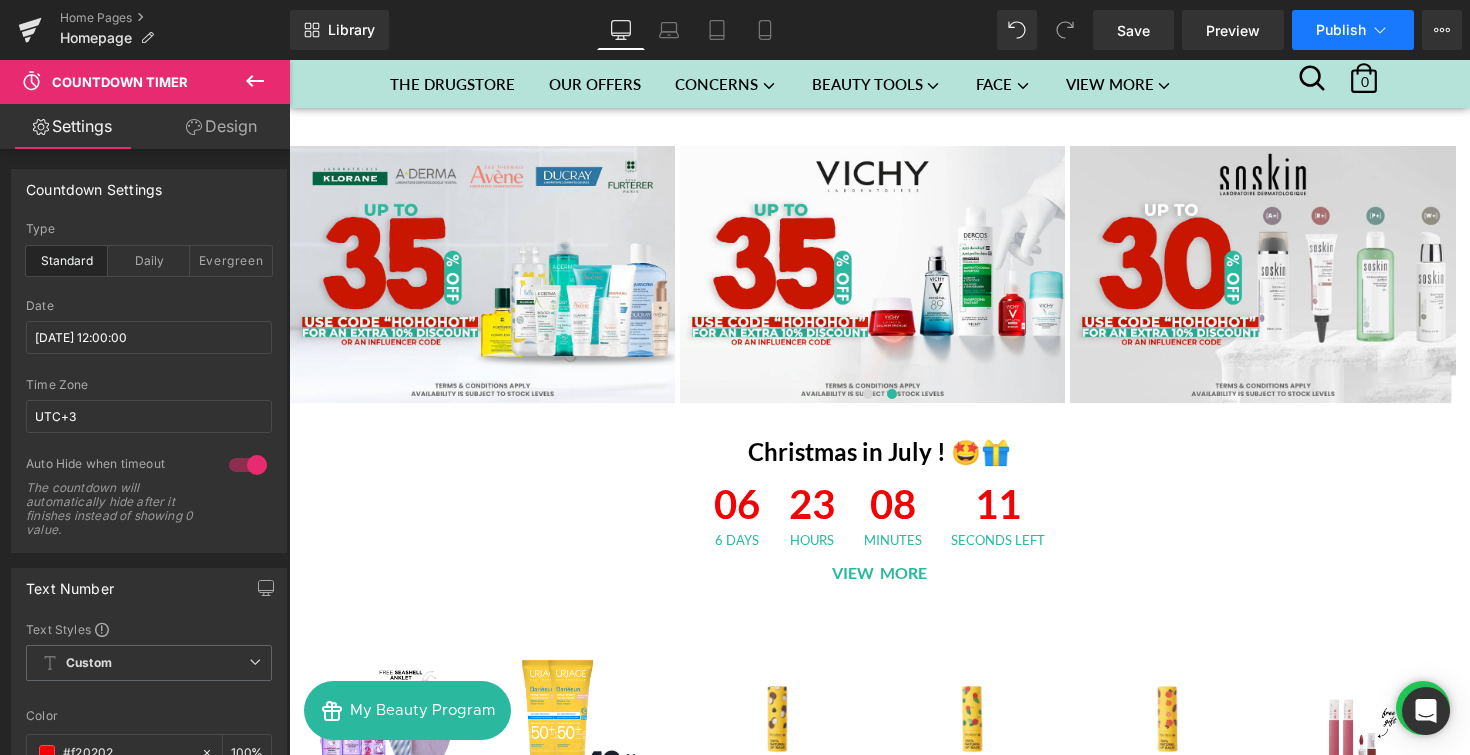 click on "Publish" at bounding box center [1341, 30] 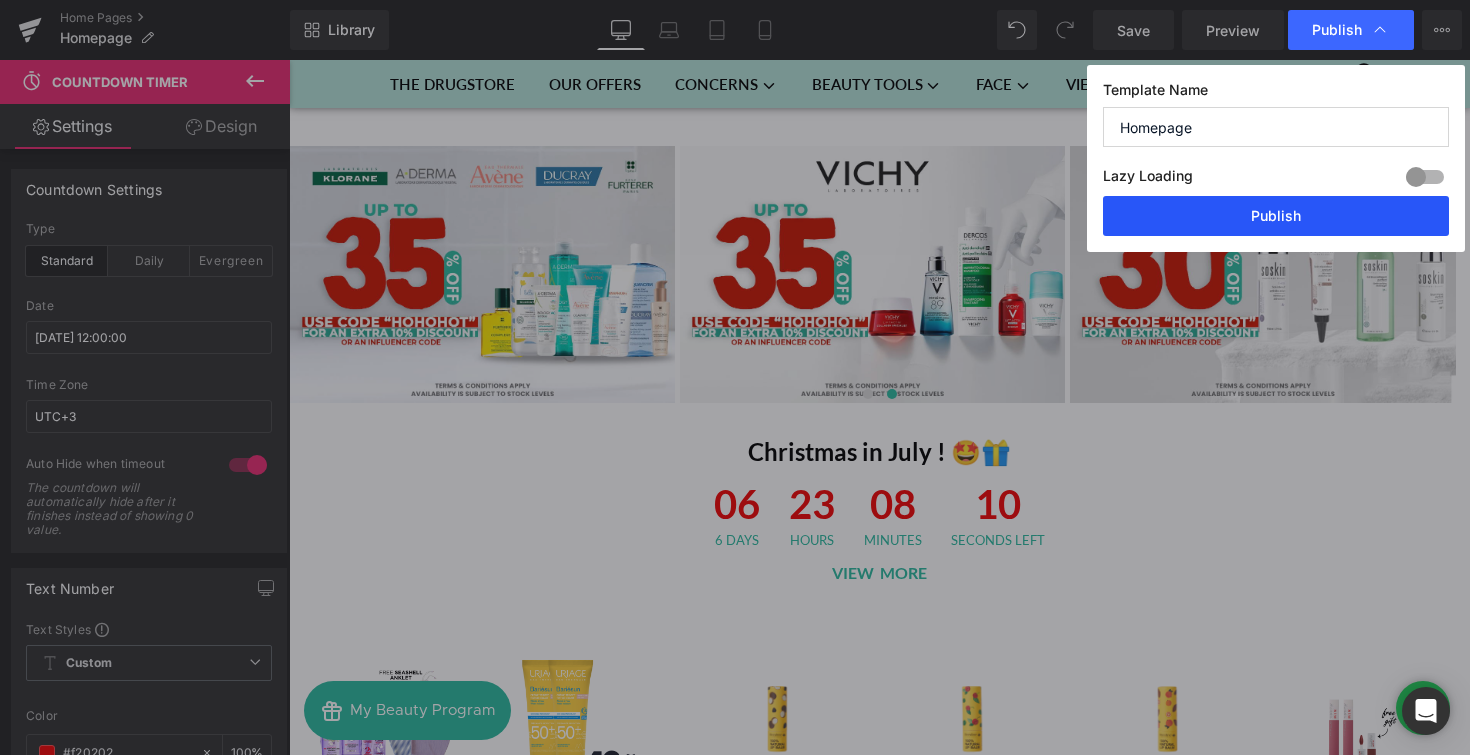 click on "Publish" at bounding box center (1276, 216) 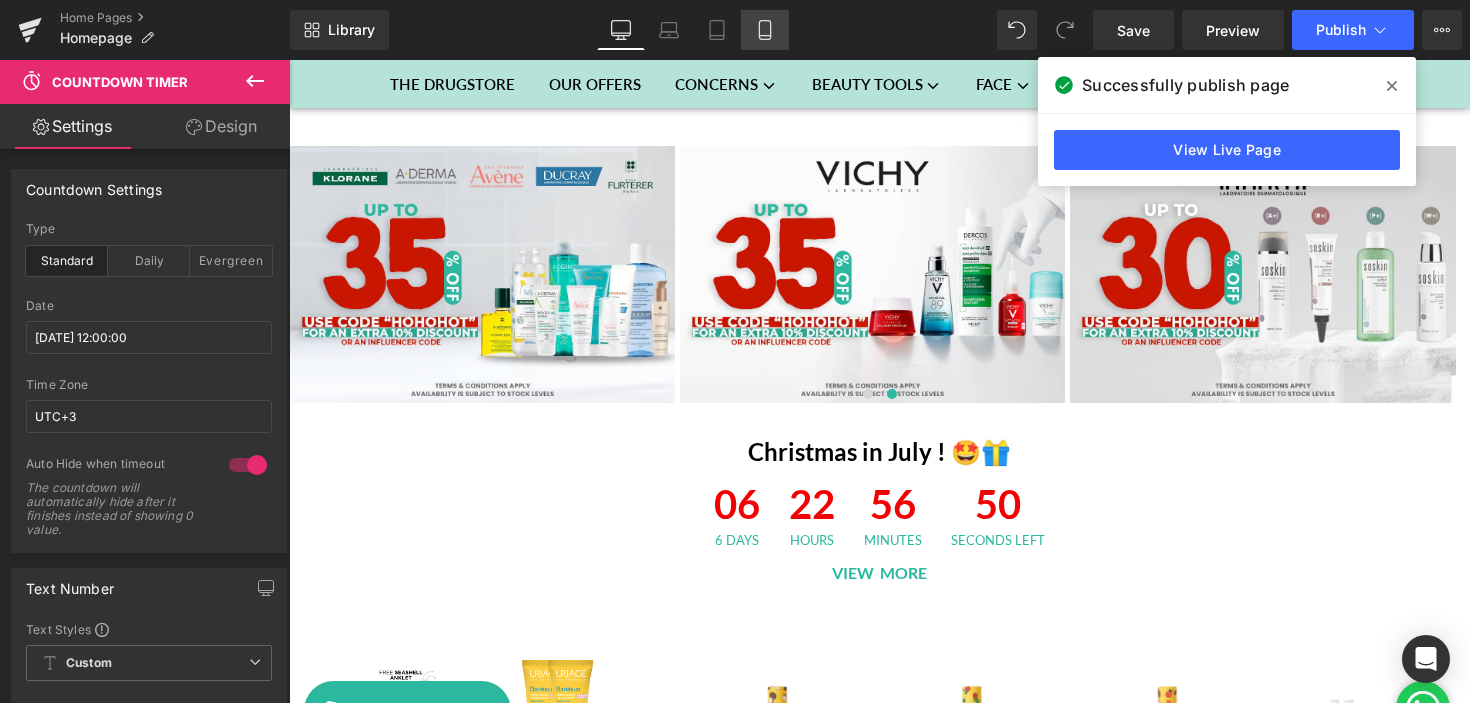 click on "Mobile" at bounding box center (765, 30) 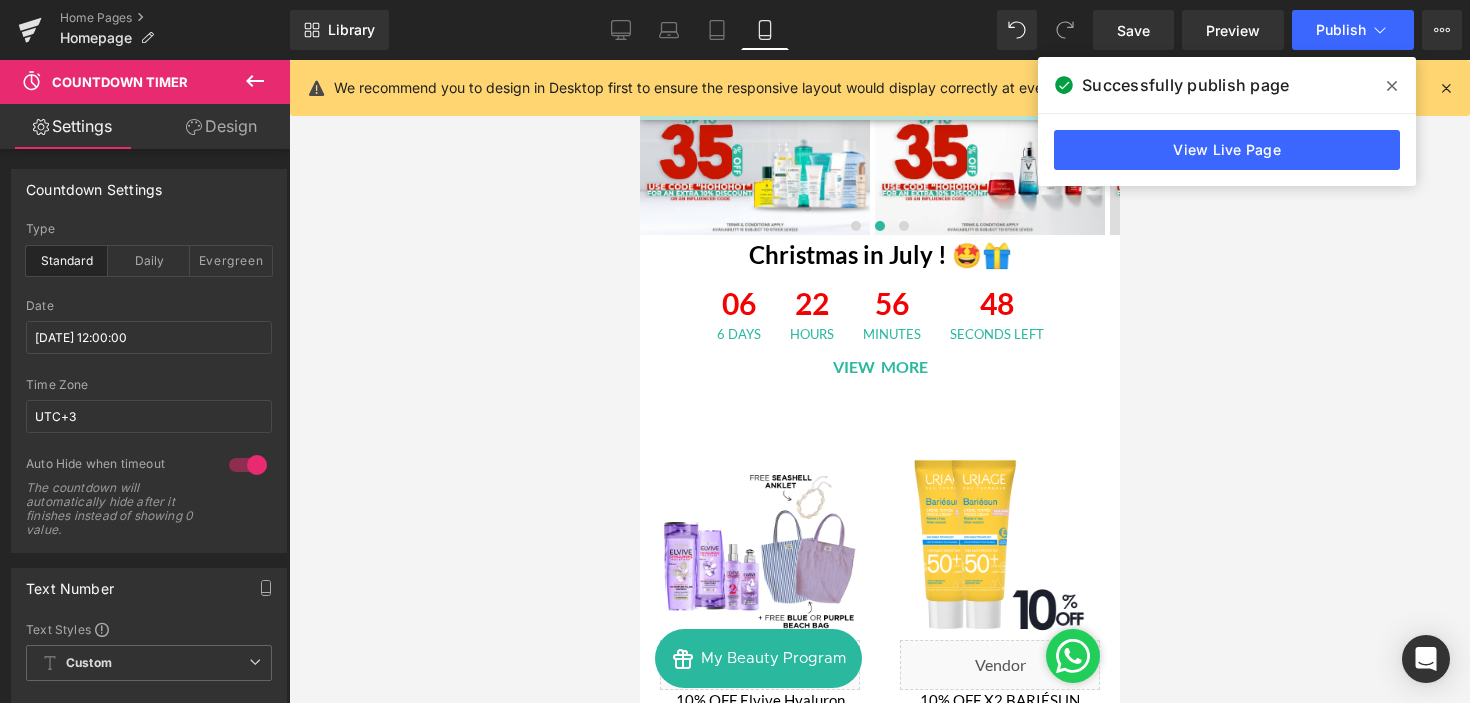 scroll, scrollTop: 155, scrollLeft: 0, axis: vertical 